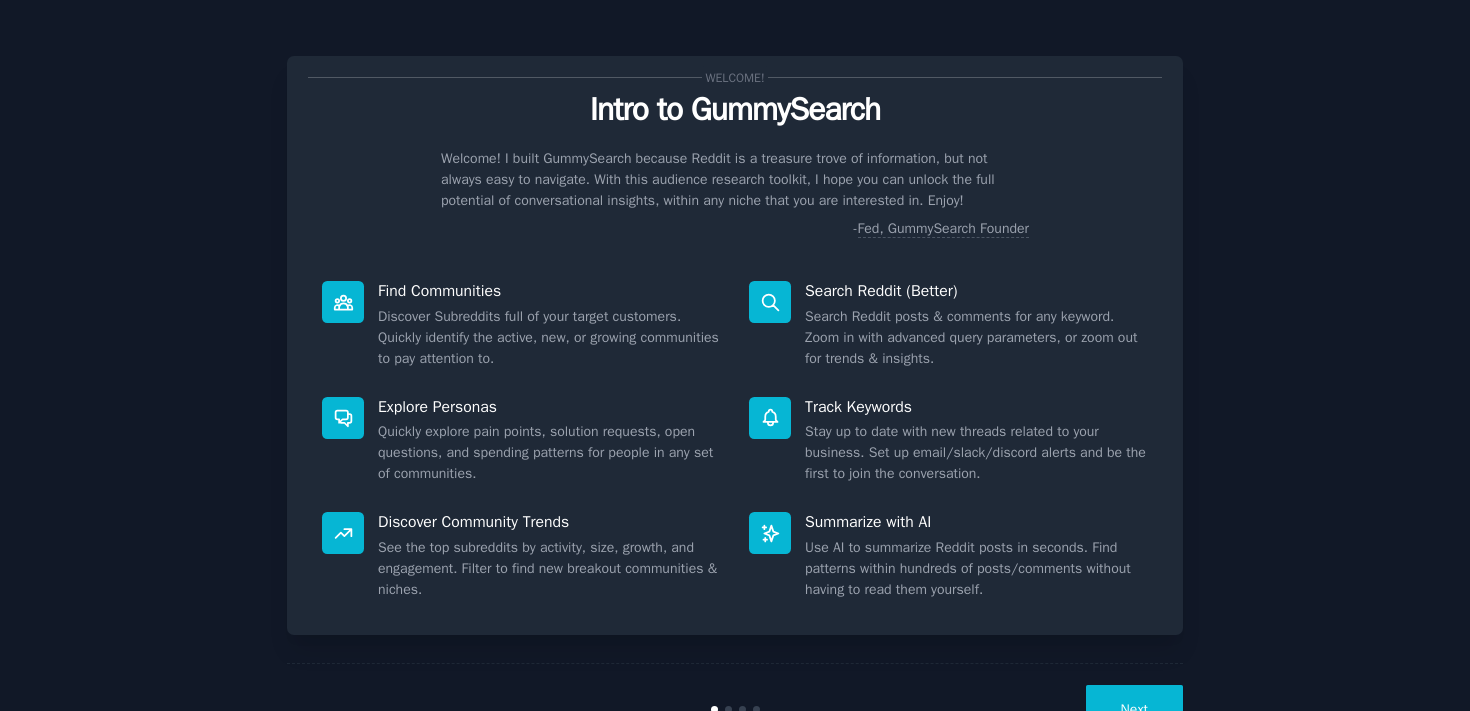 scroll, scrollTop: 0, scrollLeft: 0, axis: both 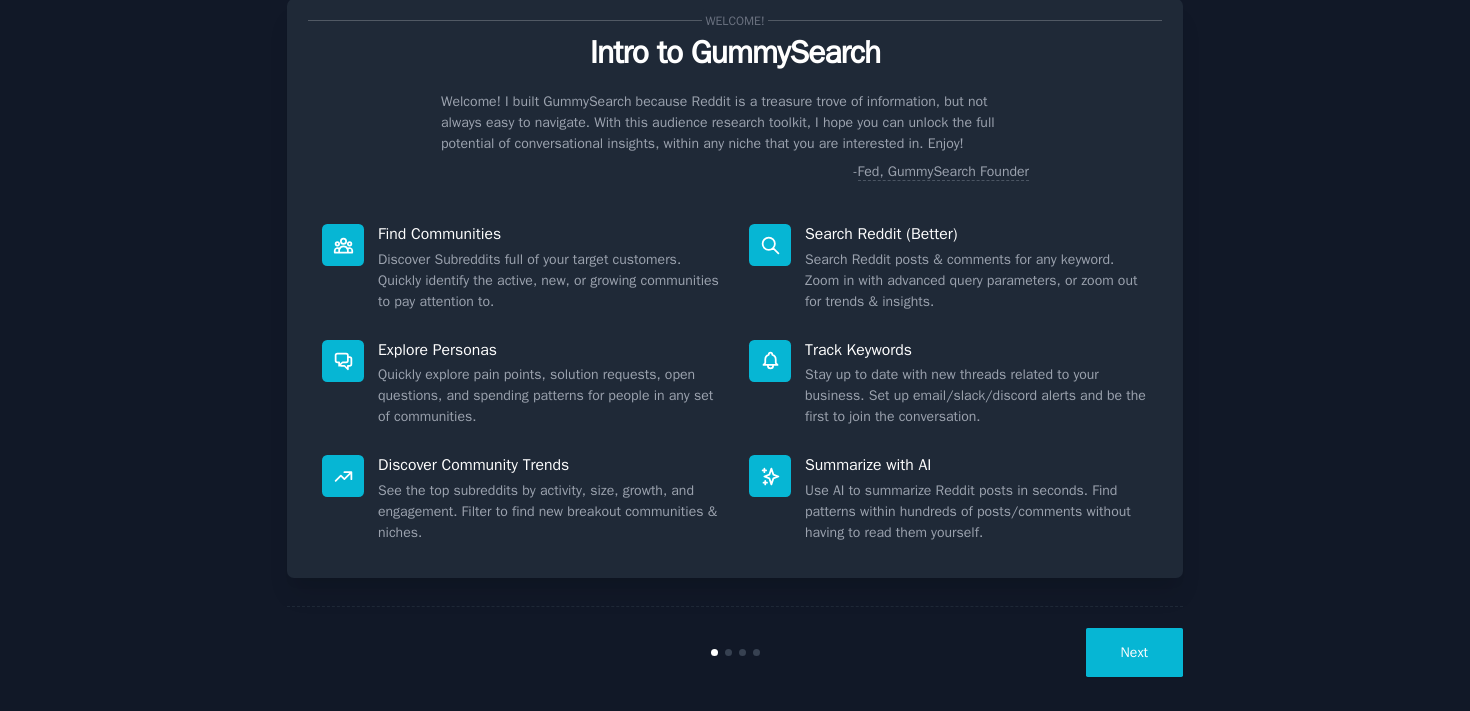 click on "Next" at bounding box center (1134, 652) 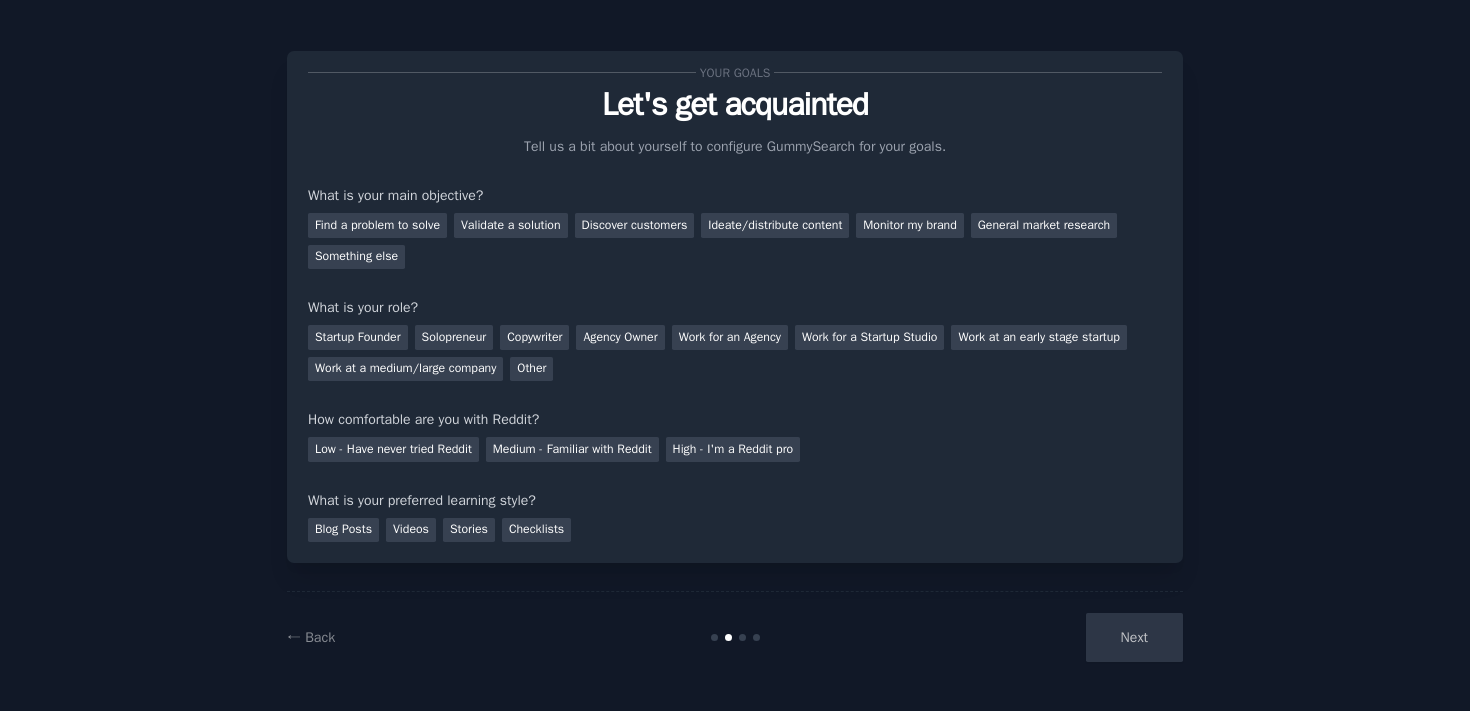 scroll, scrollTop: 5, scrollLeft: 0, axis: vertical 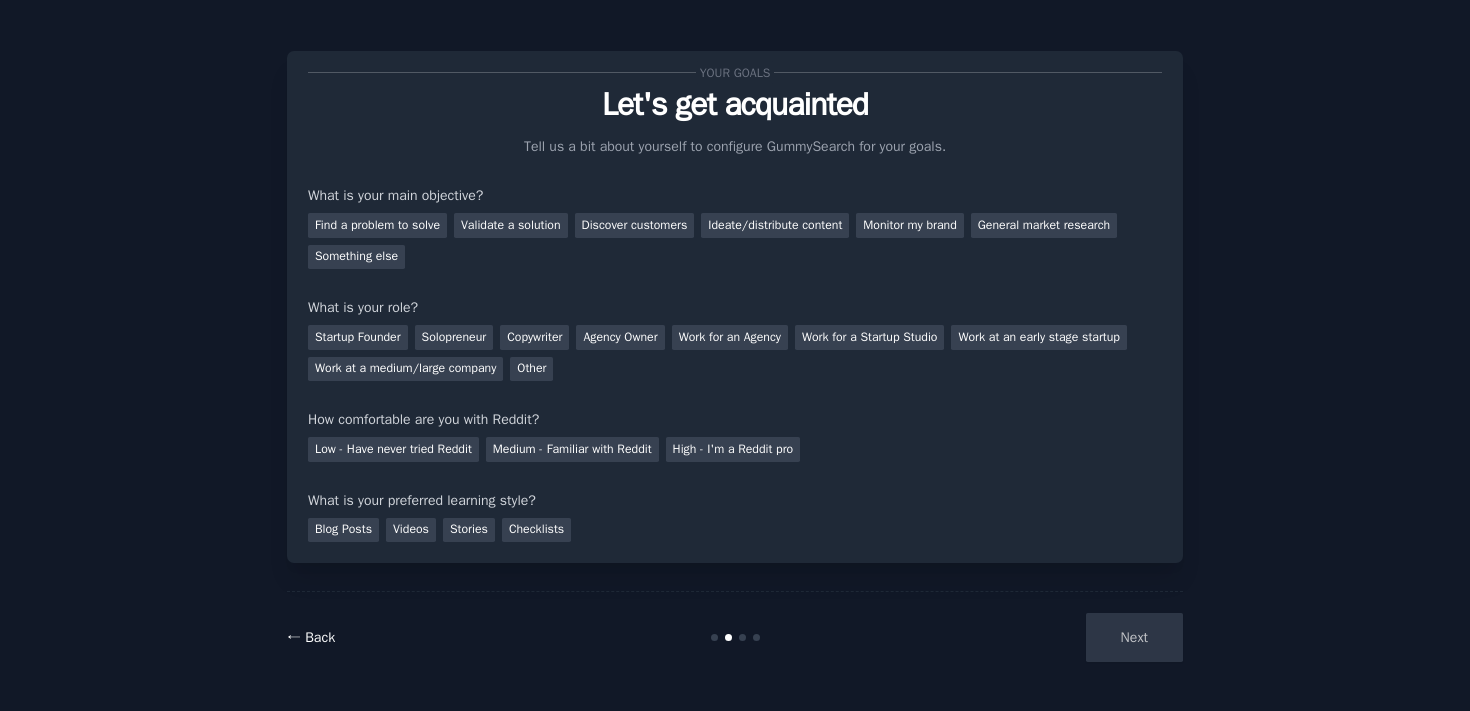 click on "← Back" at bounding box center (311, 637) 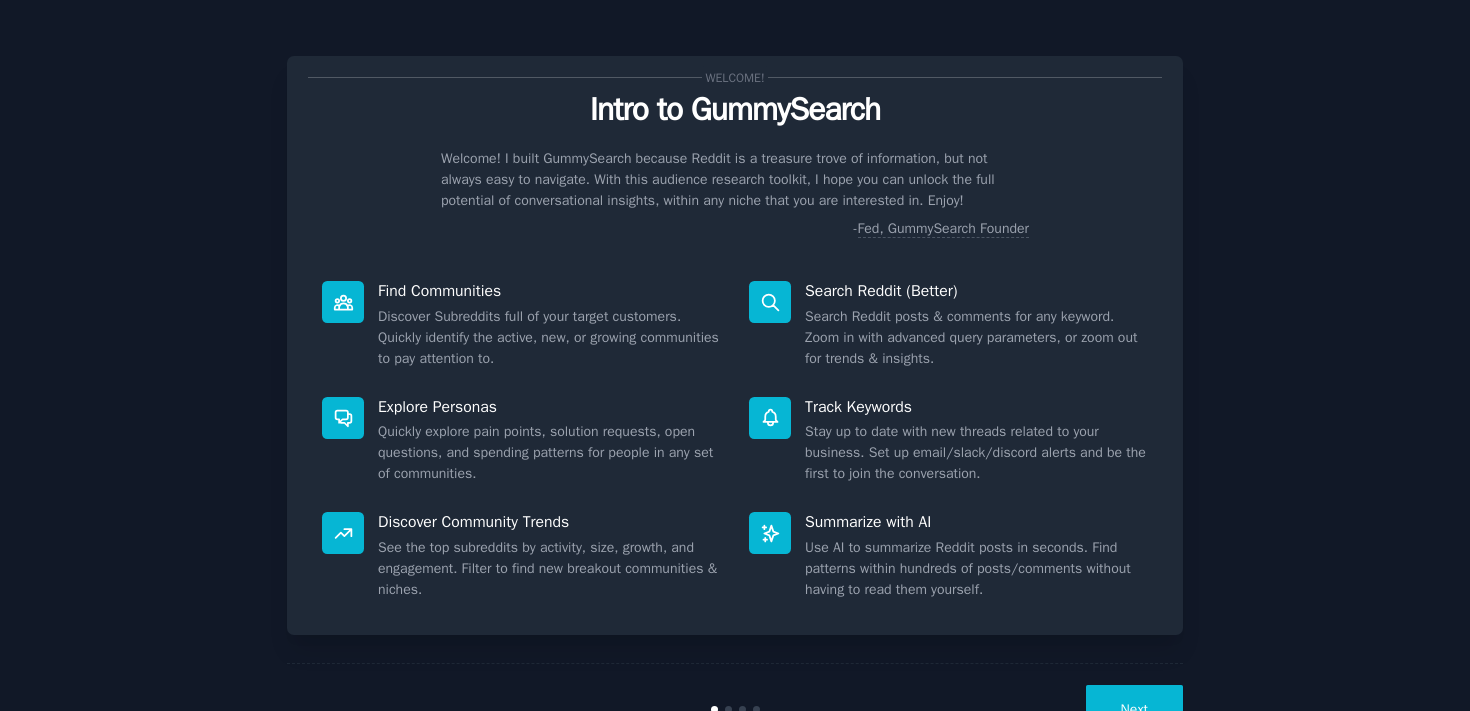 scroll, scrollTop: 2, scrollLeft: 0, axis: vertical 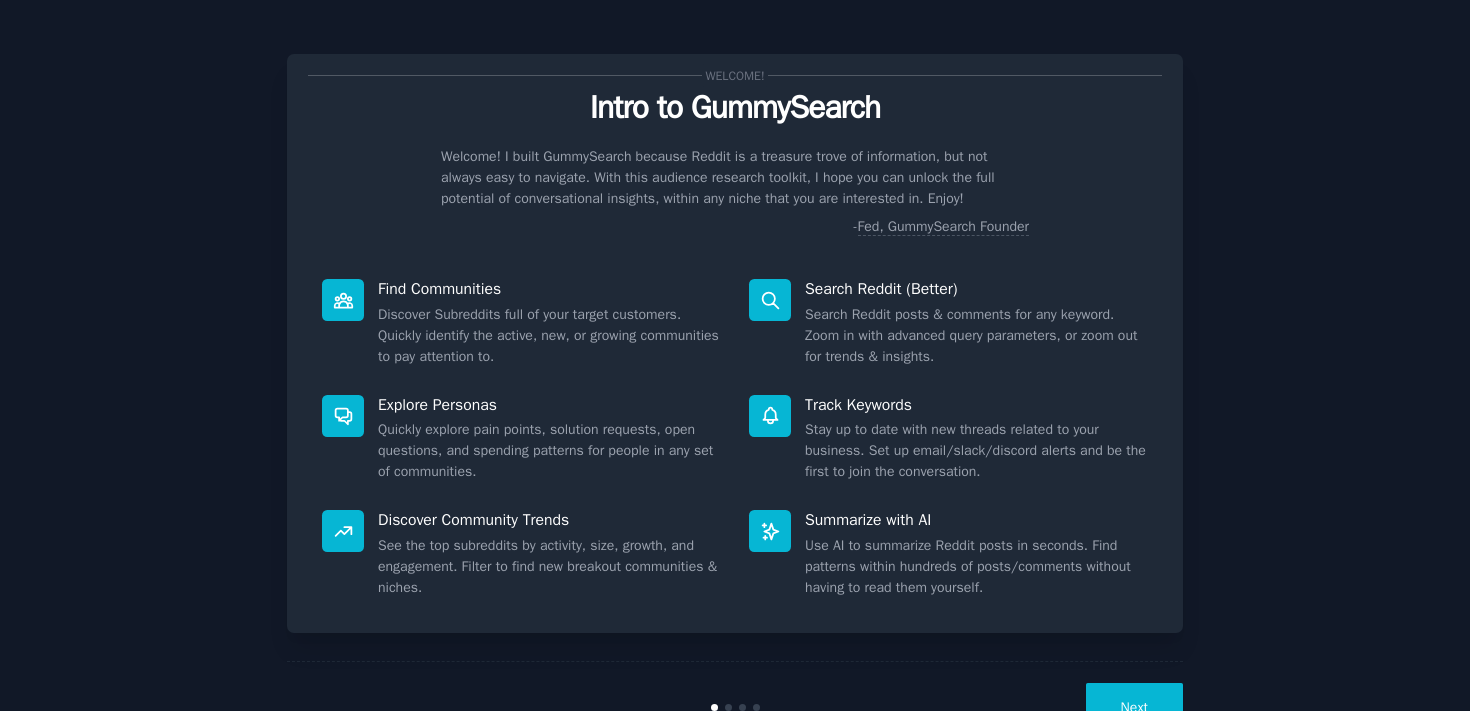 click on "Next" at bounding box center (1134, 707) 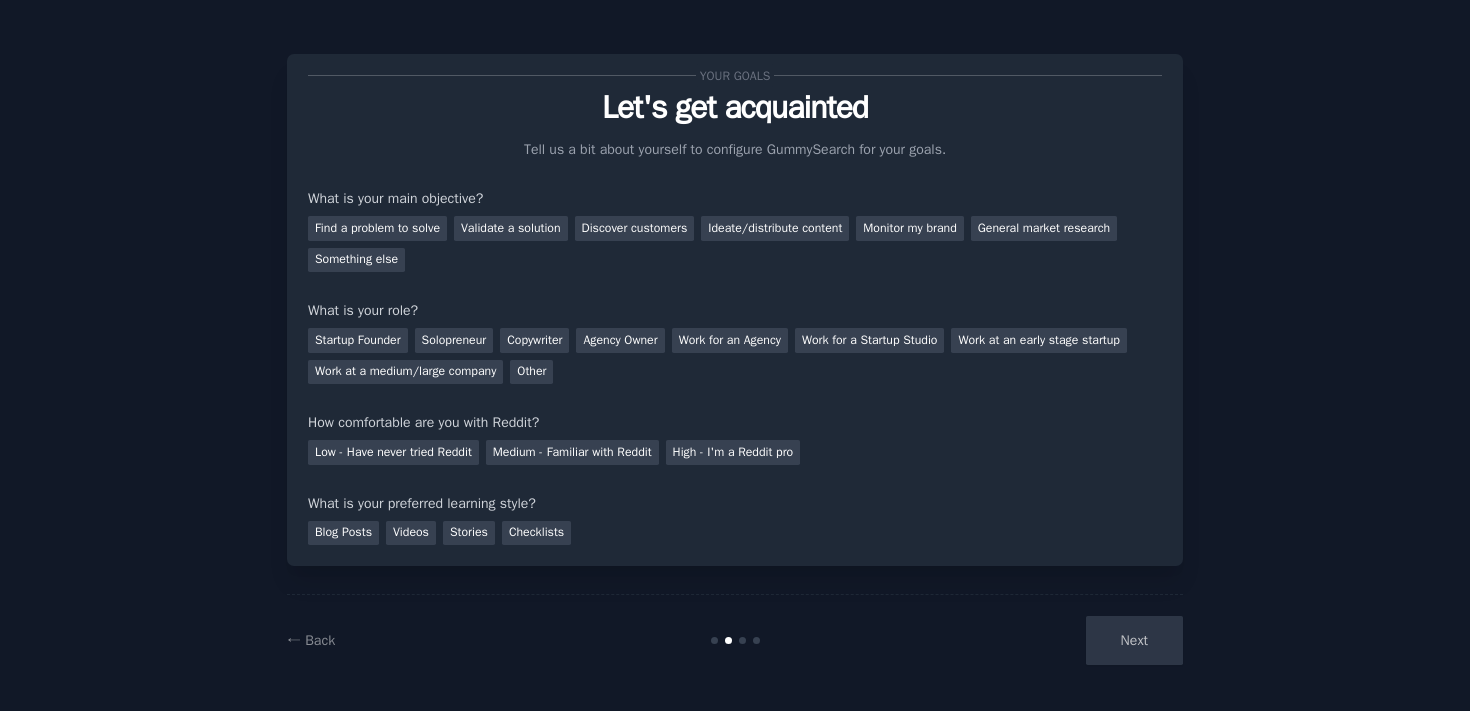 click on "Next" at bounding box center [1033, 640] 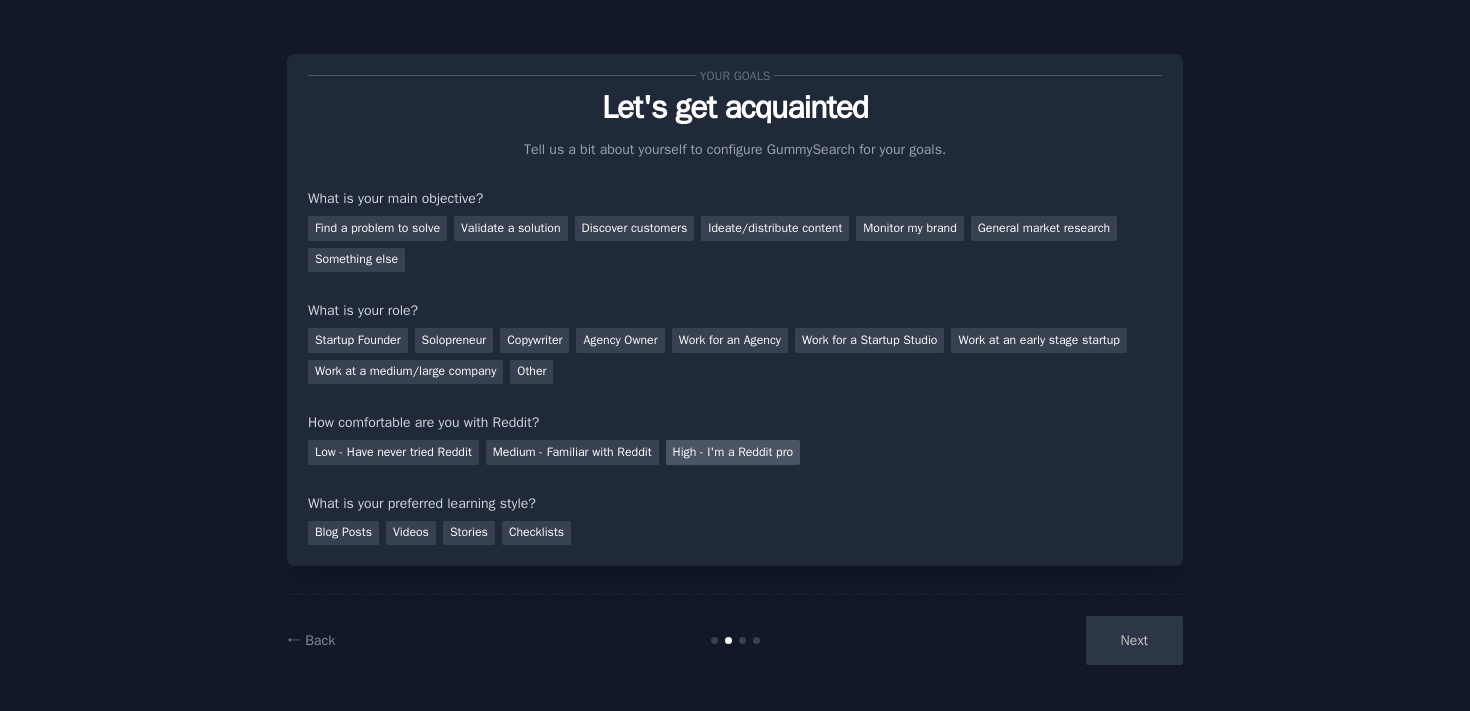 click on "High - I'm a Reddit pro" at bounding box center (733, 452) 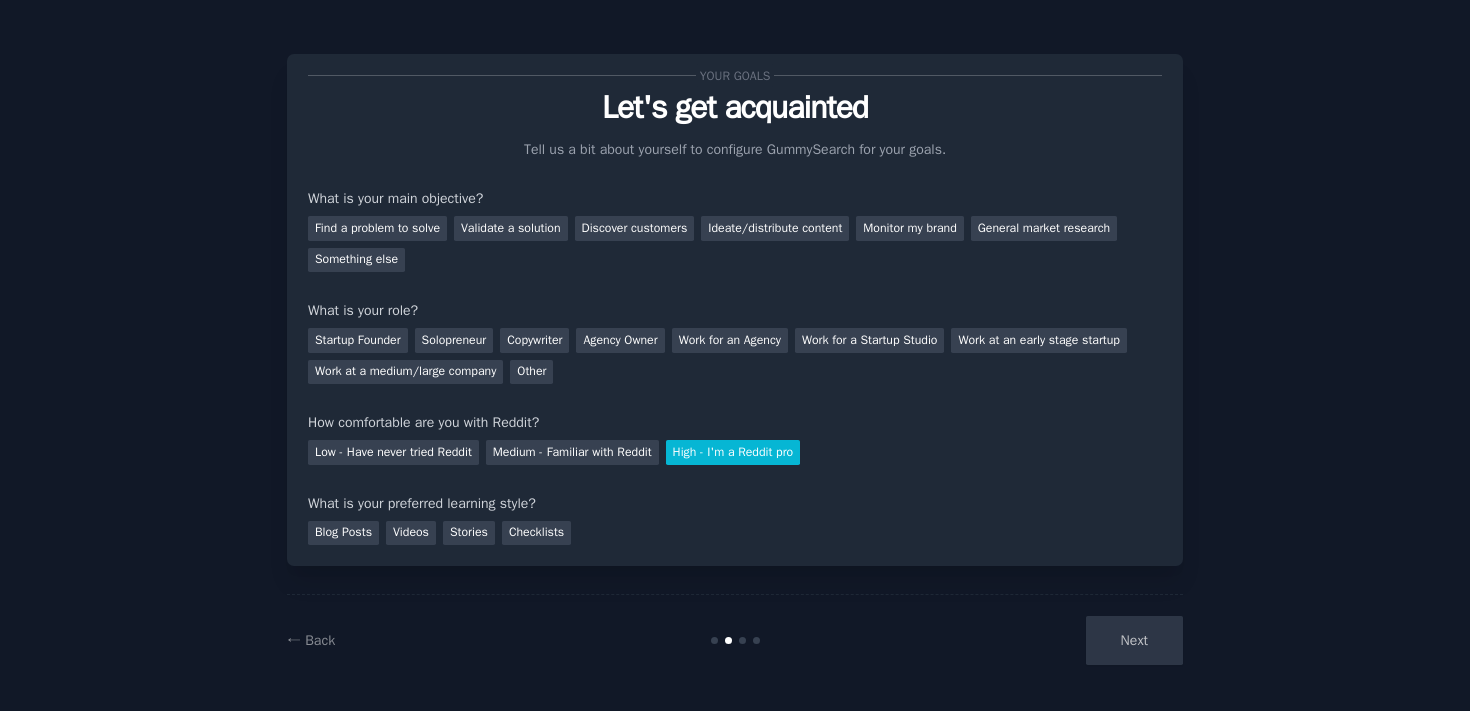 click on "High - I'm a Reddit pro" at bounding box center (733, 452) 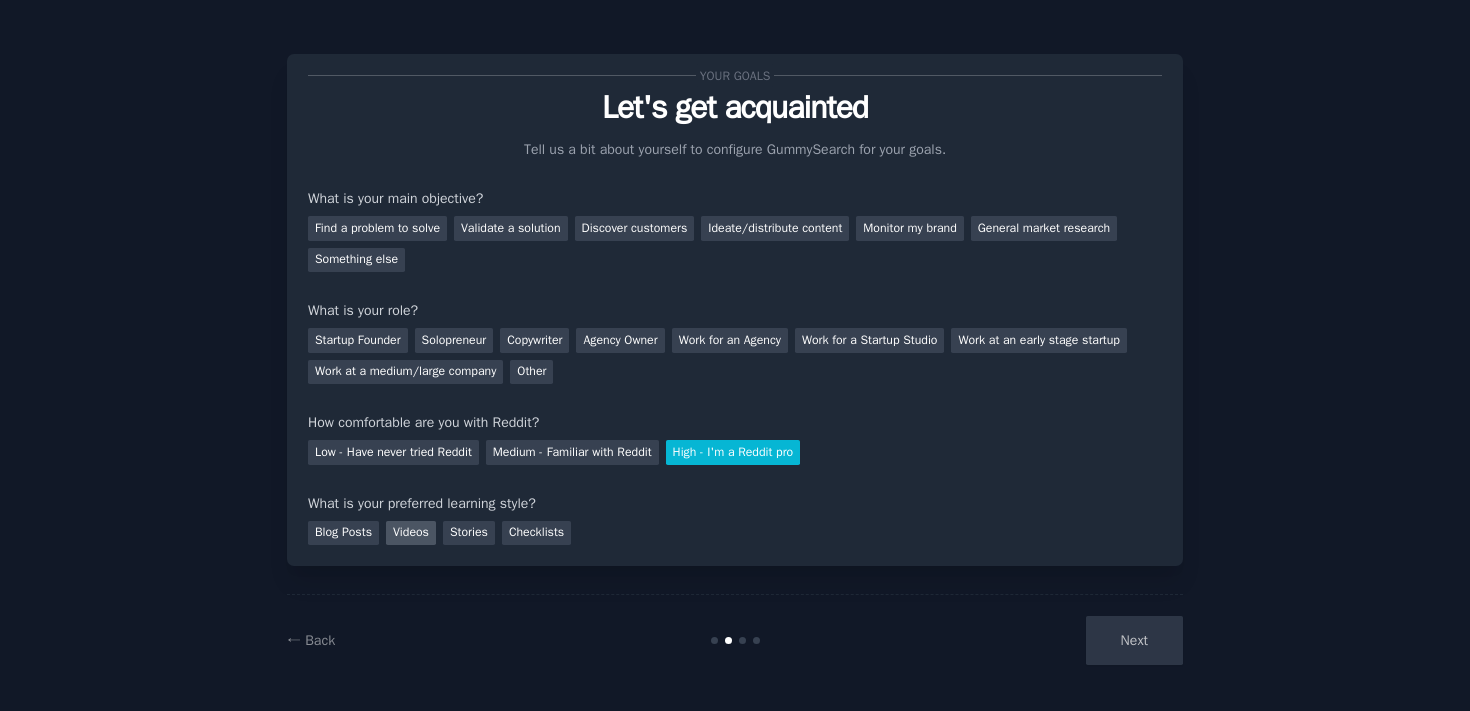 click on "Videos" at bounding box center [411, 533] 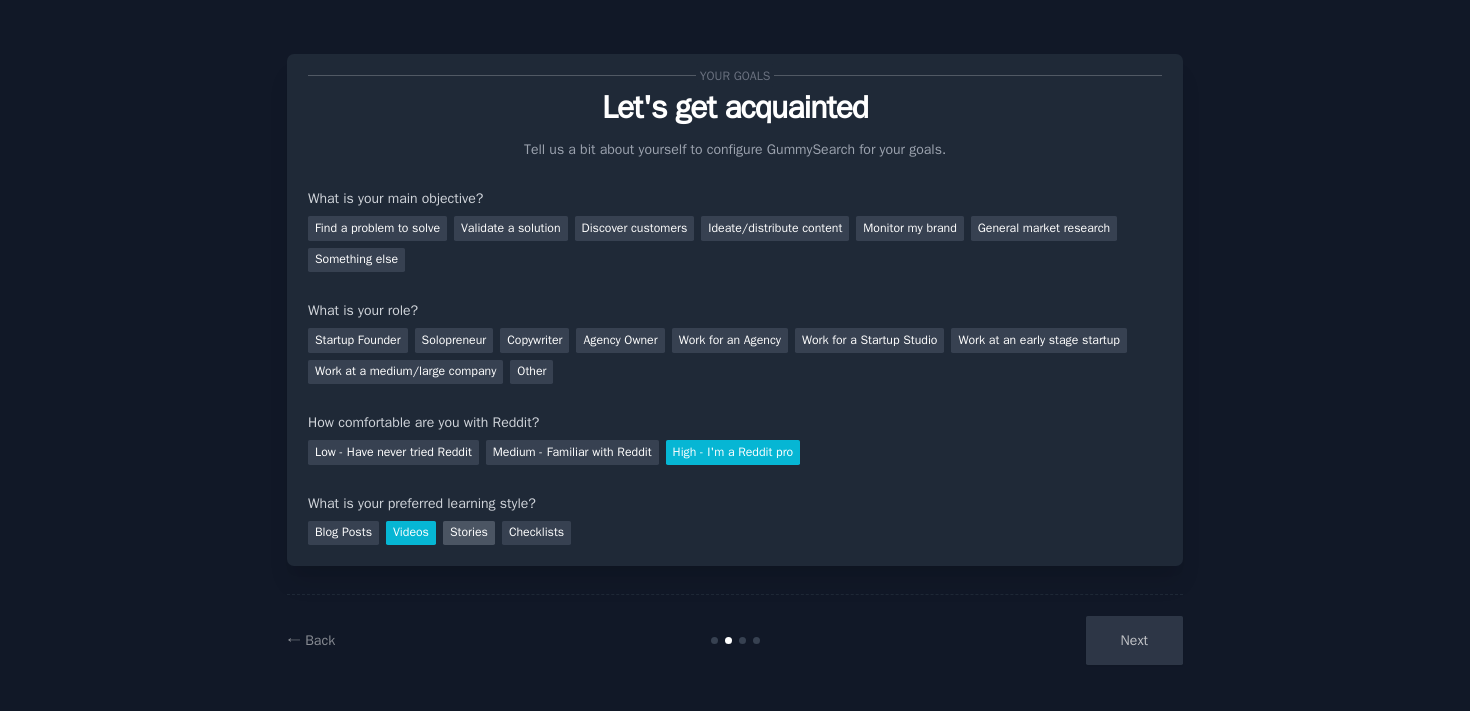 click on "Stories" at bounding box center [469, 533] 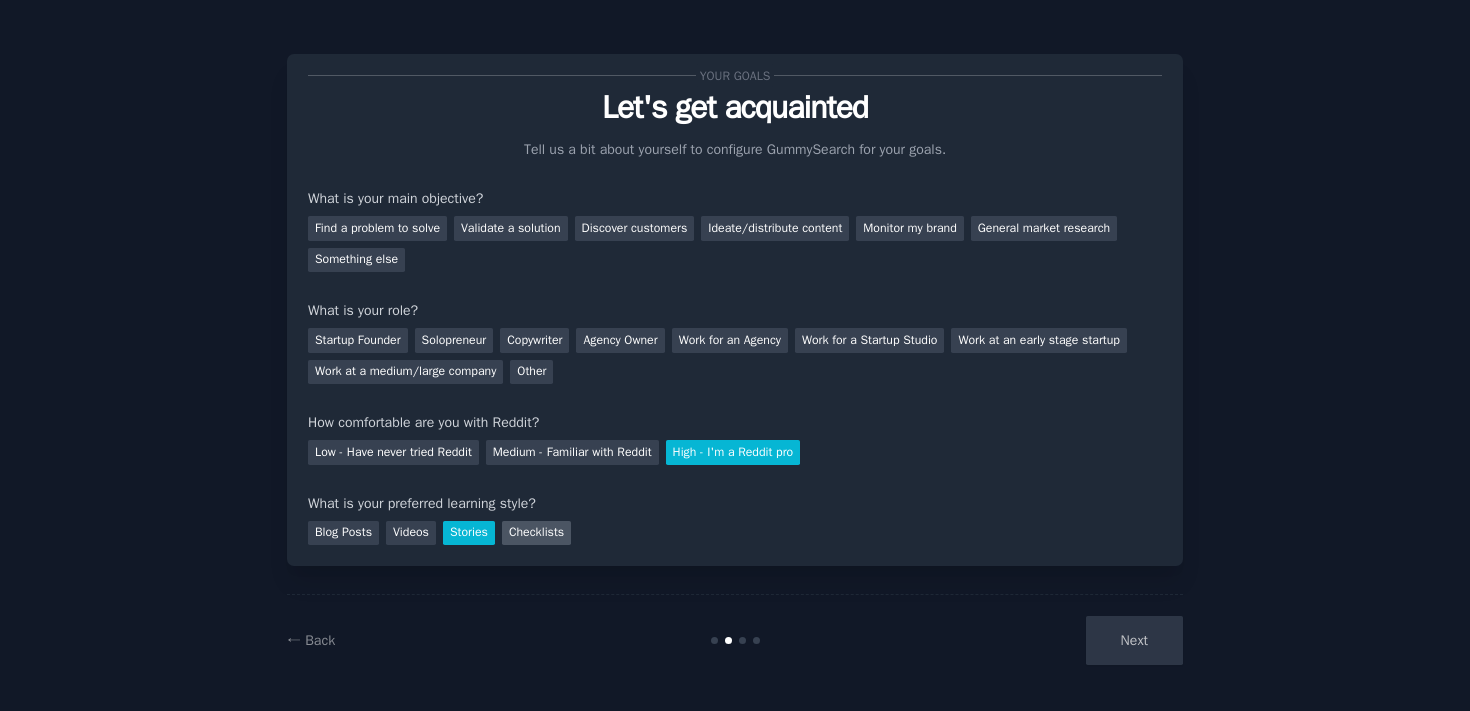 click on "Checklists" at bounding box center [536, 533] 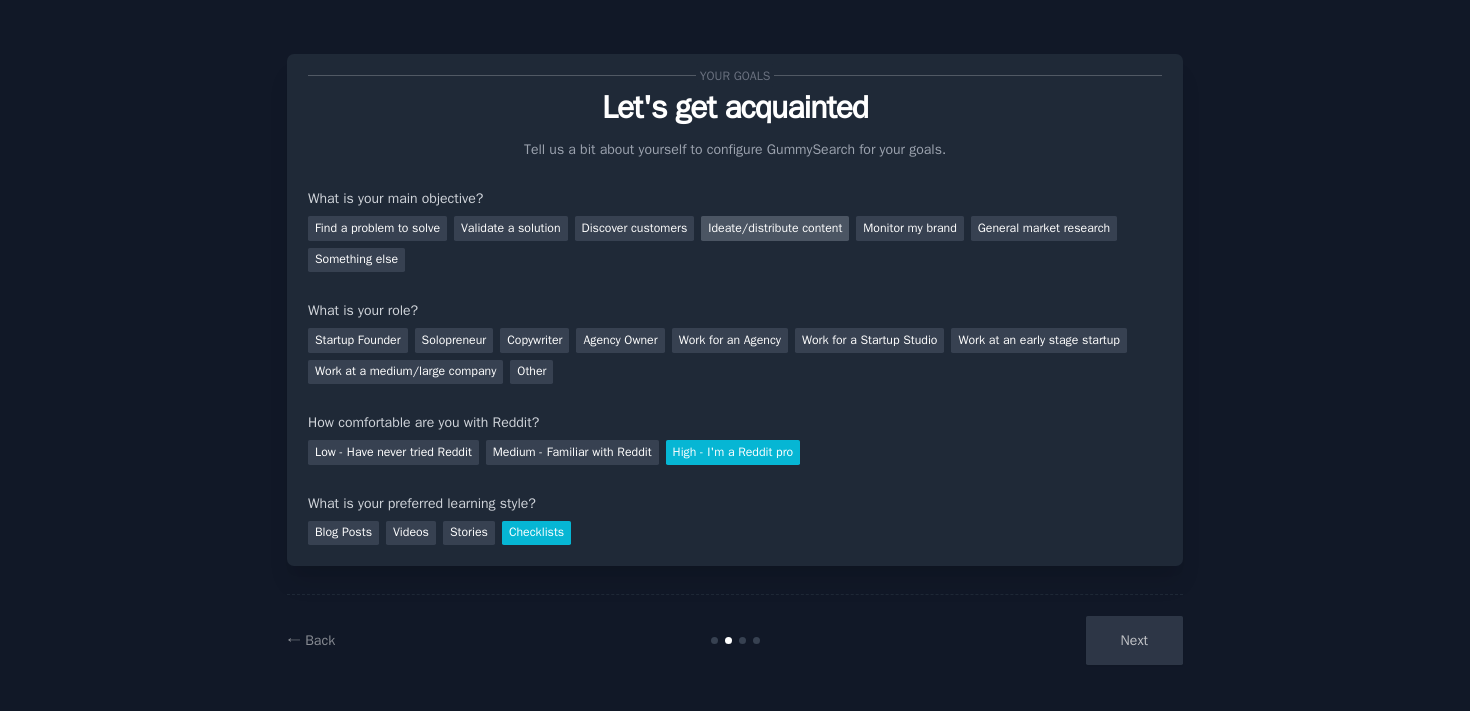 click on "Ideate/distribute content" at bounding box center [775, 228] 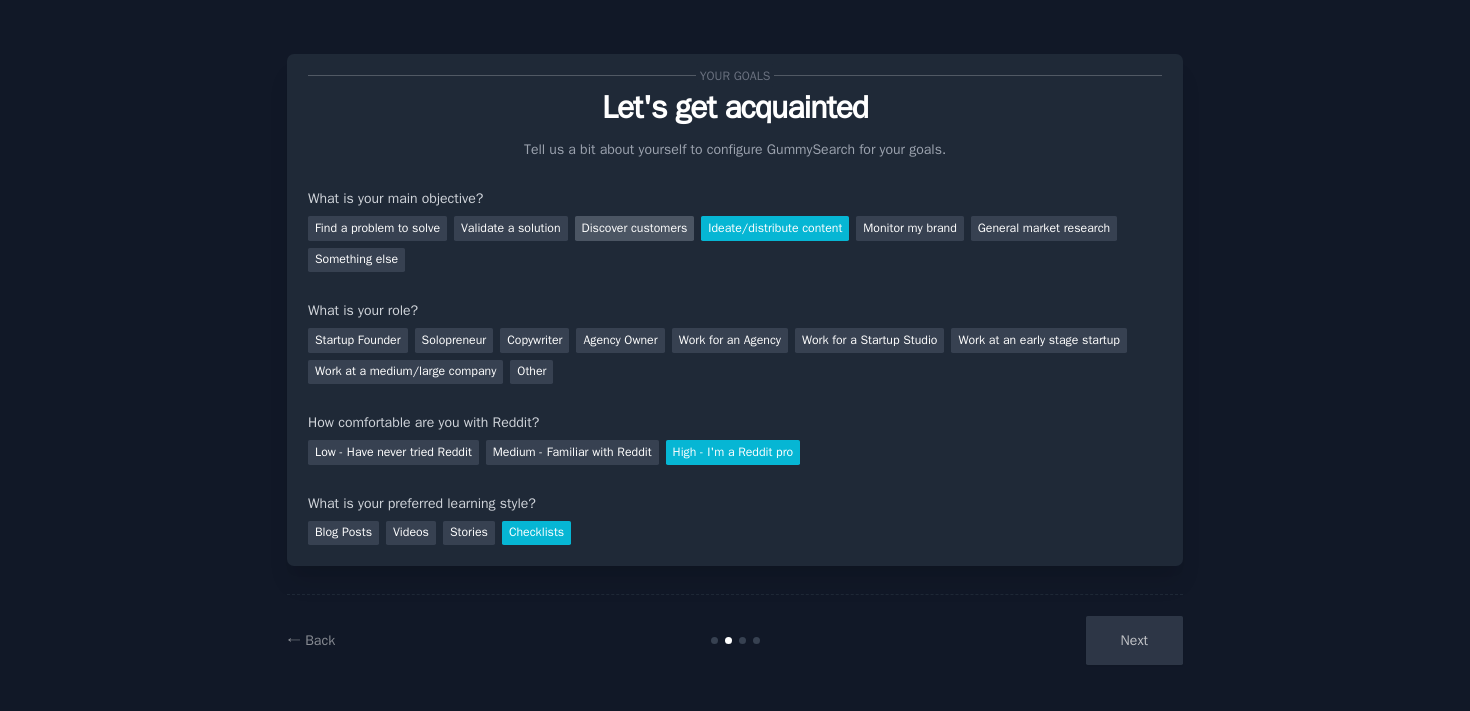 click on "Discover customers" at bounding box center [635, 228] 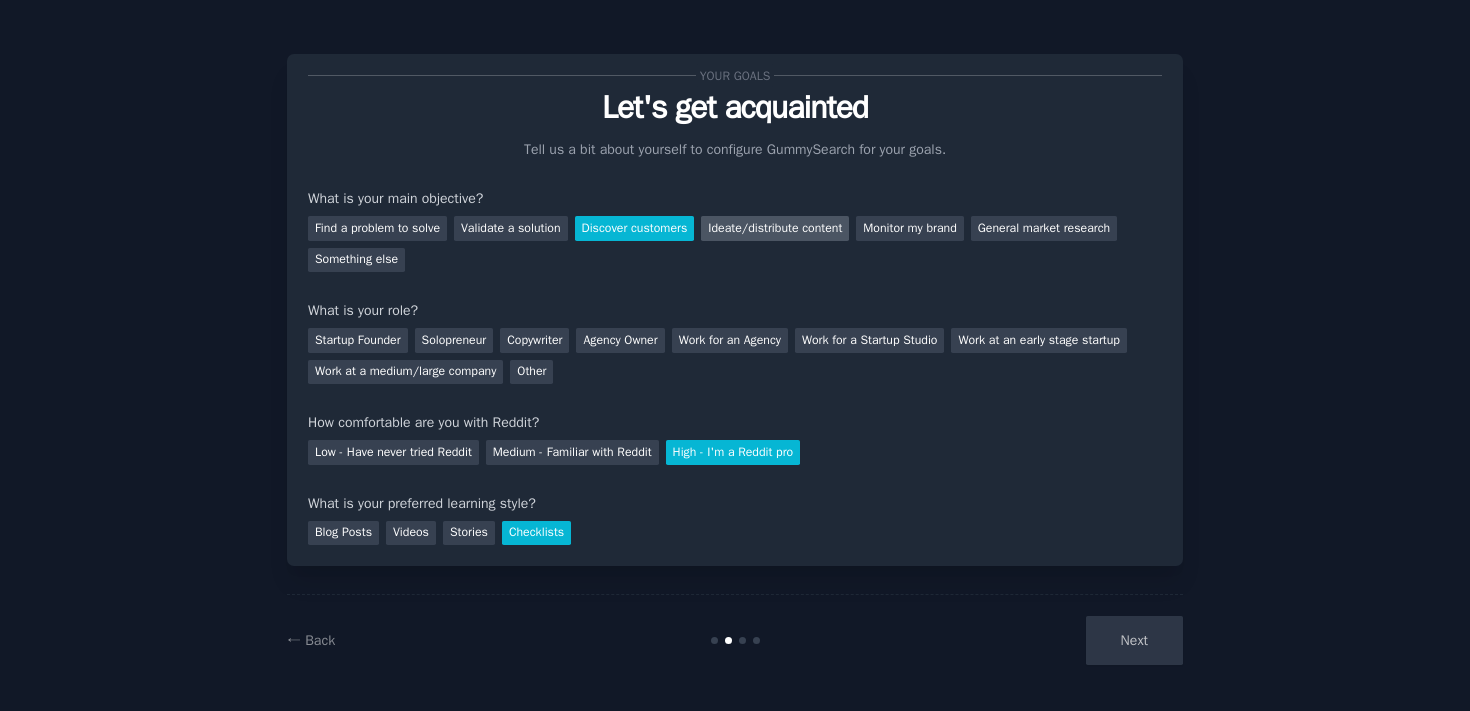 click on "Ideate/distribute content" at bounding box center (775, 228) 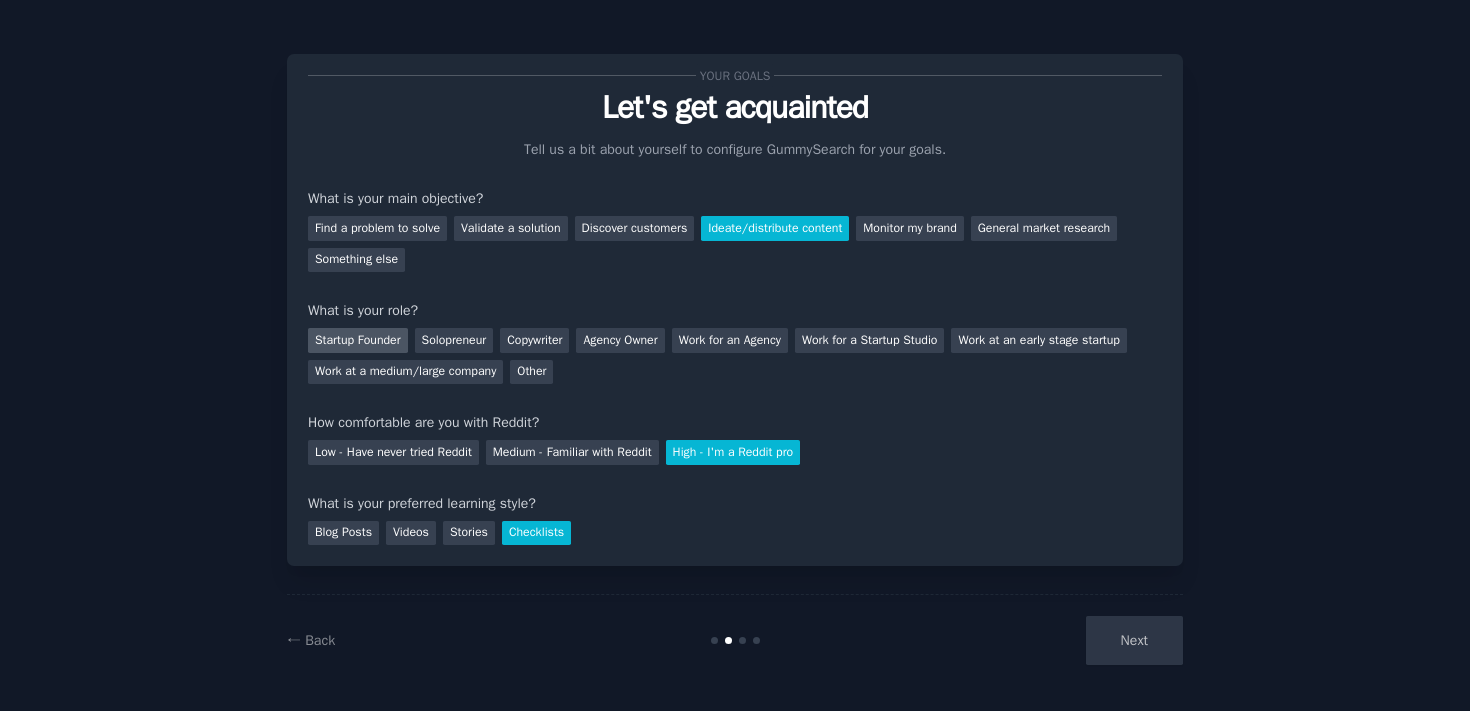 click on "Startup Founder" at bounding box center (358, 340) 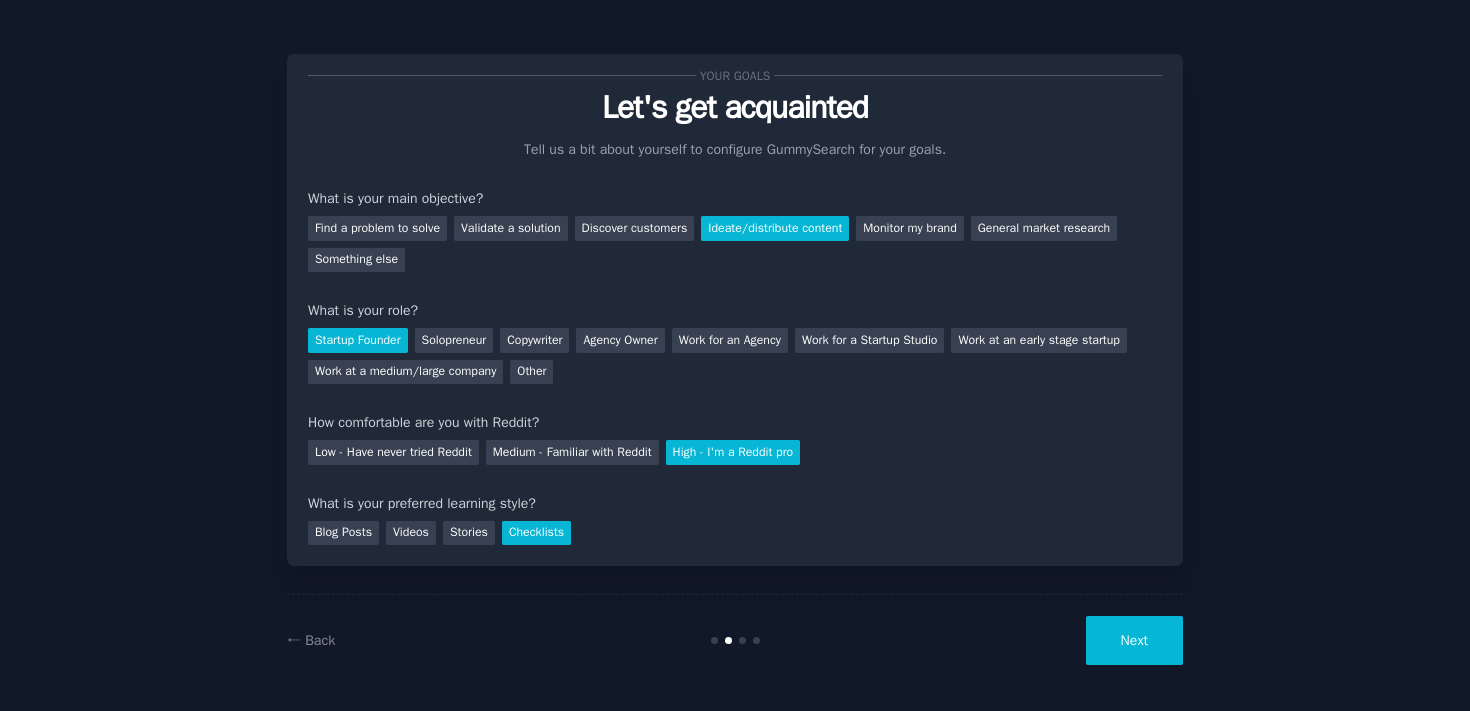 click on "Next" at bounding box center [1134, 640] 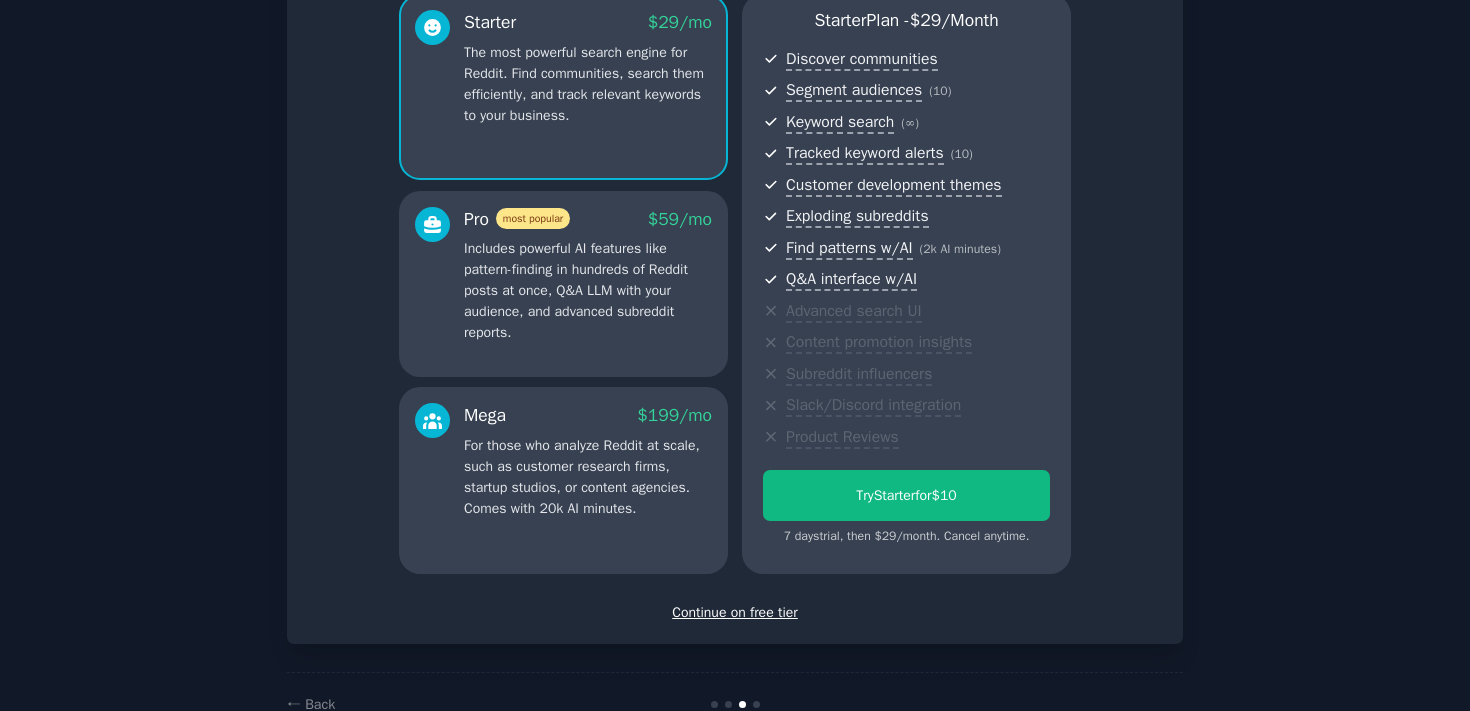 scroll, scrollTop: 237, scrollLeft: 0, axis: vertical 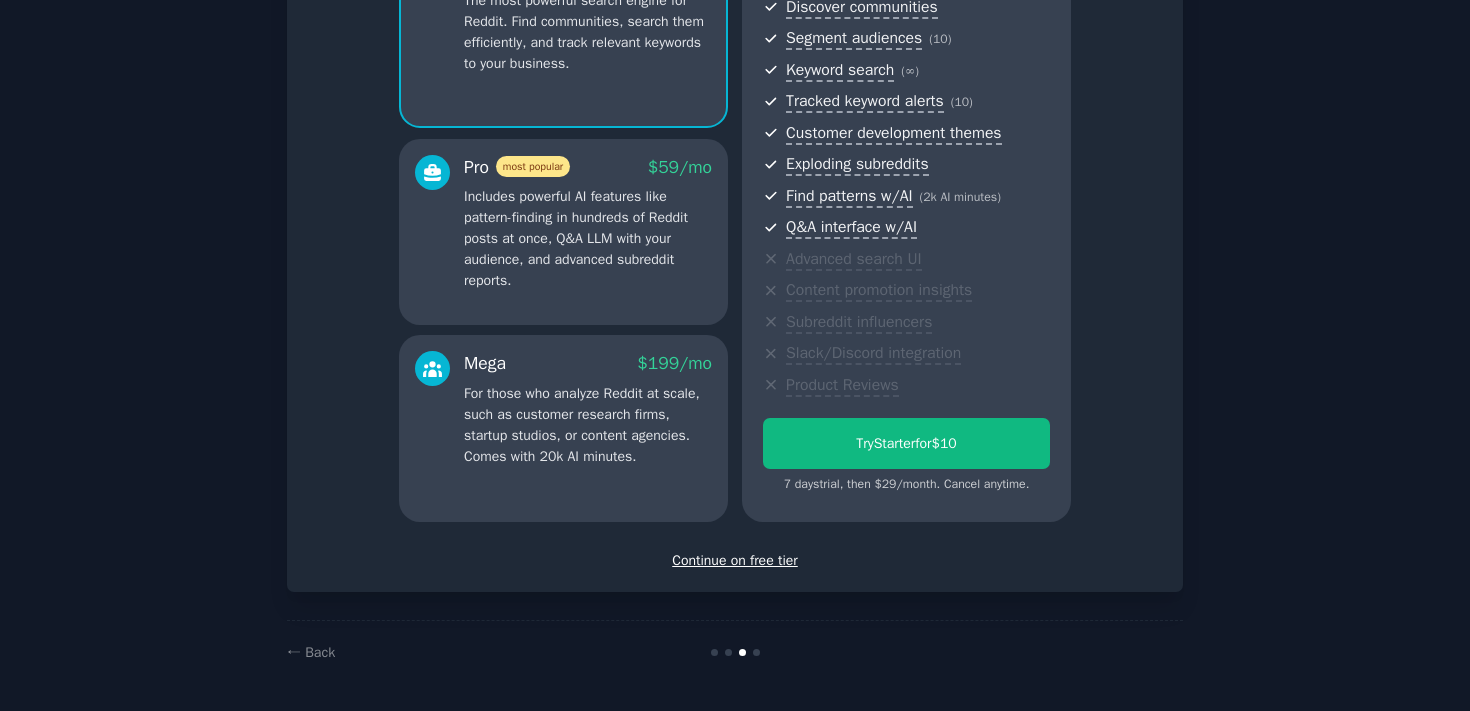 click on "Continue on free tier" at bounding box center [735, 560] 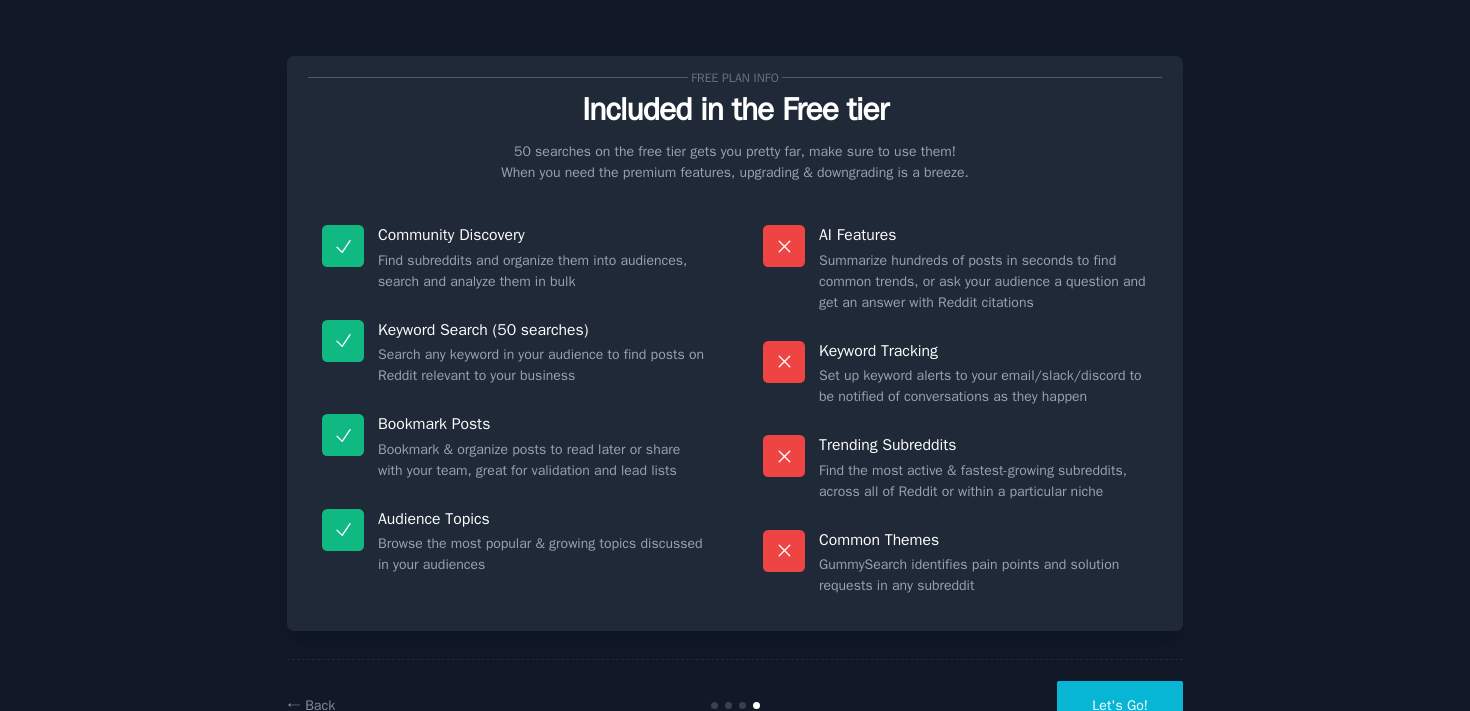 scroll, scrollTop: 1, scrollLeft: 0, axis: vertical 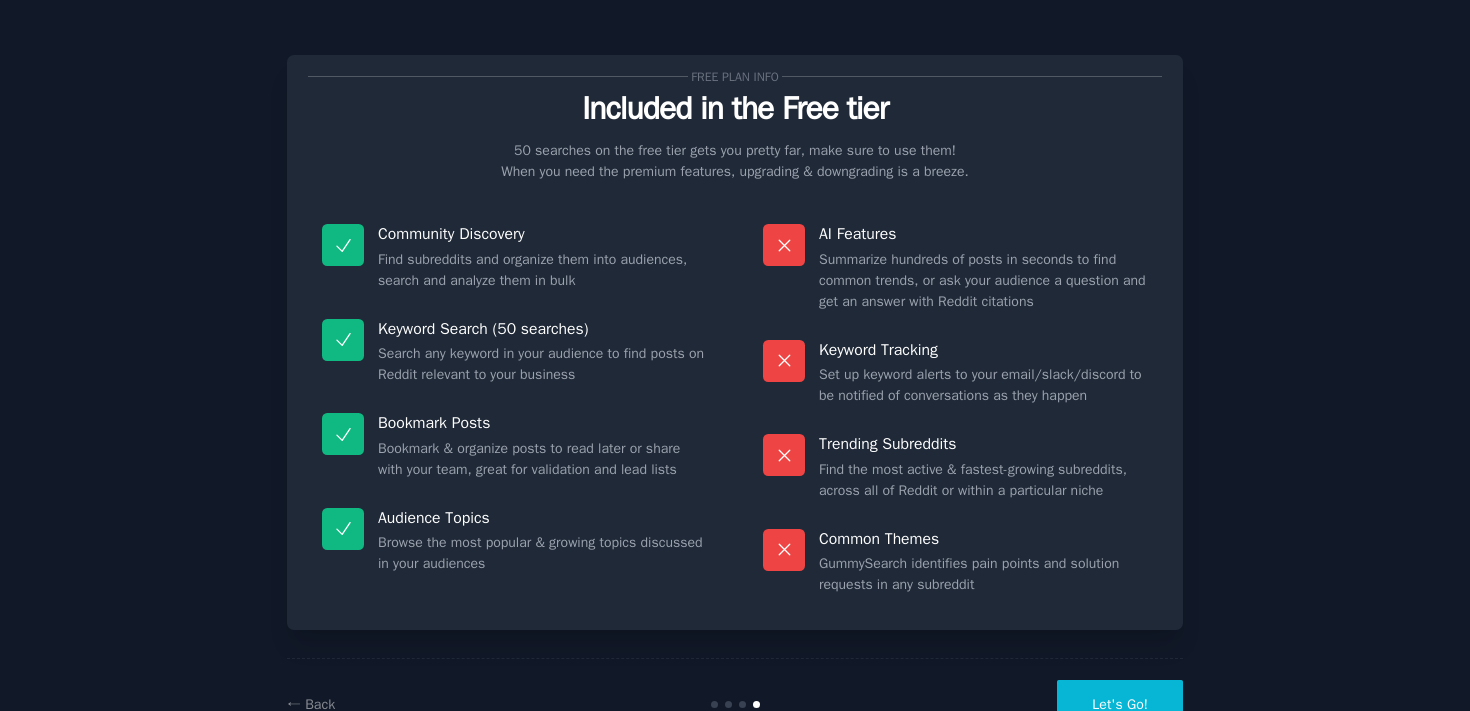 click on "Let's Go!" at bounding box center [1120, 704] 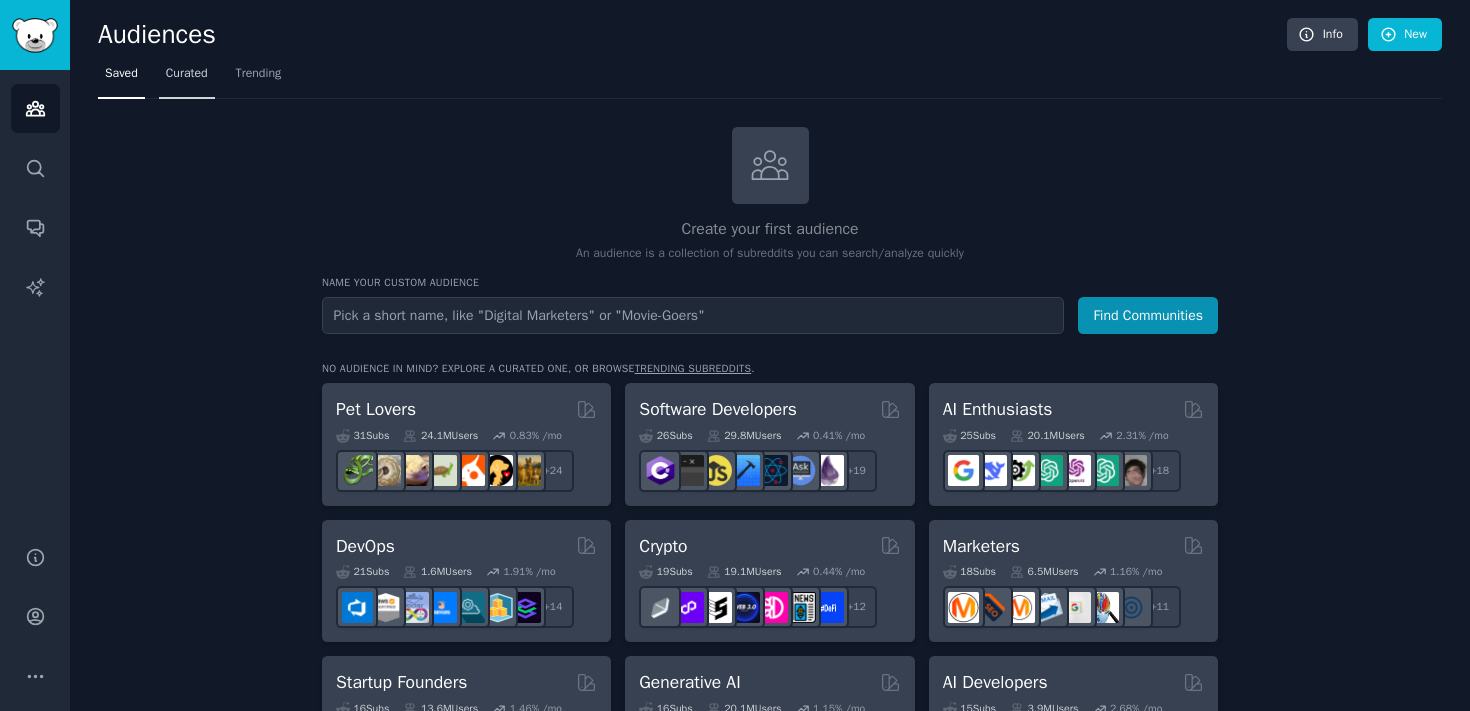 click on "Curated" at bounding box center (187, 74) 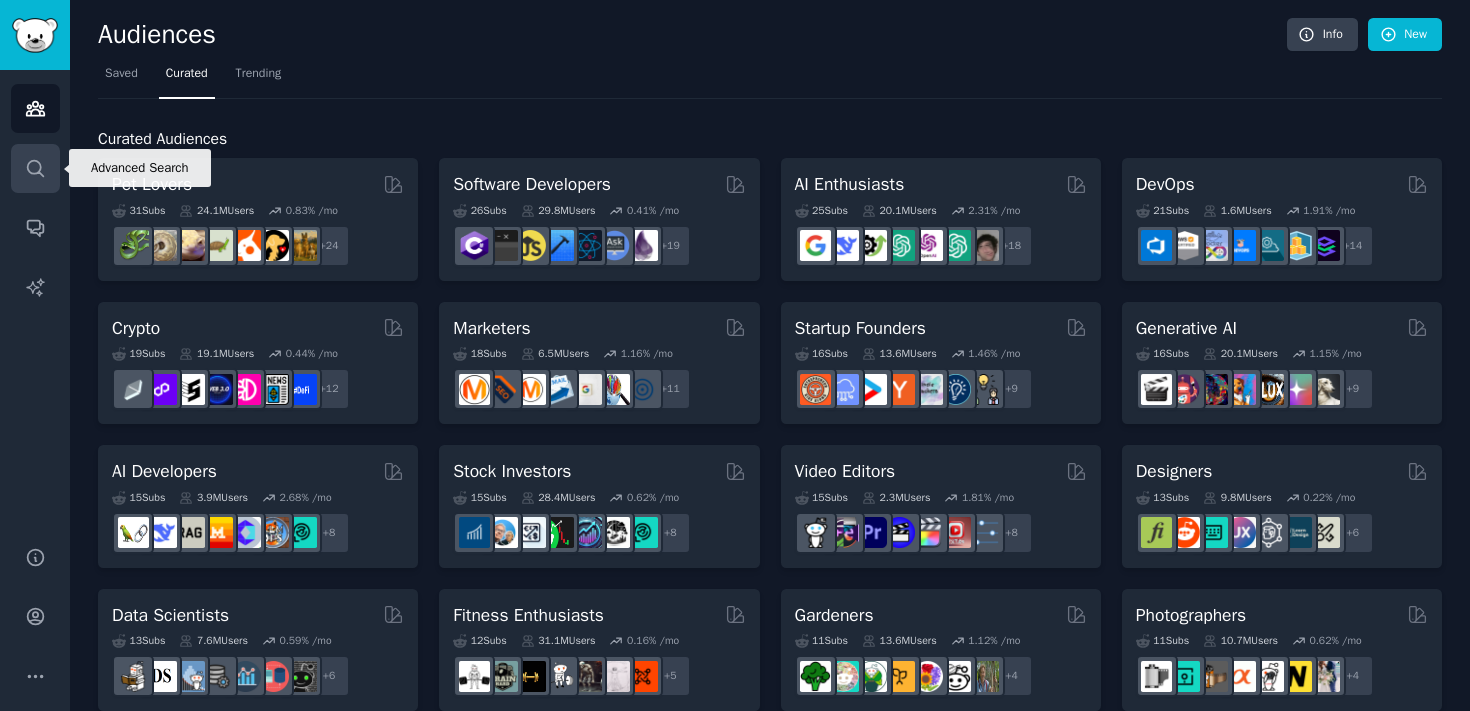 click on "Search" at bounding box center [35, 168] 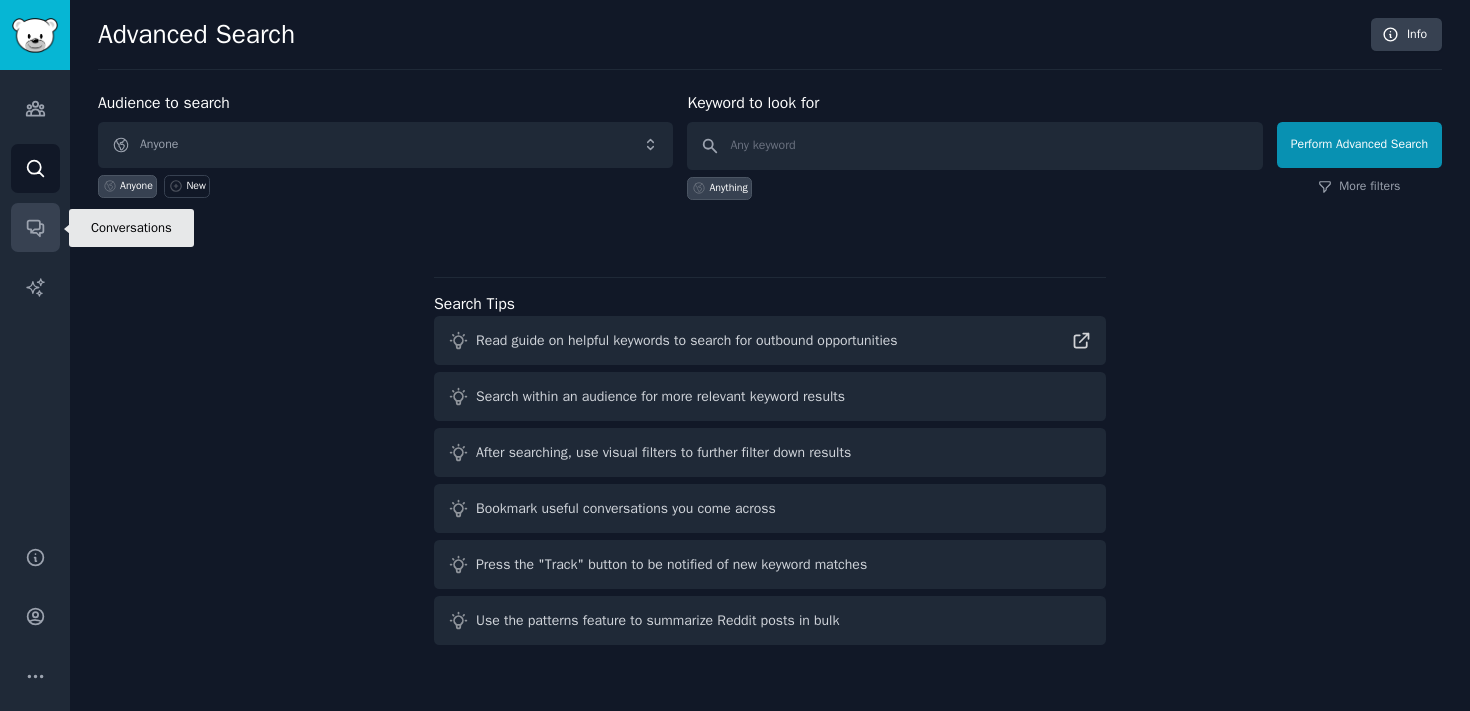 click 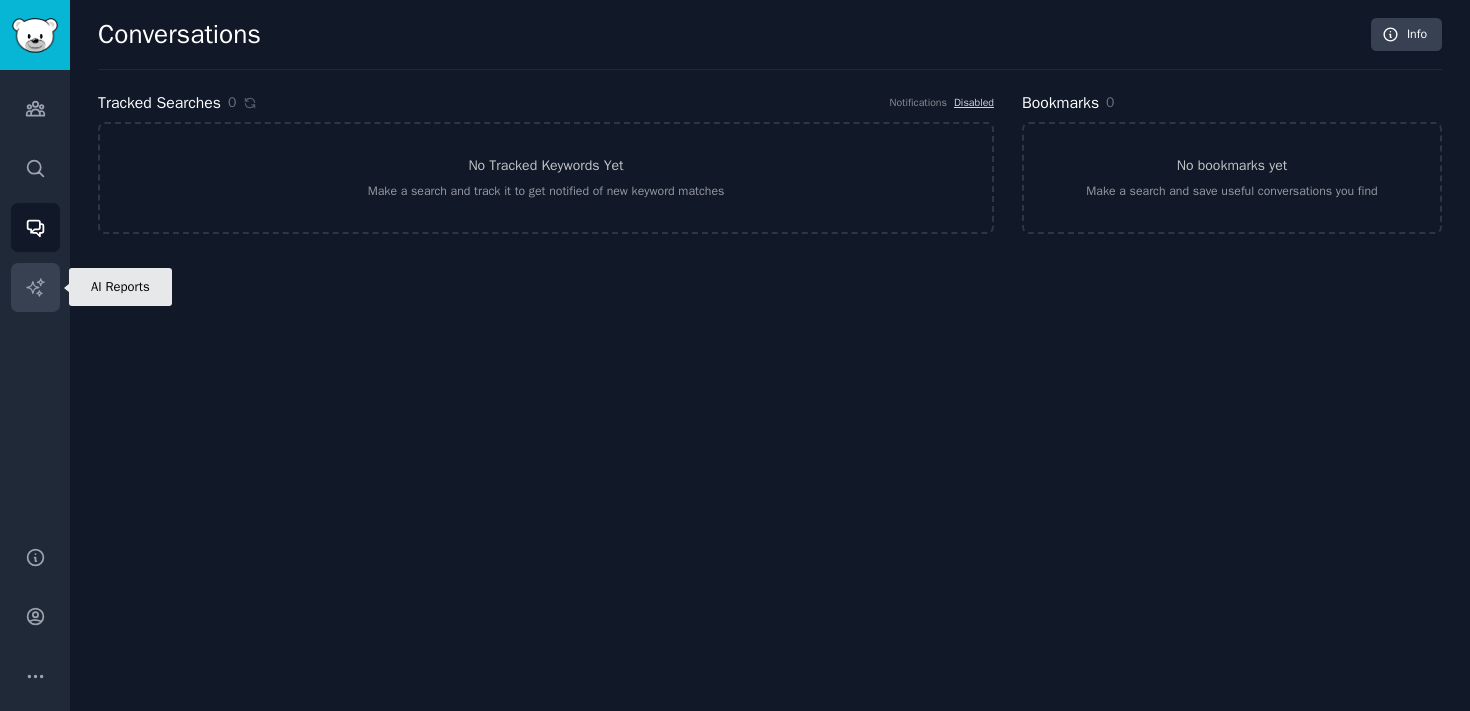 click on "AI Reports" at bounding box center [35, 287] 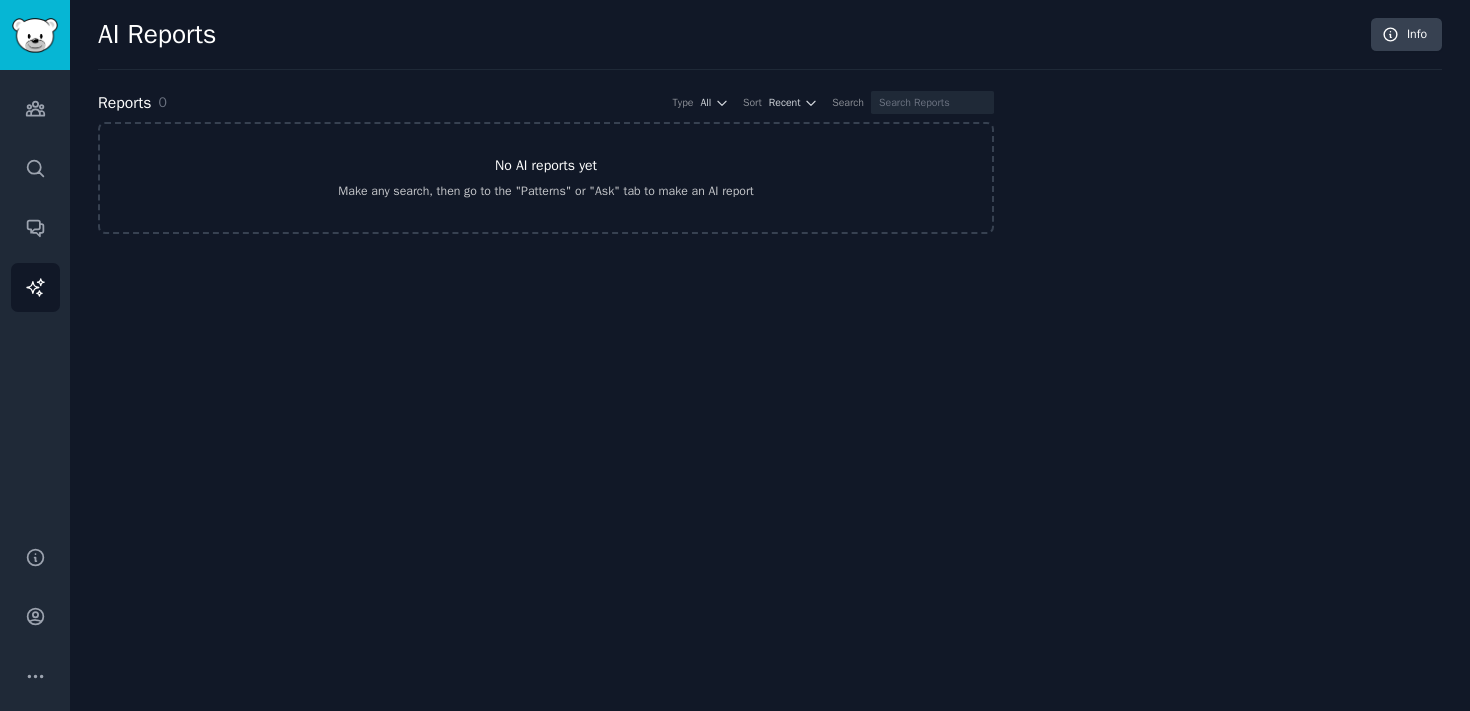 click on "No AI reports yet" at bounding box center (546, 165) 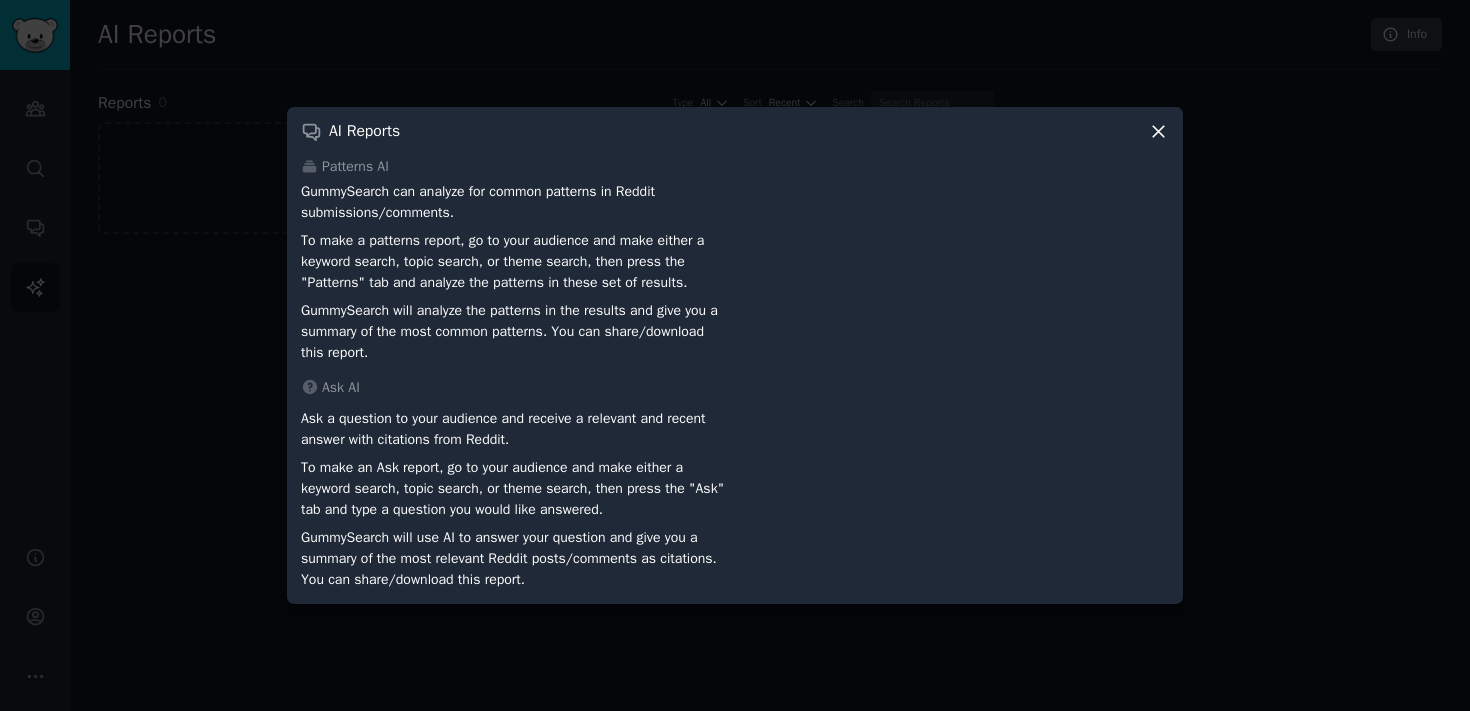 click 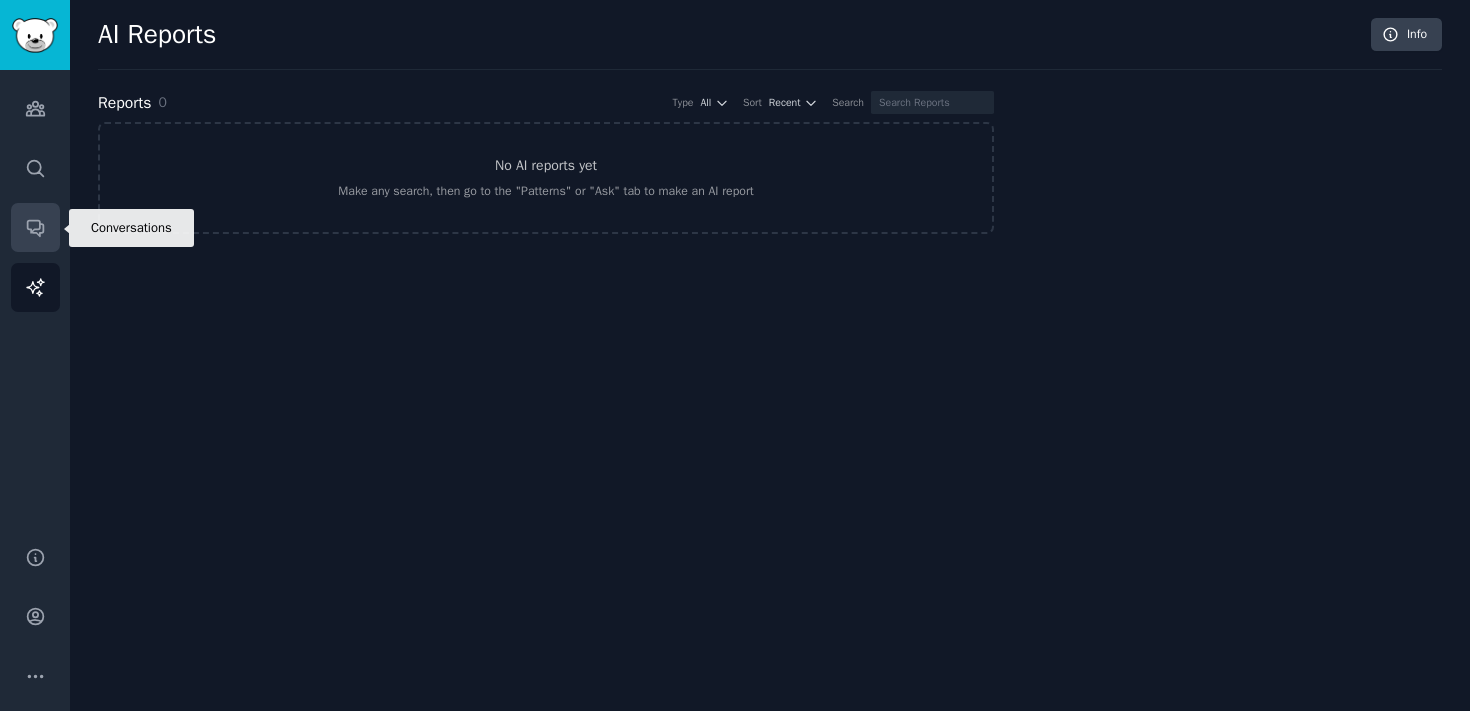 click 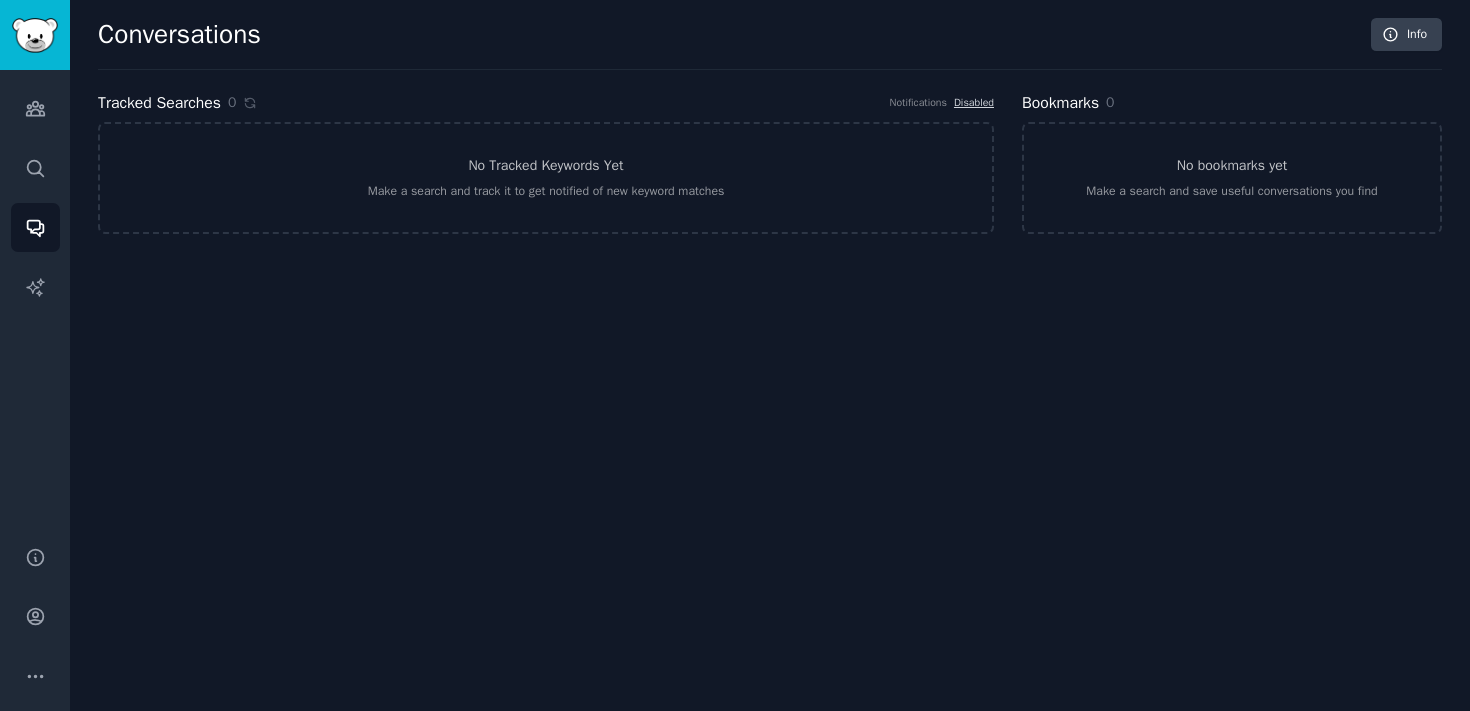 click on "Audiences Search Conversations AI Reports" at bounding box center [35, 296] 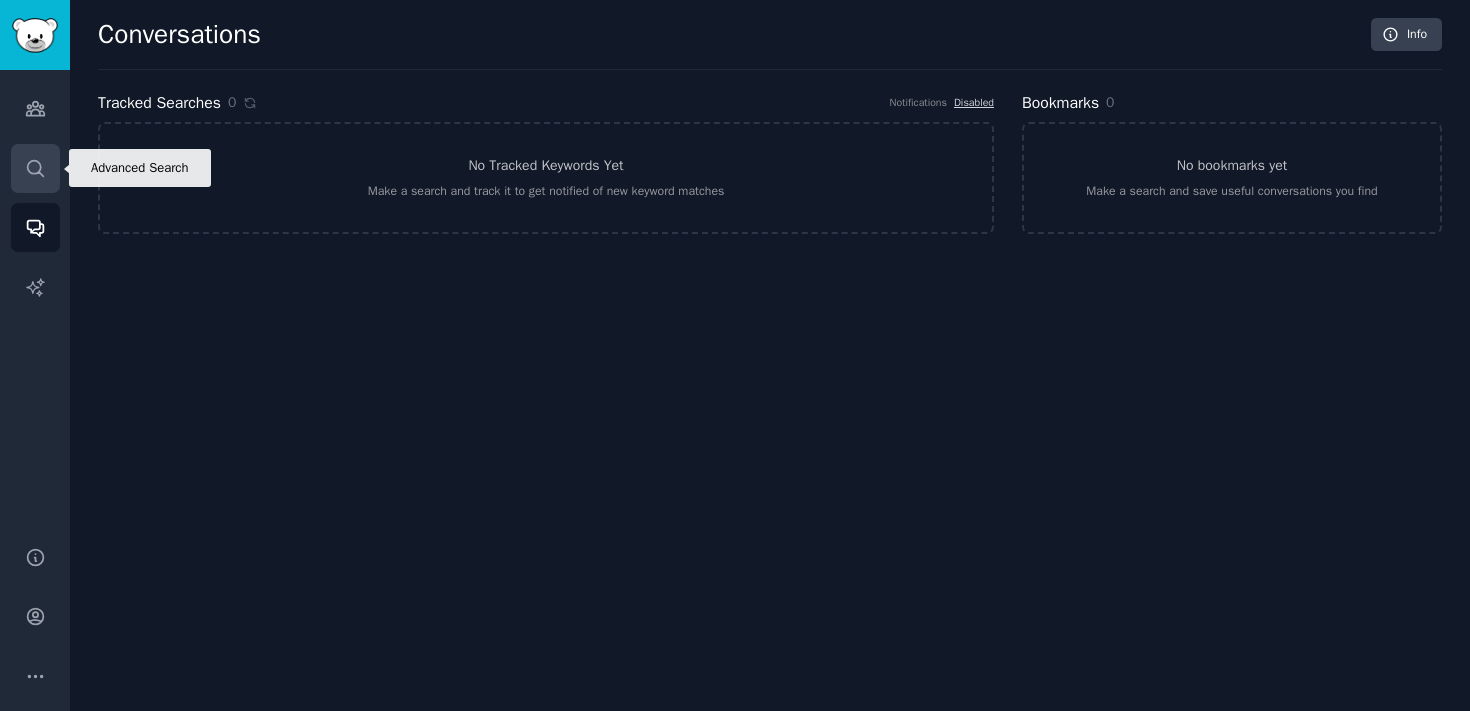 click on "Search" at bounding box center (35, 168) 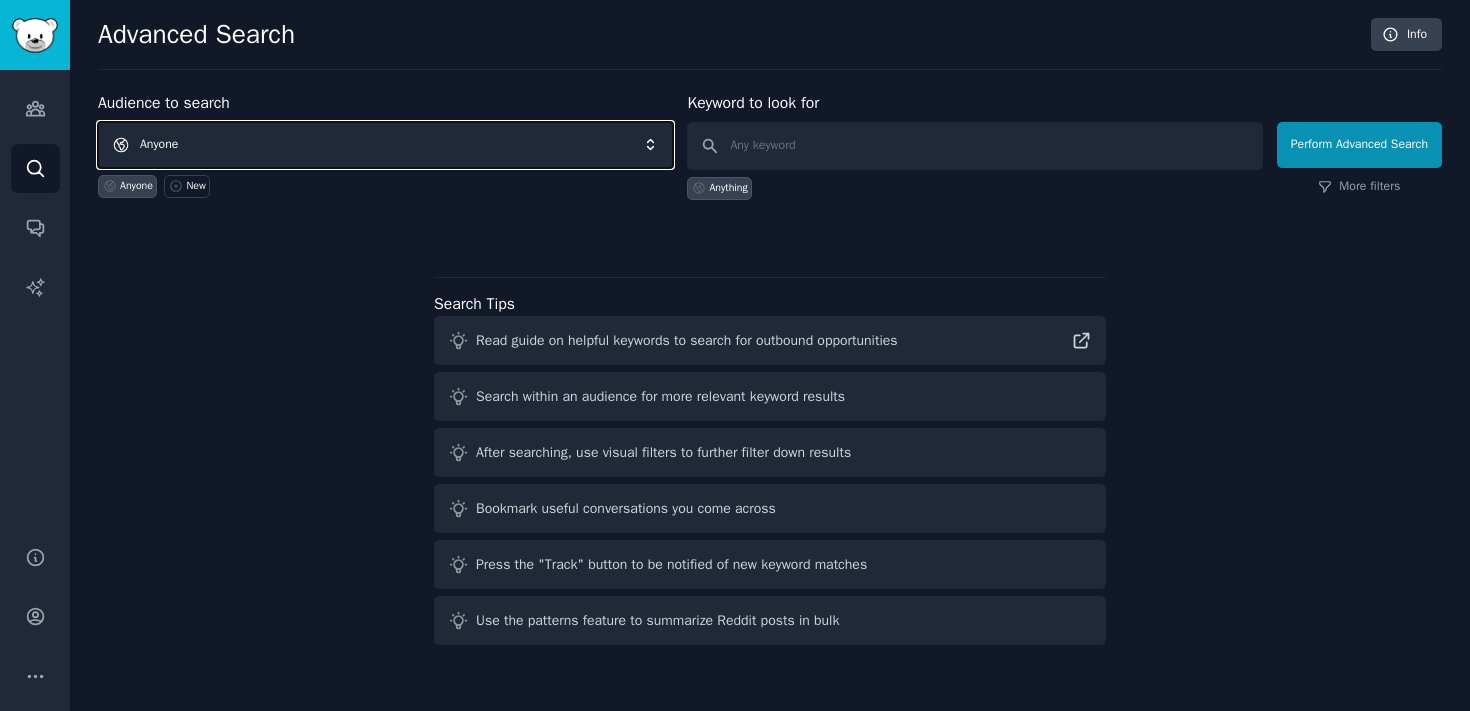 click on "Anyone" at bounding box center [385, 145] 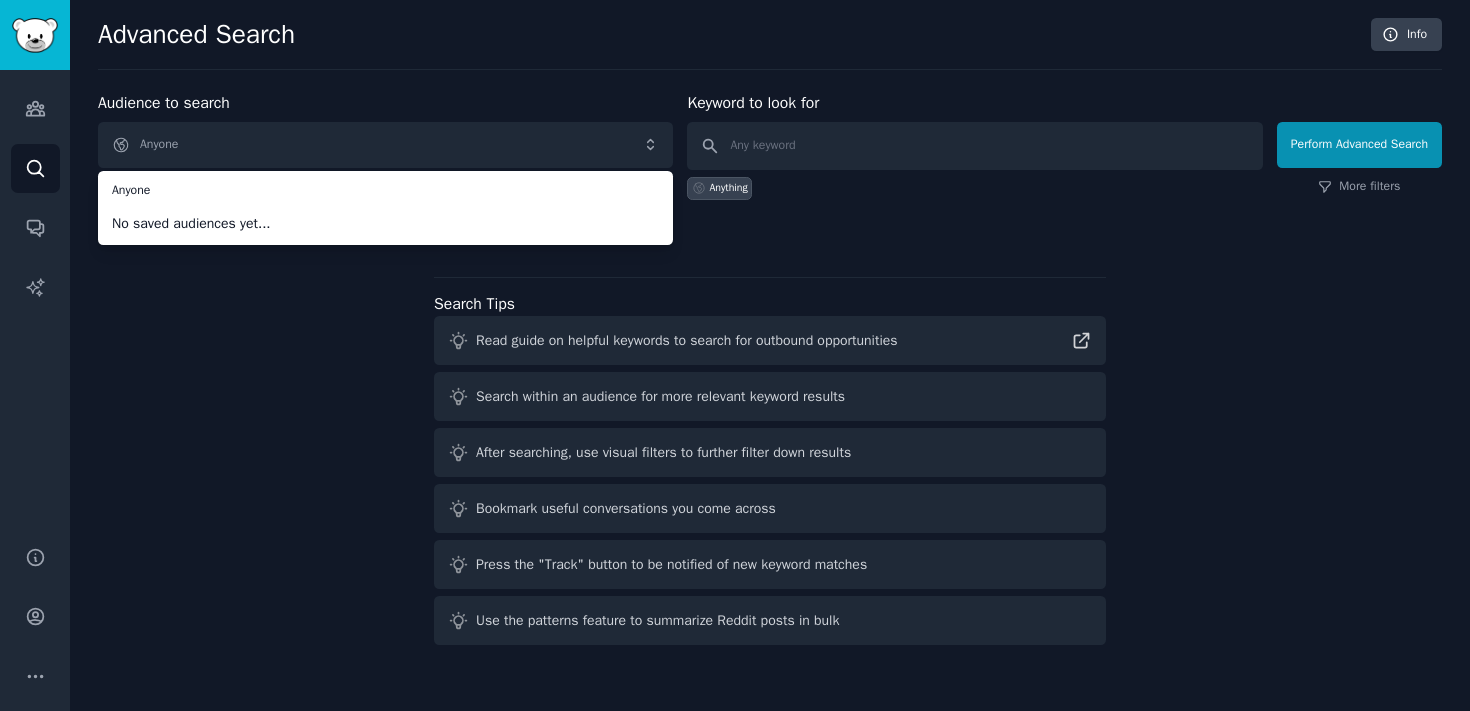 click on "No saved audiences yet..." at bounding box center (385, 223) 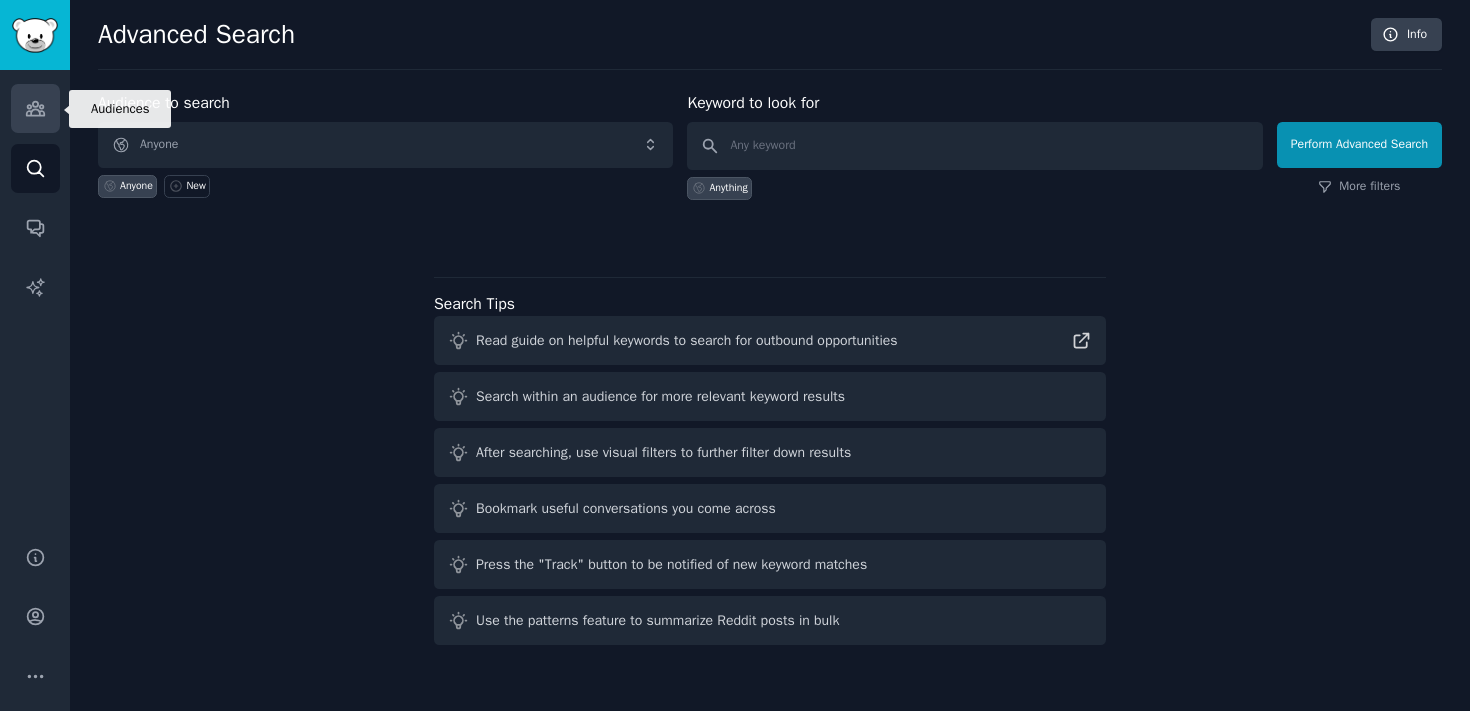 click on "Audiences" at bounding box center (35, 108) 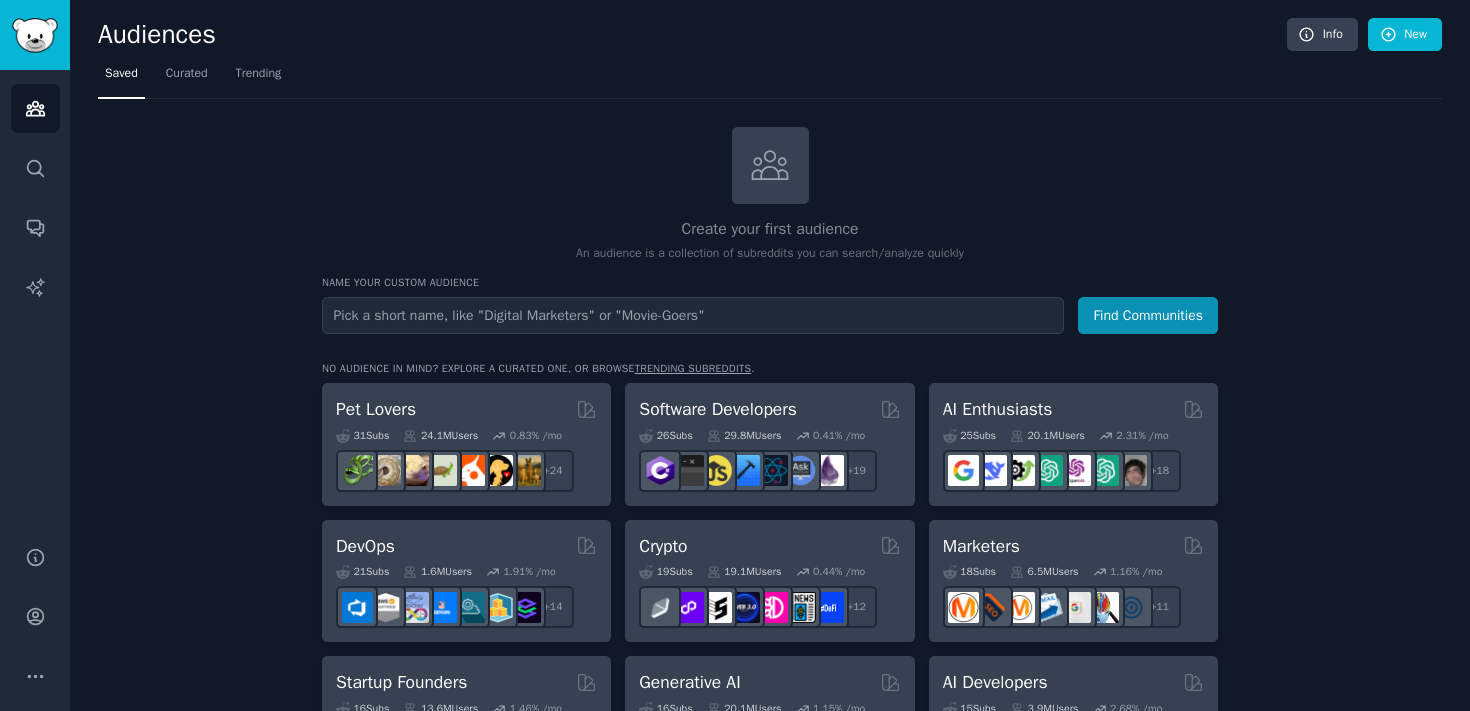 click at bounding box center (693, 315) 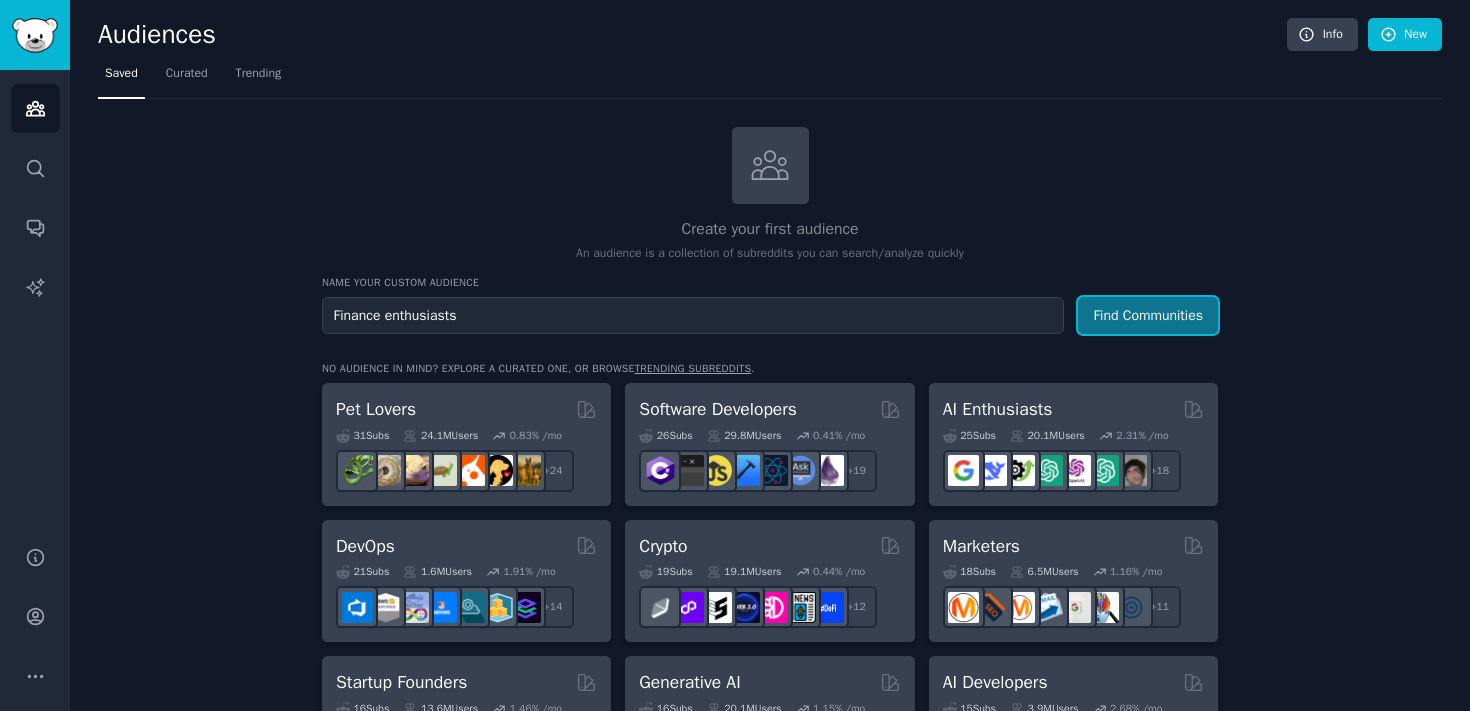 click on "Find Communities" at bounding box center (1148, 315) 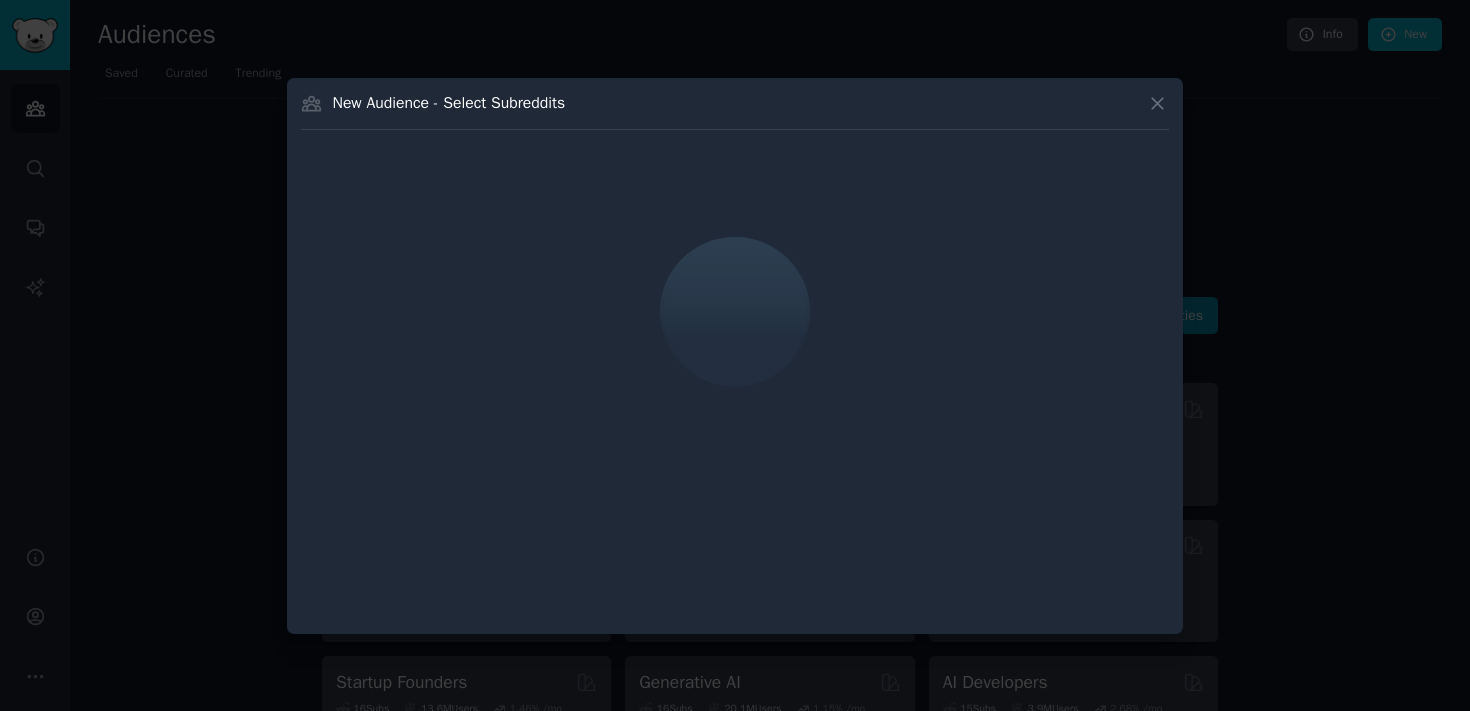 click 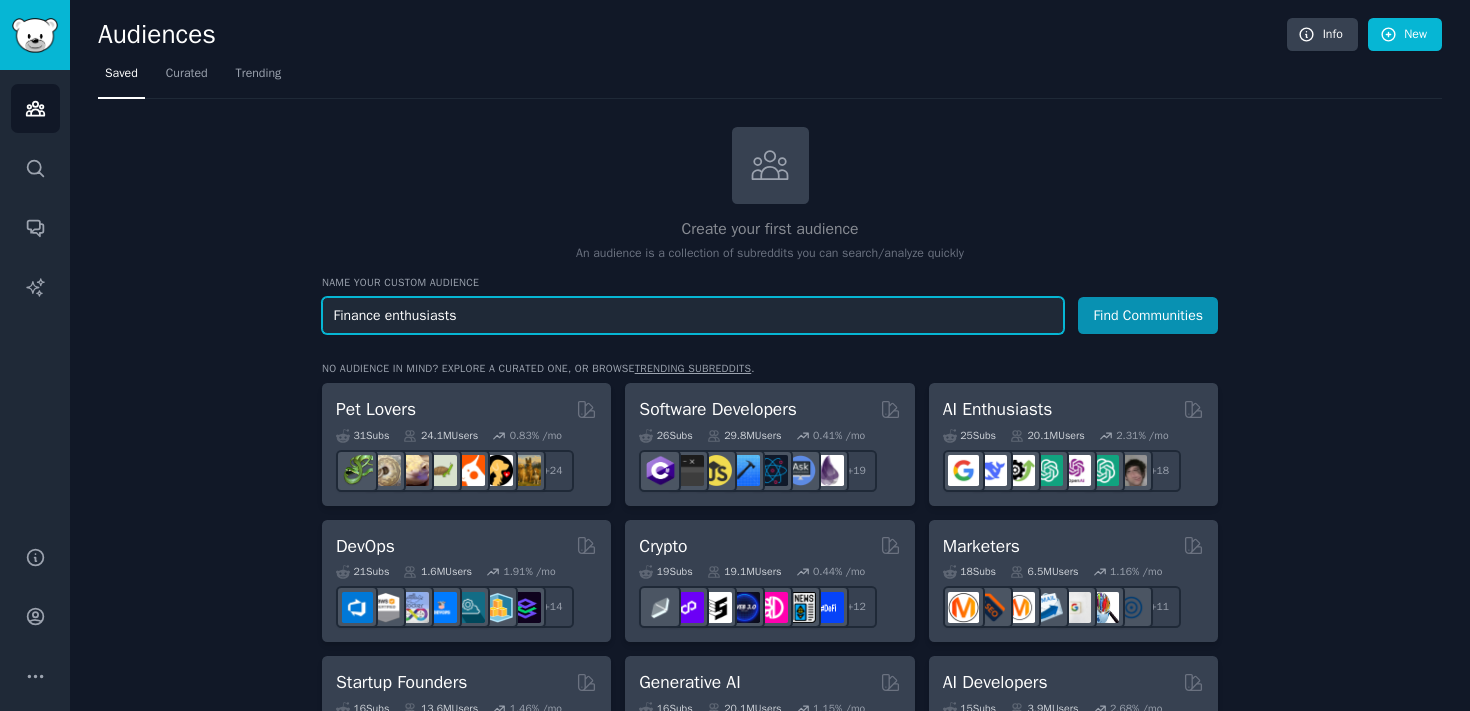 click on "Finance enthusiasts" at bounding box center (693, 315) 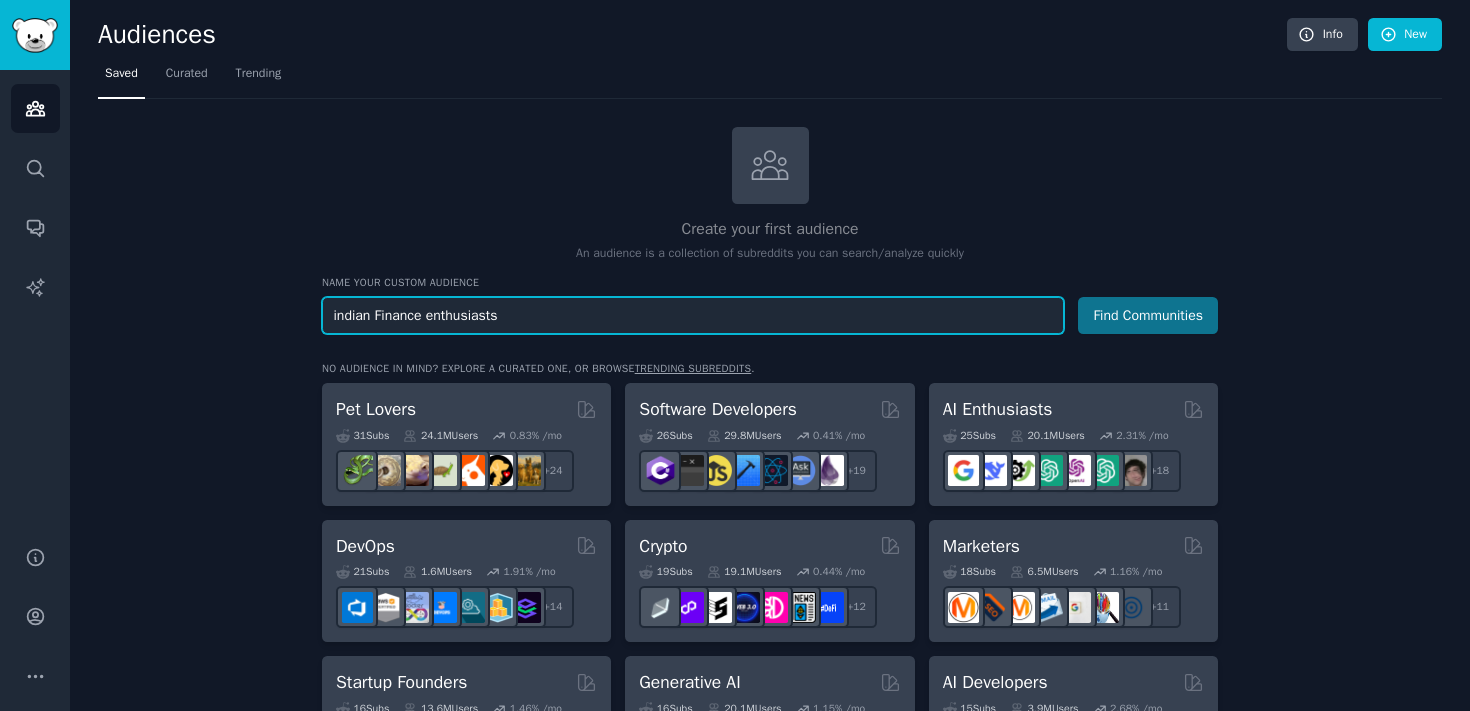 type on "indian Finance enthusiasts" 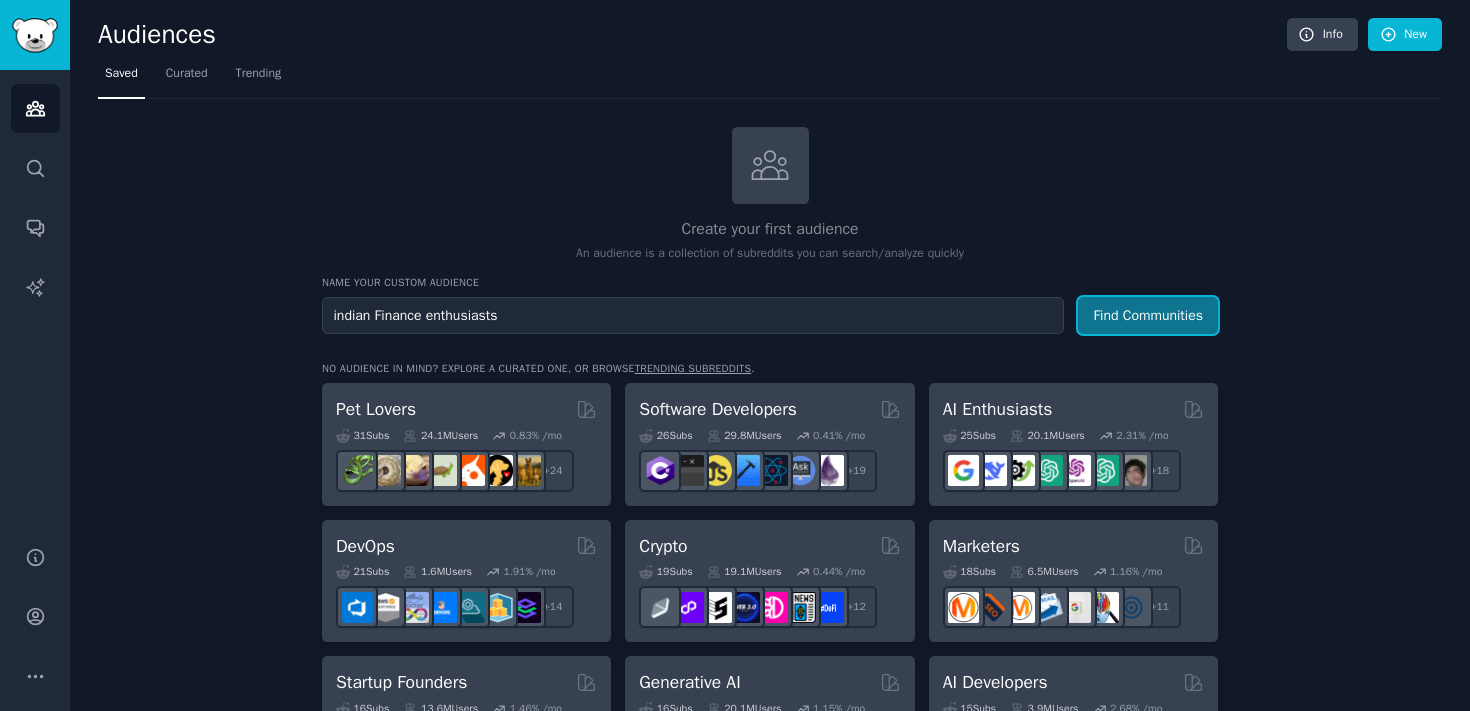 click on "Find Communities" at bounding box center (1148, 315) 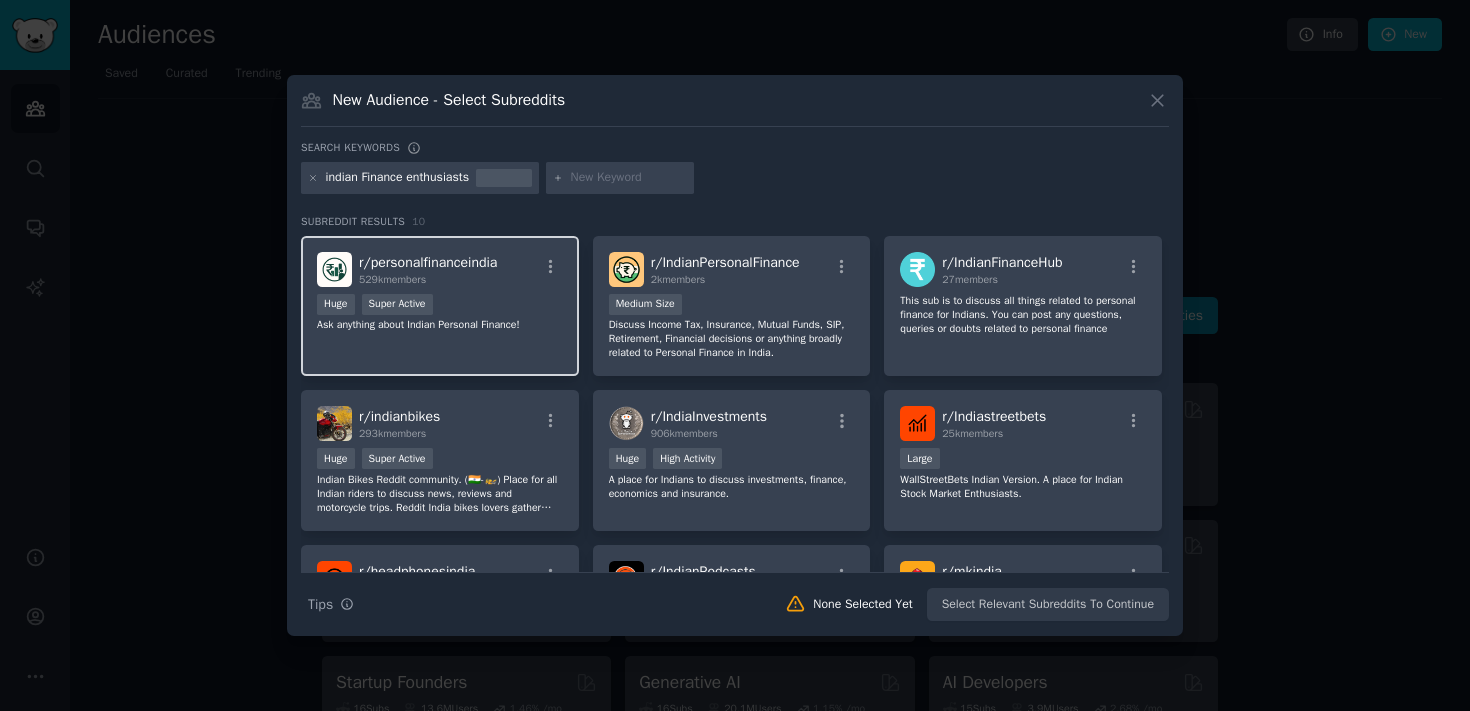 click on ">= 95th percentile for submissions / day Huge Super Active" at bounding box center [440, 306] 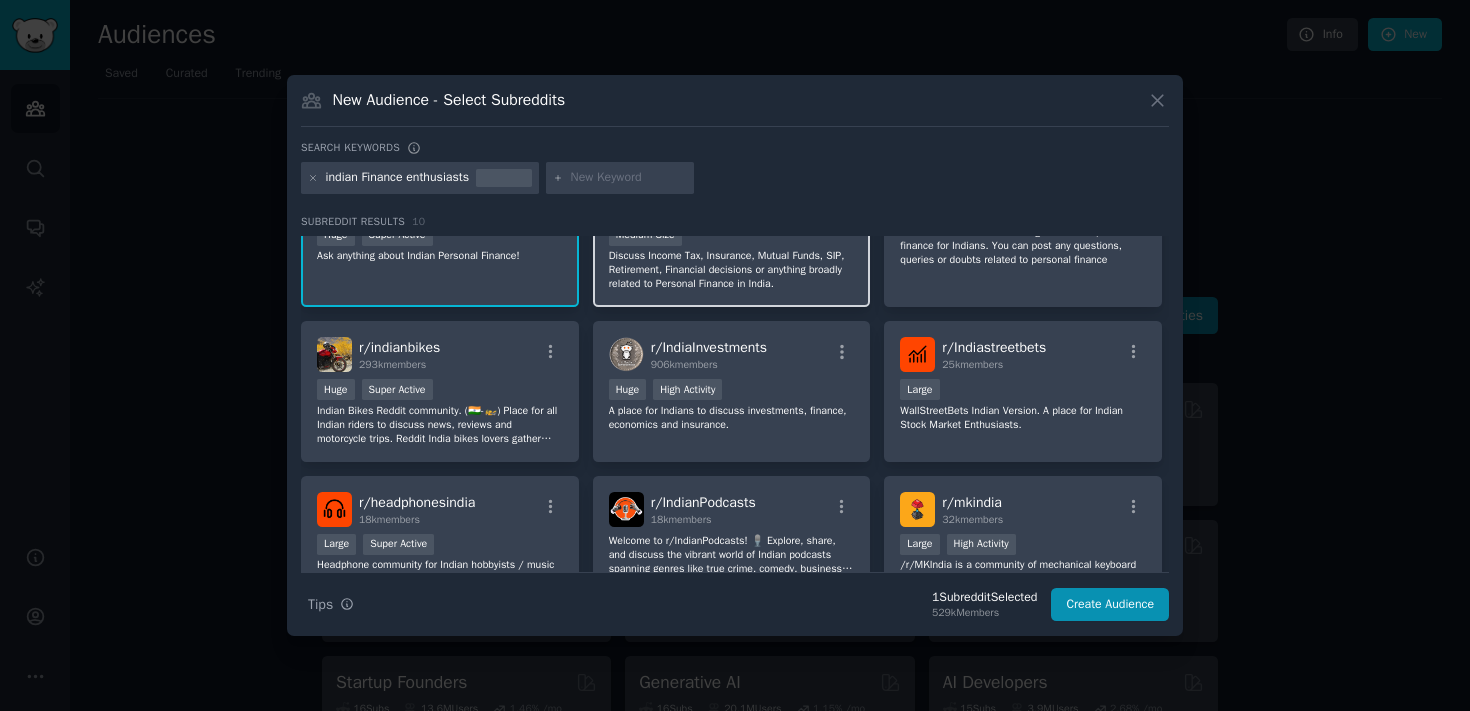scroll, scrollTop: 70, scrollLeft: 0, axis: vertical 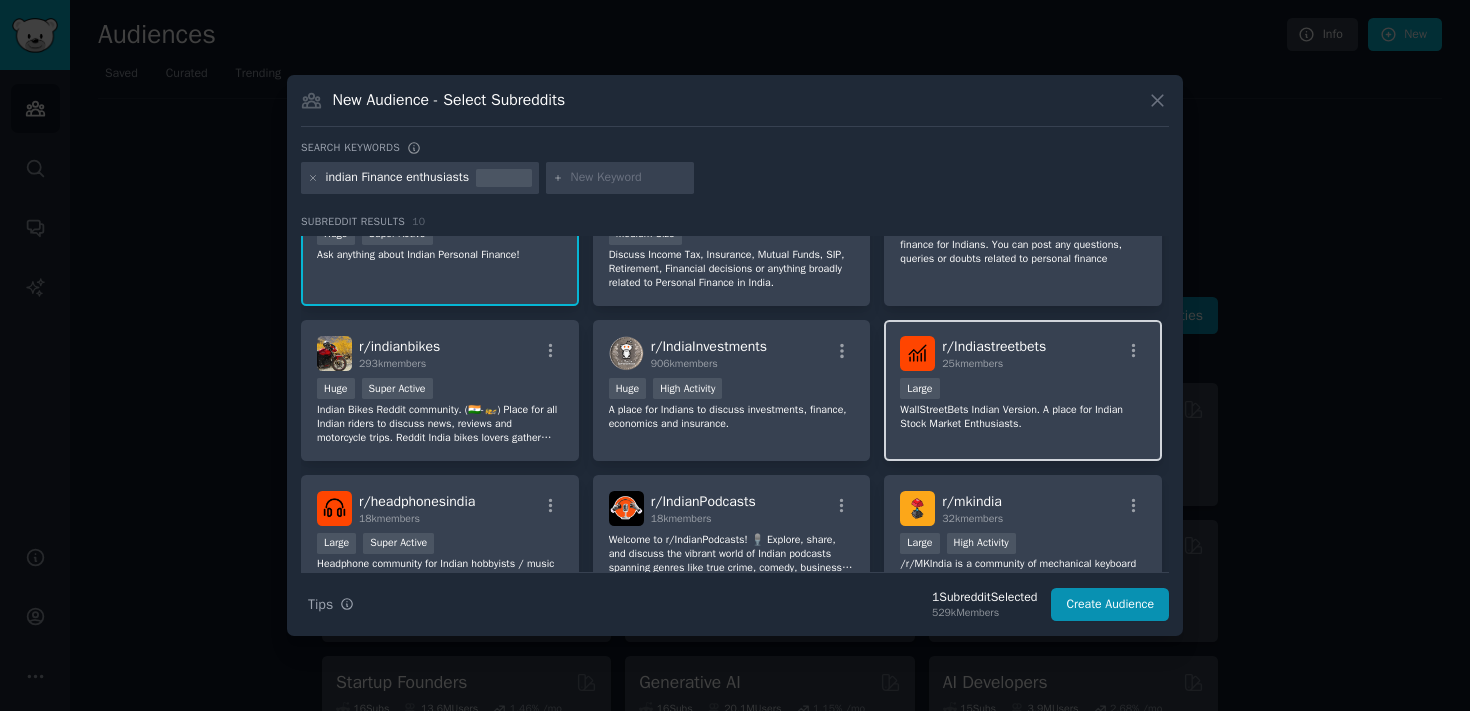 click on "Large" at bounding box center [1023, 390] 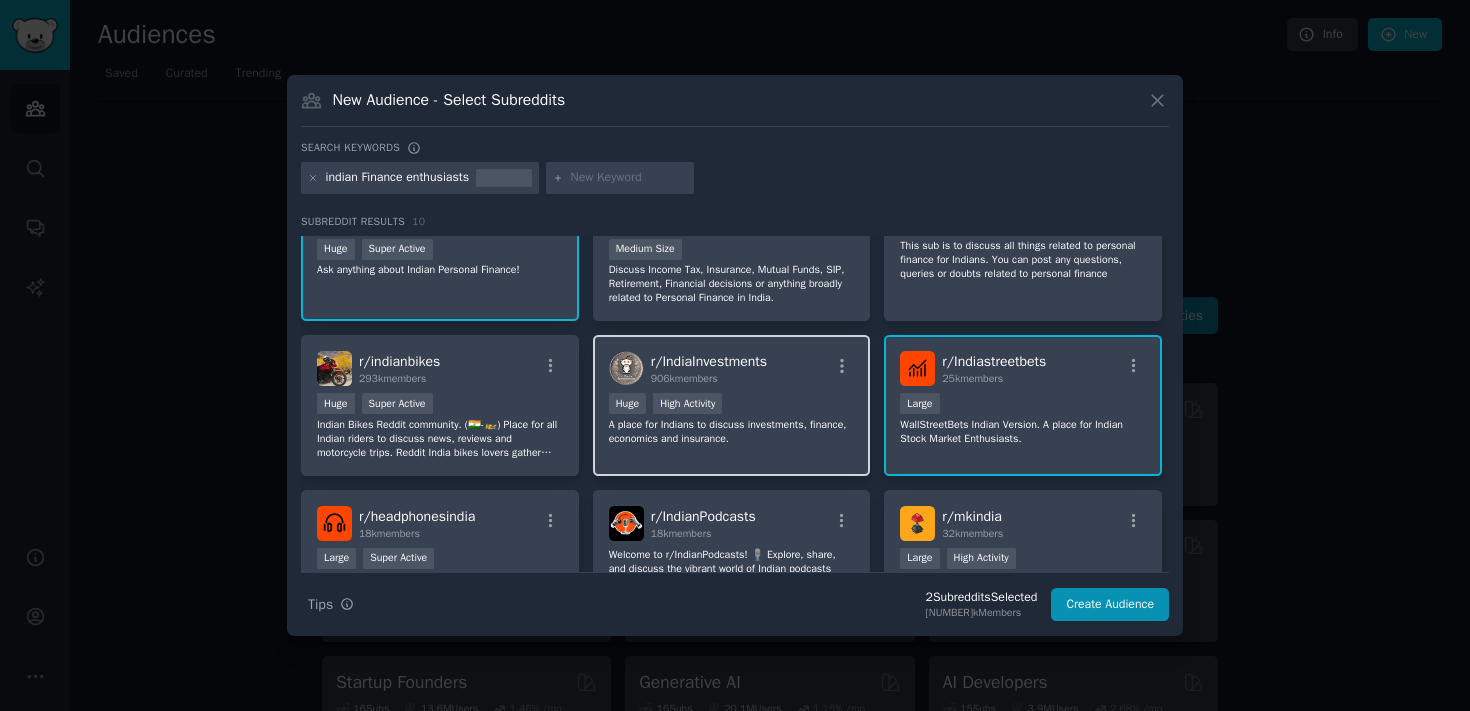 scroll, scrollTop: 62, scrollLeft: 0, axis: vertical 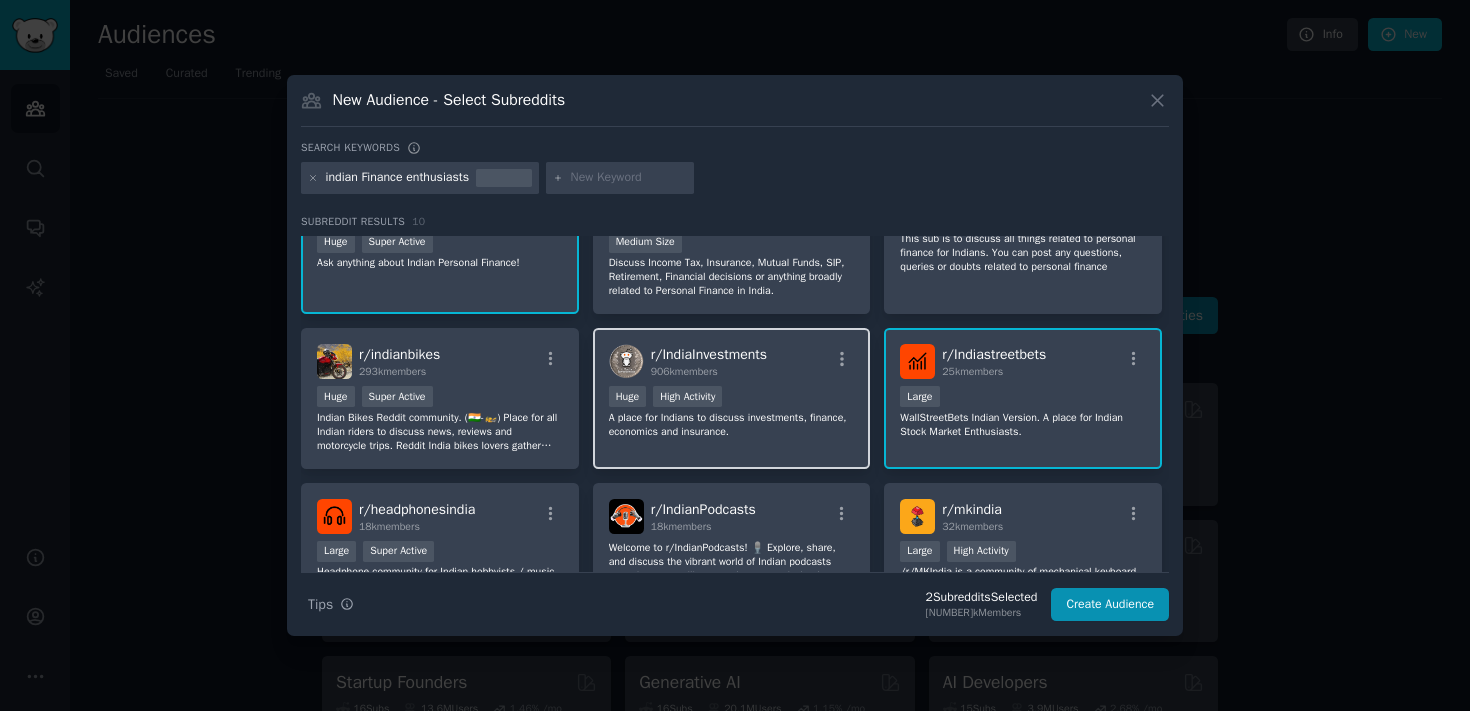 click on "[NUMBER] - [NUMBER] members Huge High Activity" at bounding box center (732, 398) 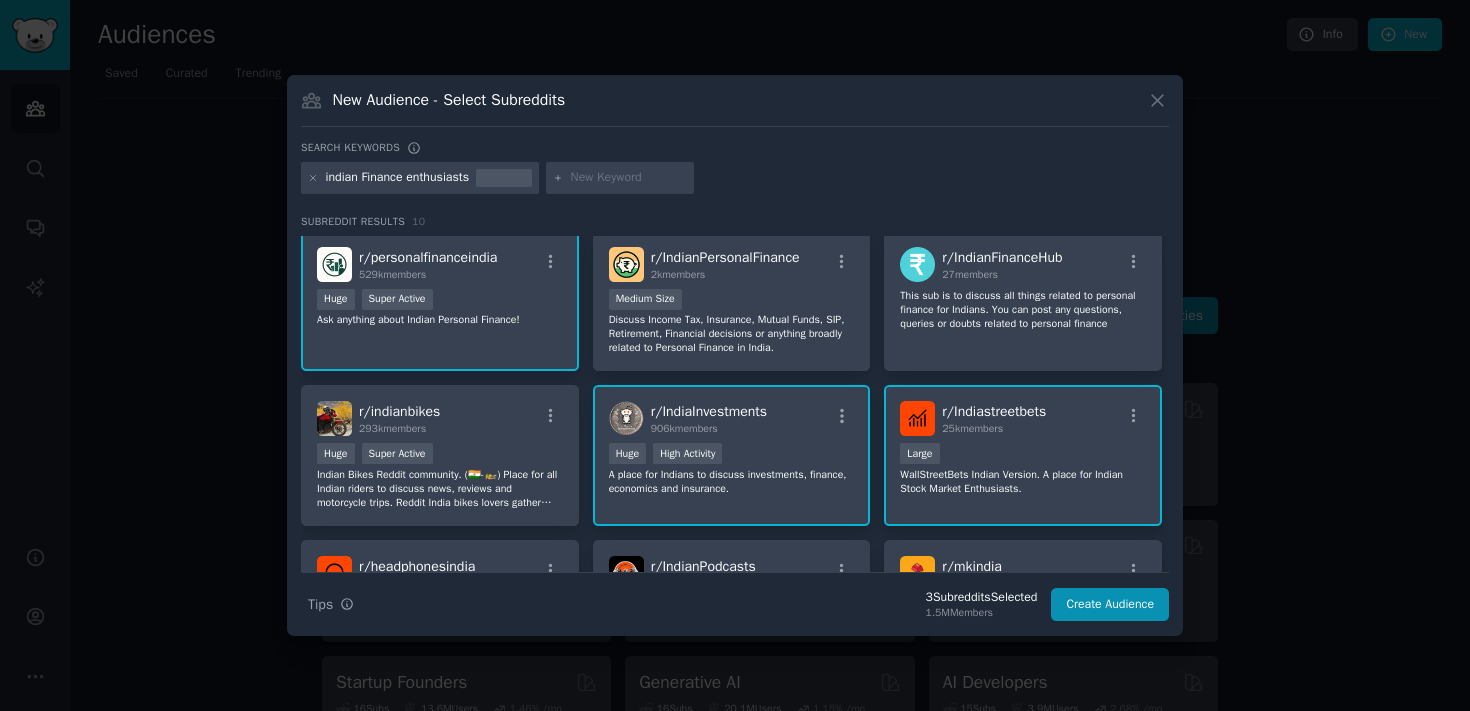 scroll, scrollTop: 0, scrollLeft: 0, axis: both 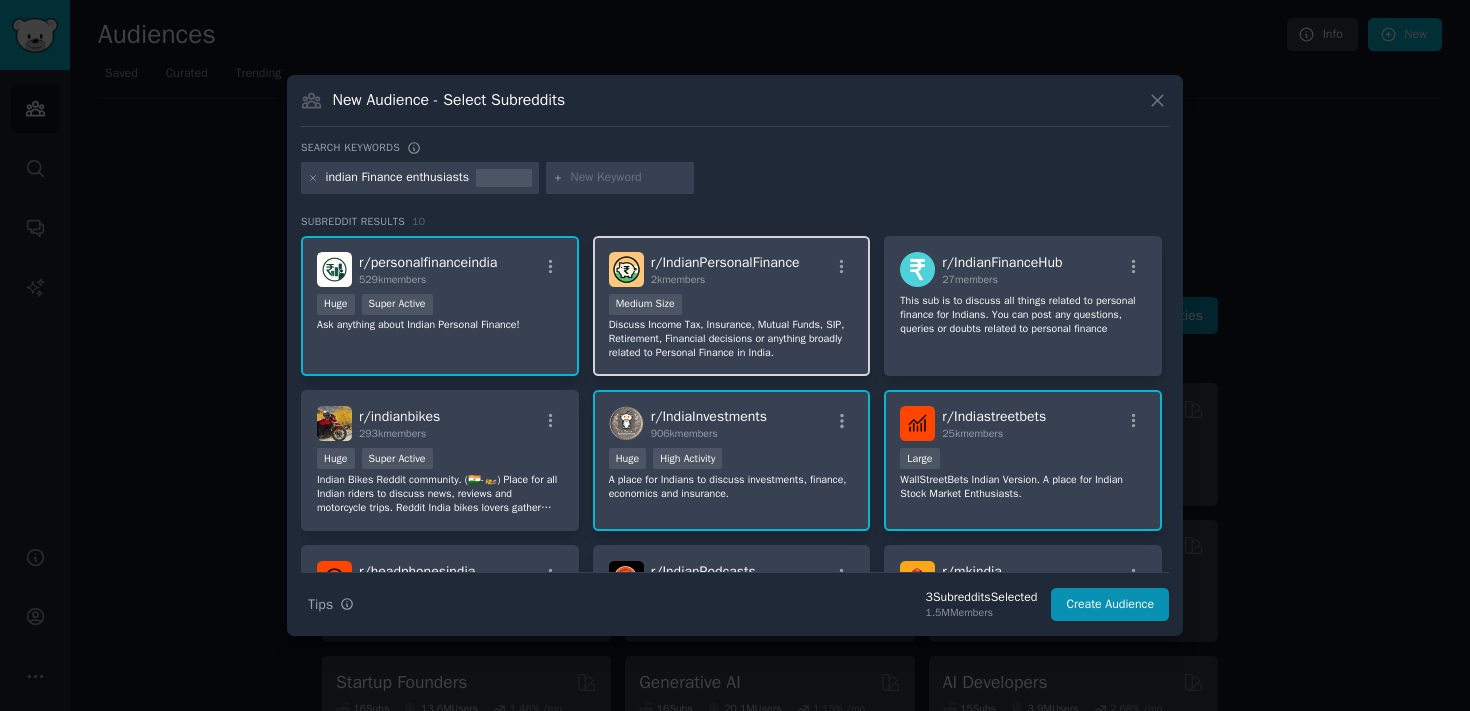 click on "2k  members" at bounding box center (725, 280) 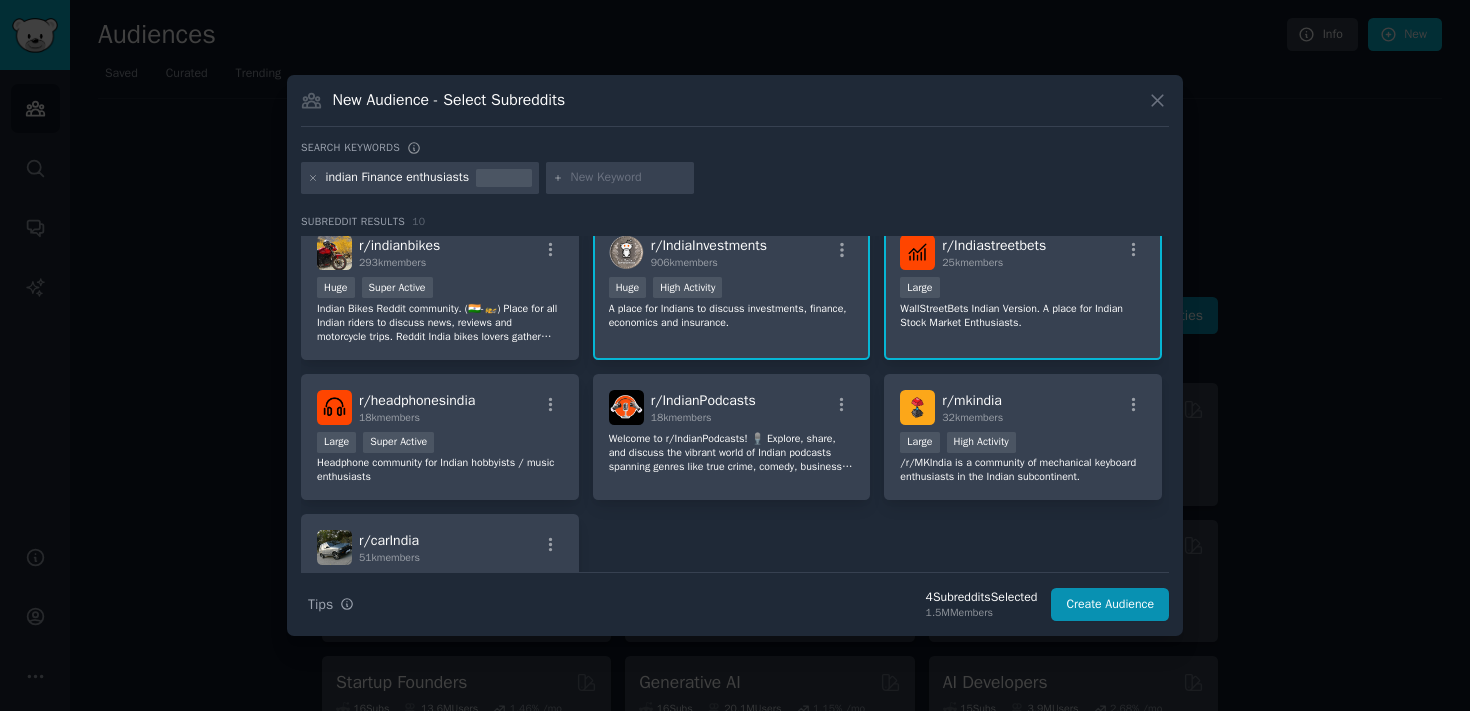 scroll, scrollTop: 0, scrollLeft: 0, axis: both 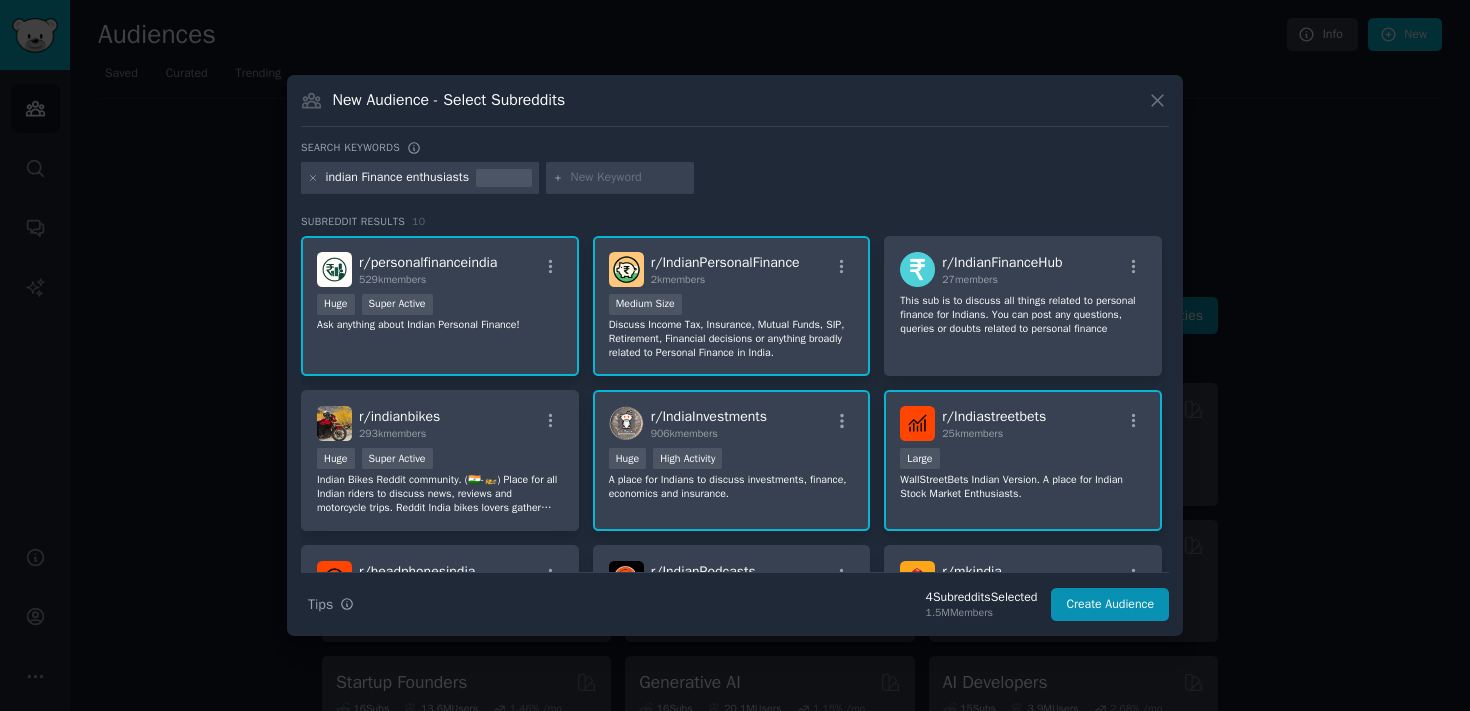 click at bounding box center [313, 178] 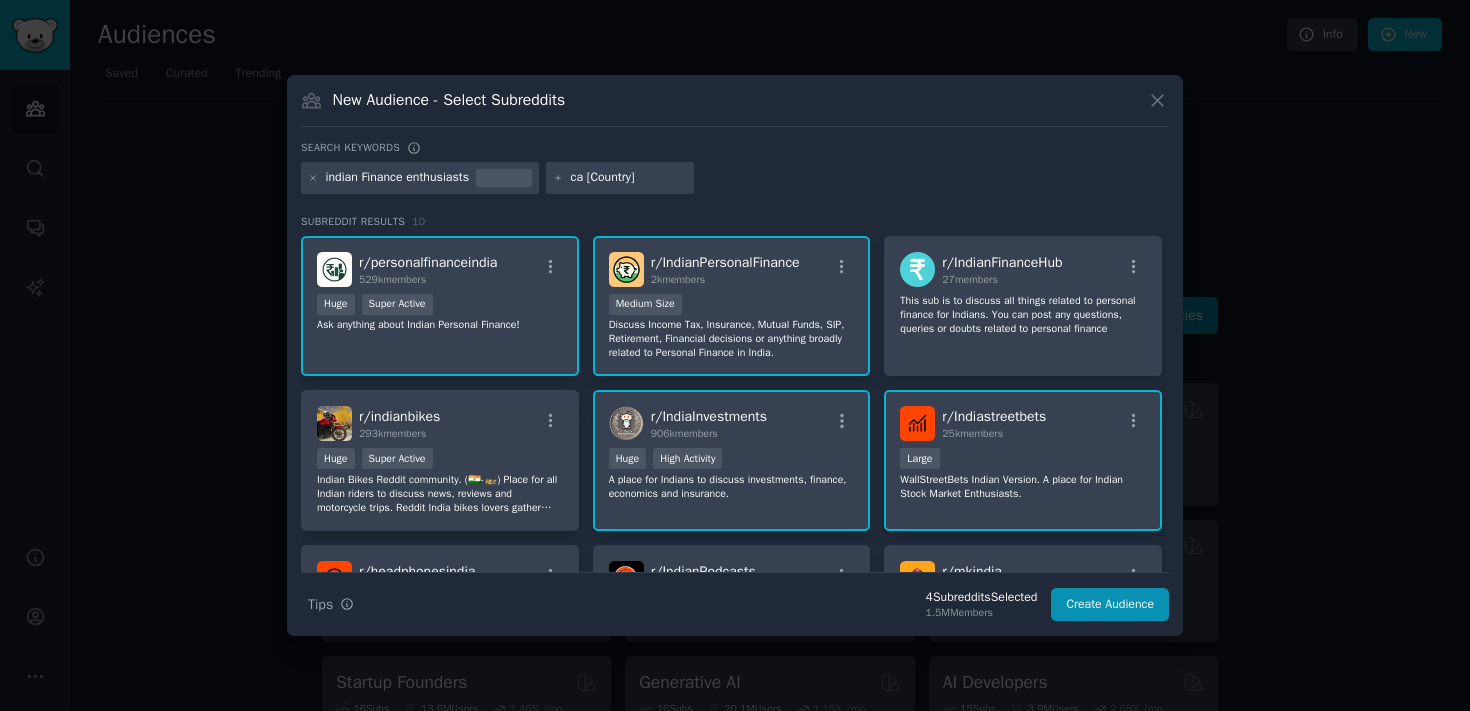 type on "[Country]" 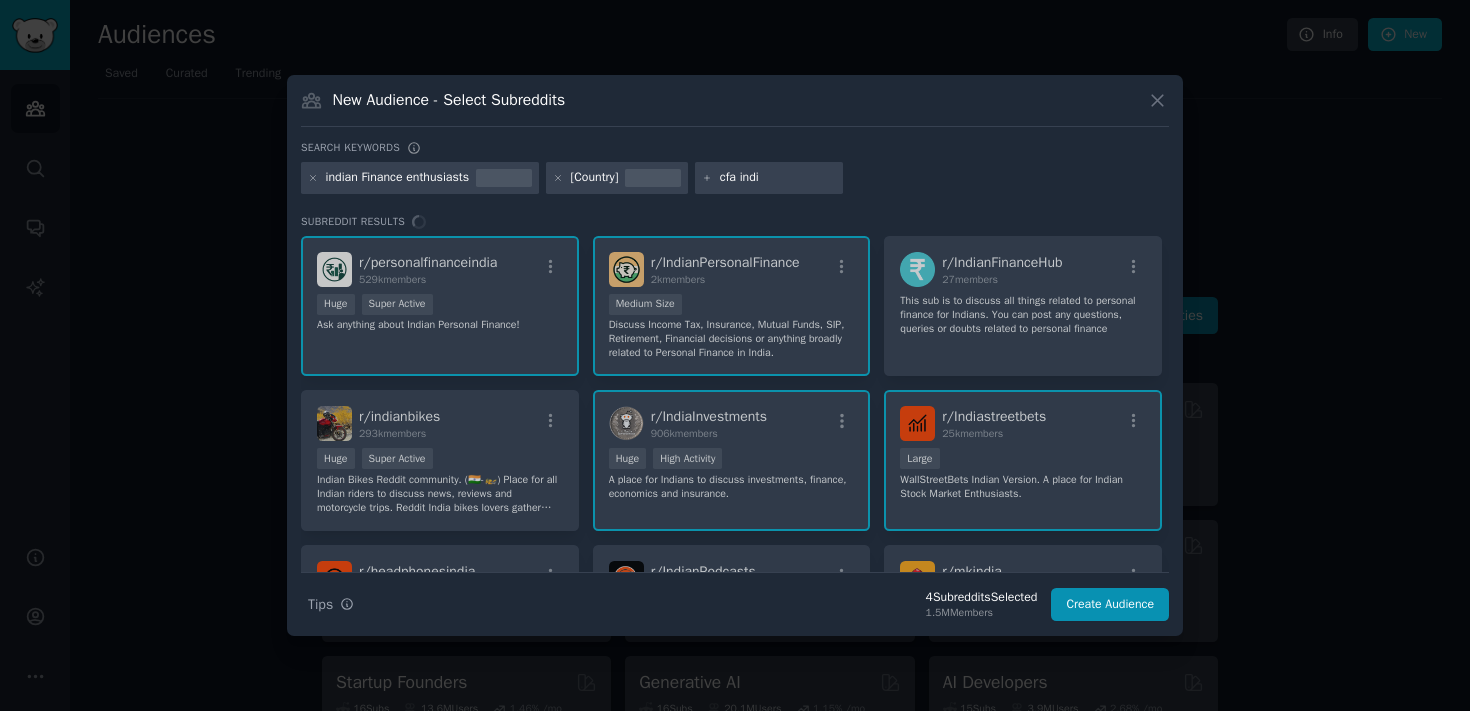 type on "cfa india" 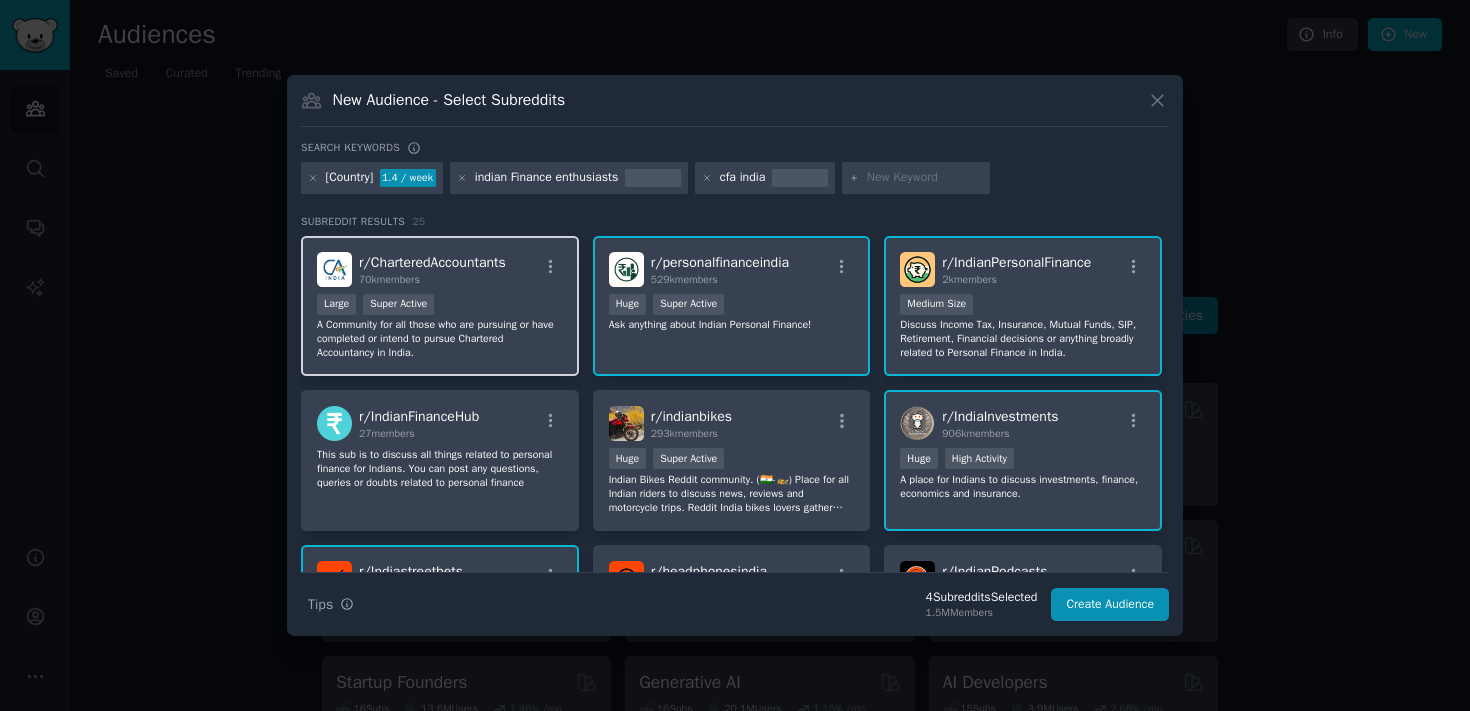 click on "Large Super Active" at bounding box center [440, 306] 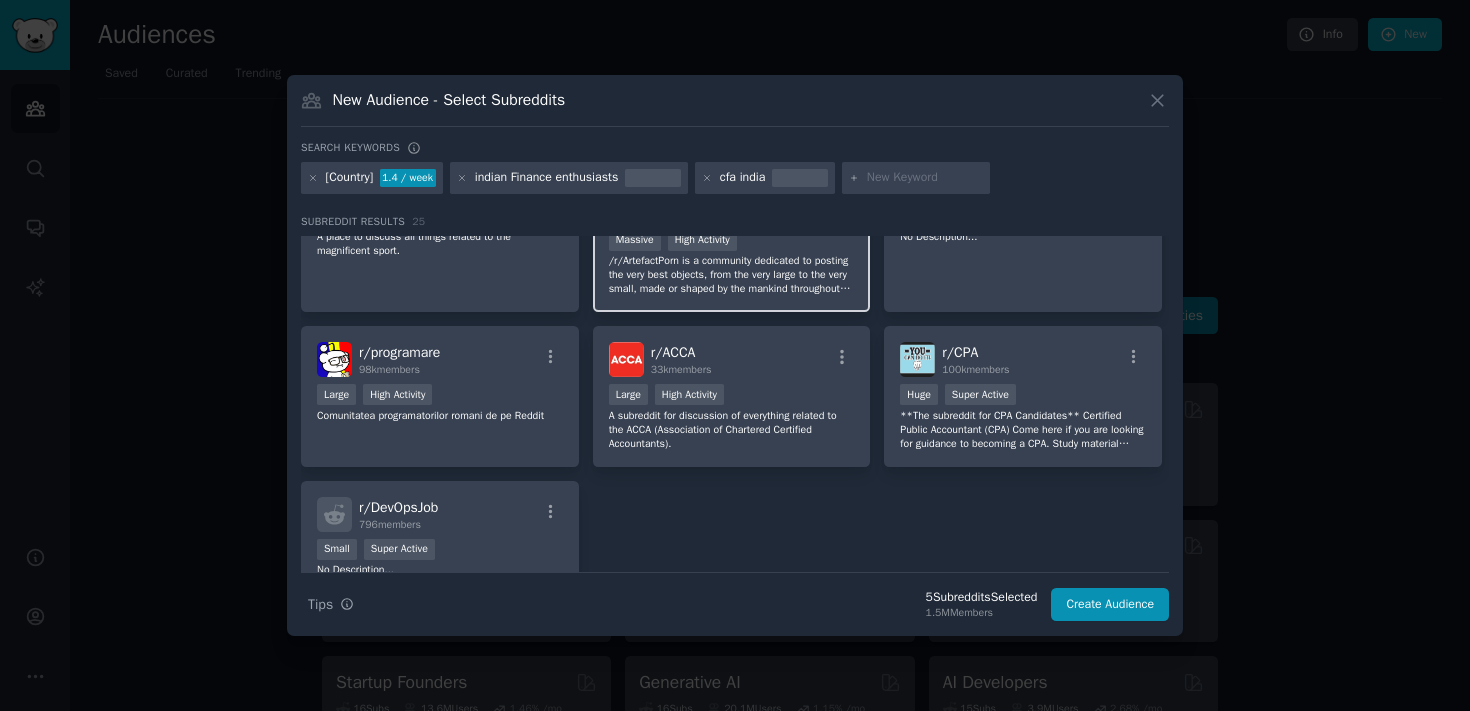 scroll, scrollTop: 992, scrollLeft: 0, axis: vertical 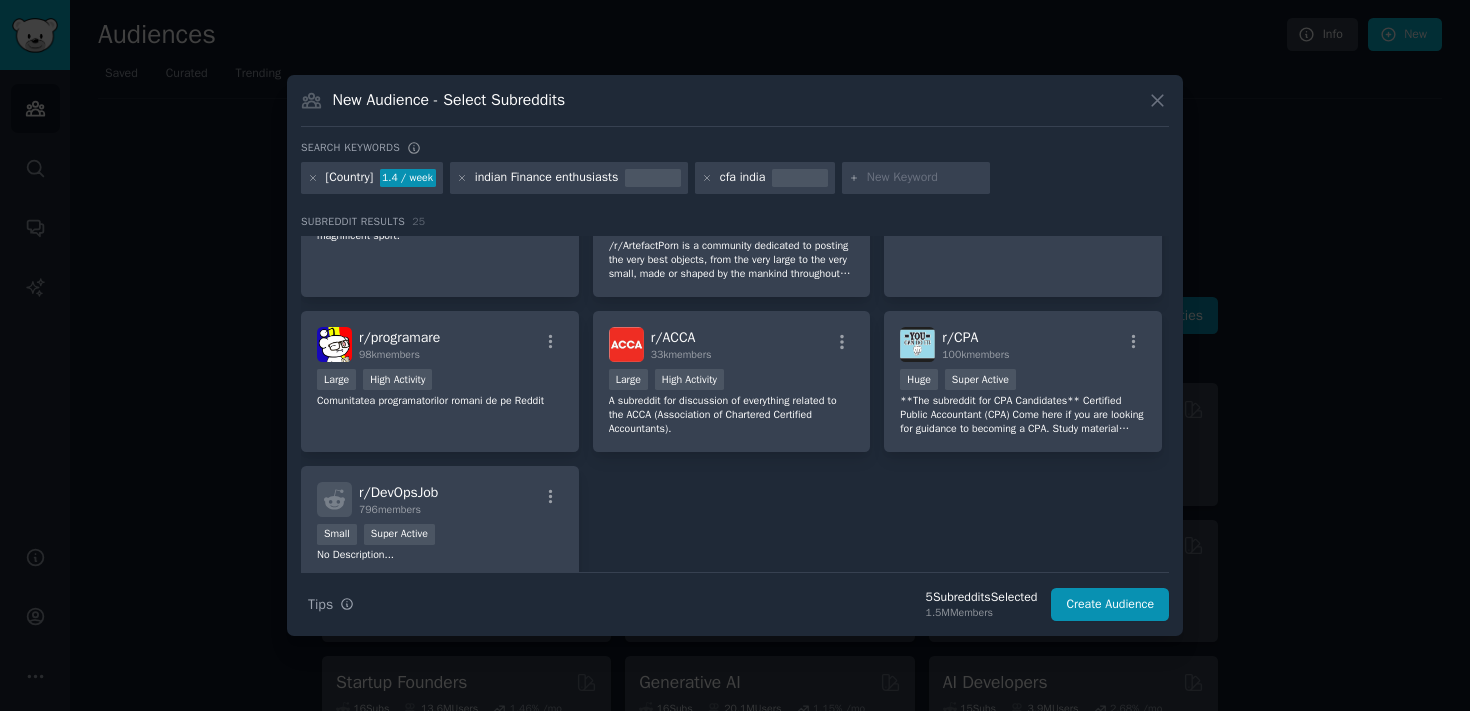 click on "cfa india" at bounding box center [743, 178] 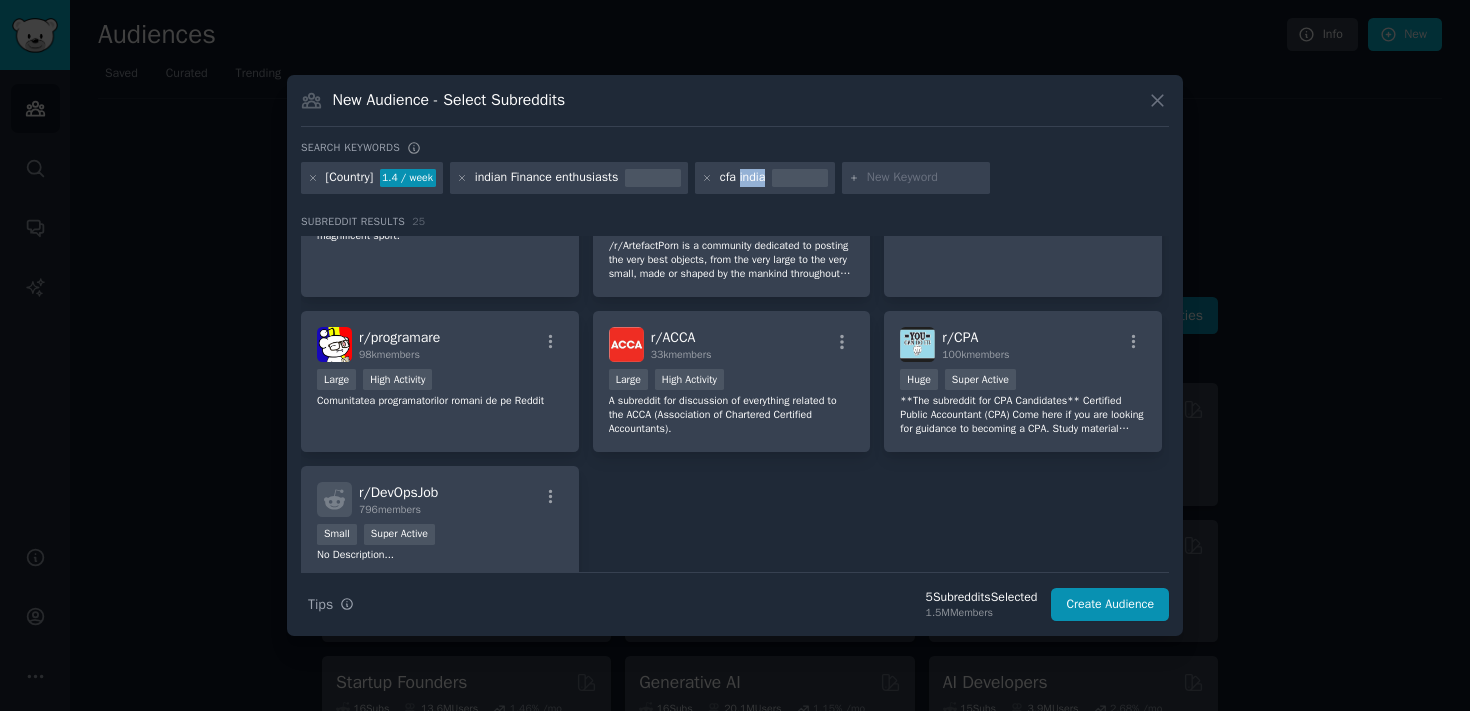 click on "cfa india" at bounding box center (743, 178) 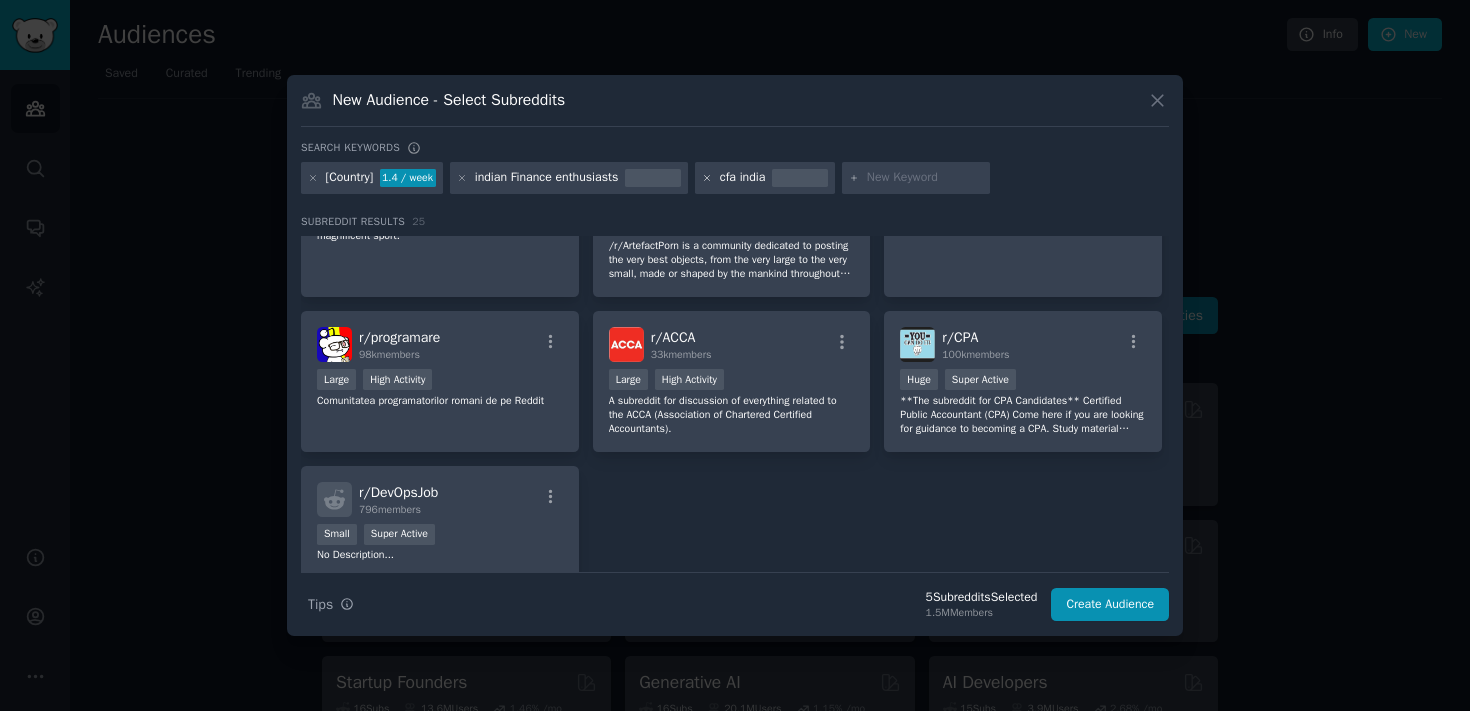 click 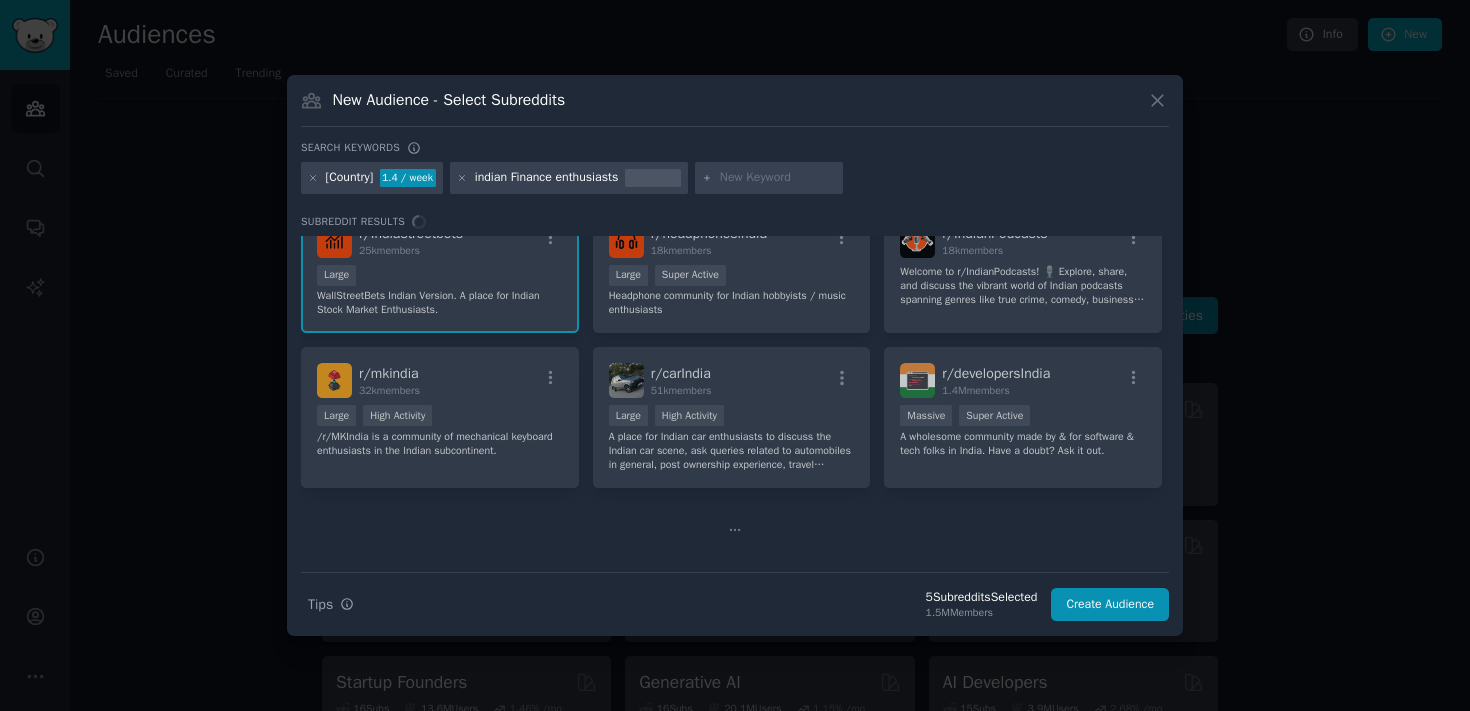 scroll, scrollTop: 0, scrollLeft: 0, axis: both 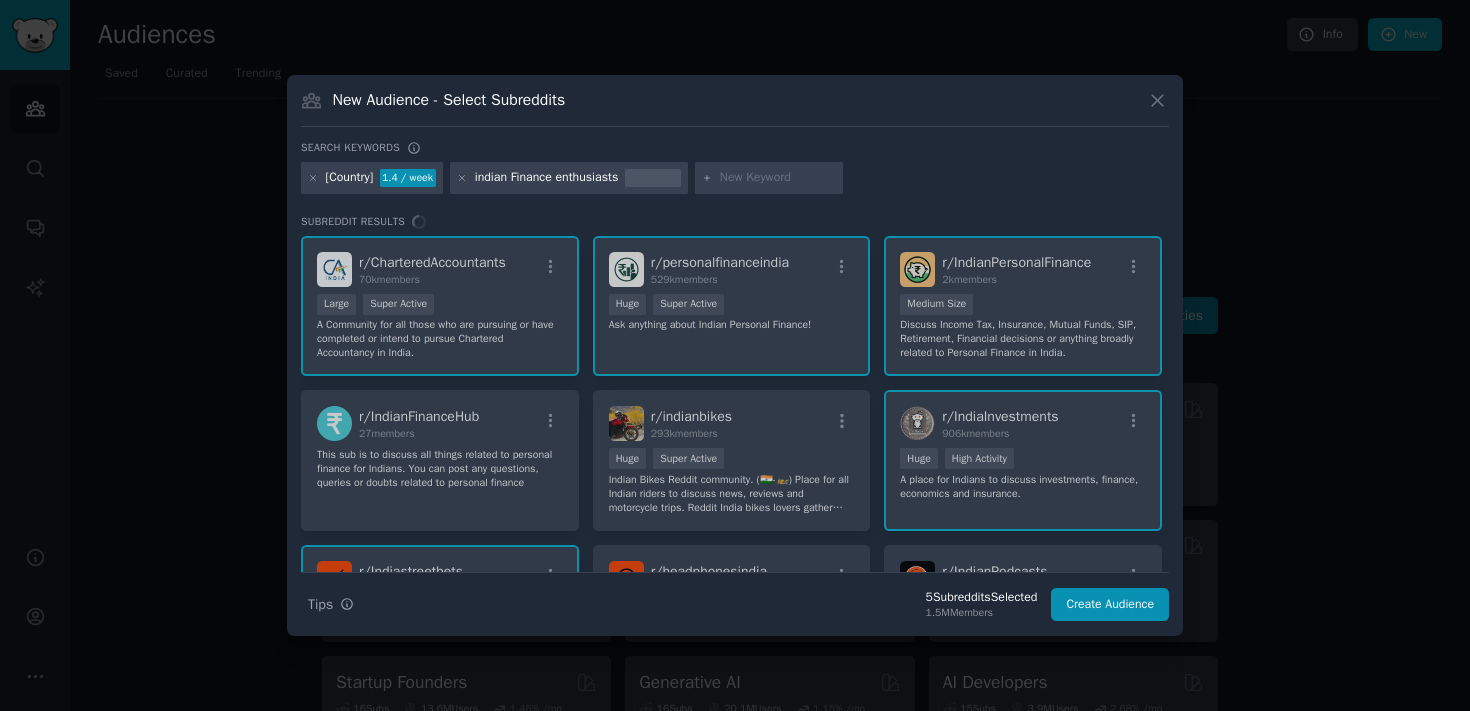 click at bounding box center (778, 178) 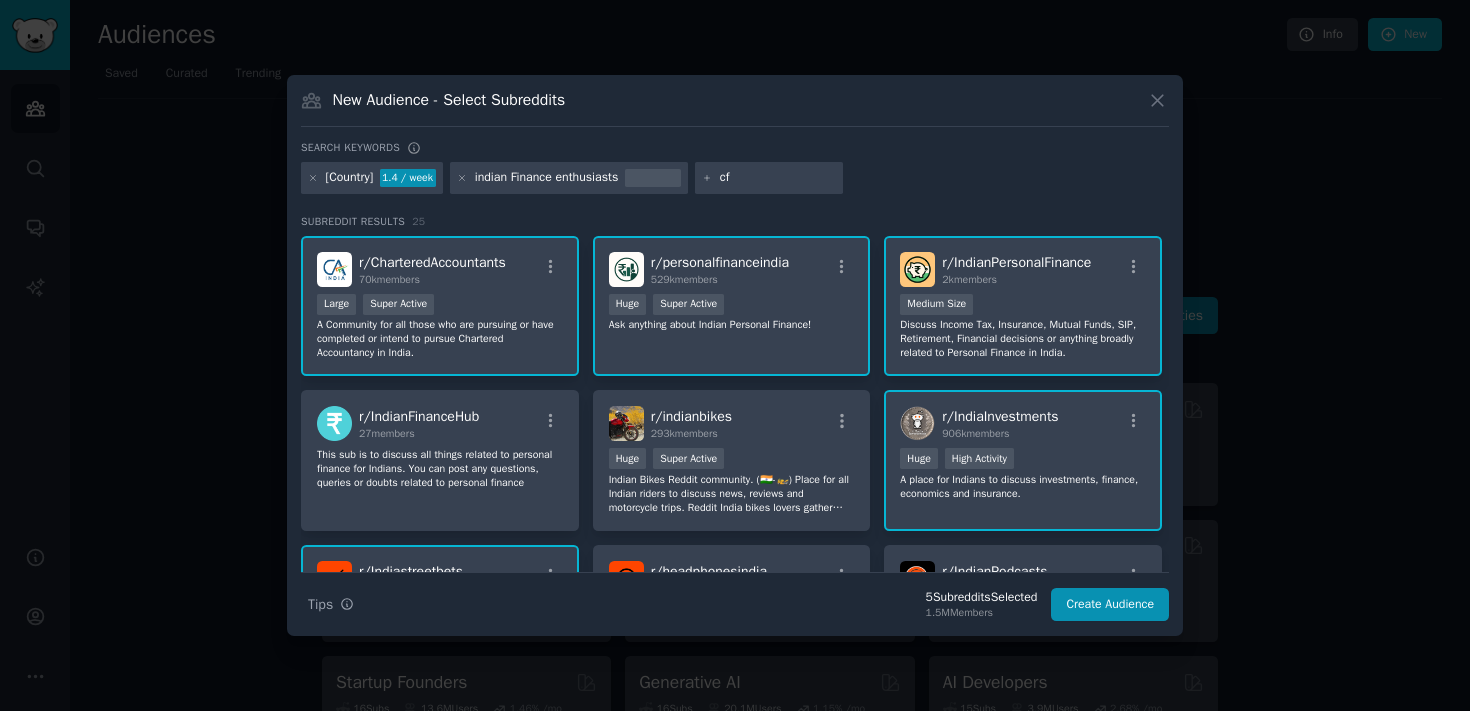 type on "cfa" 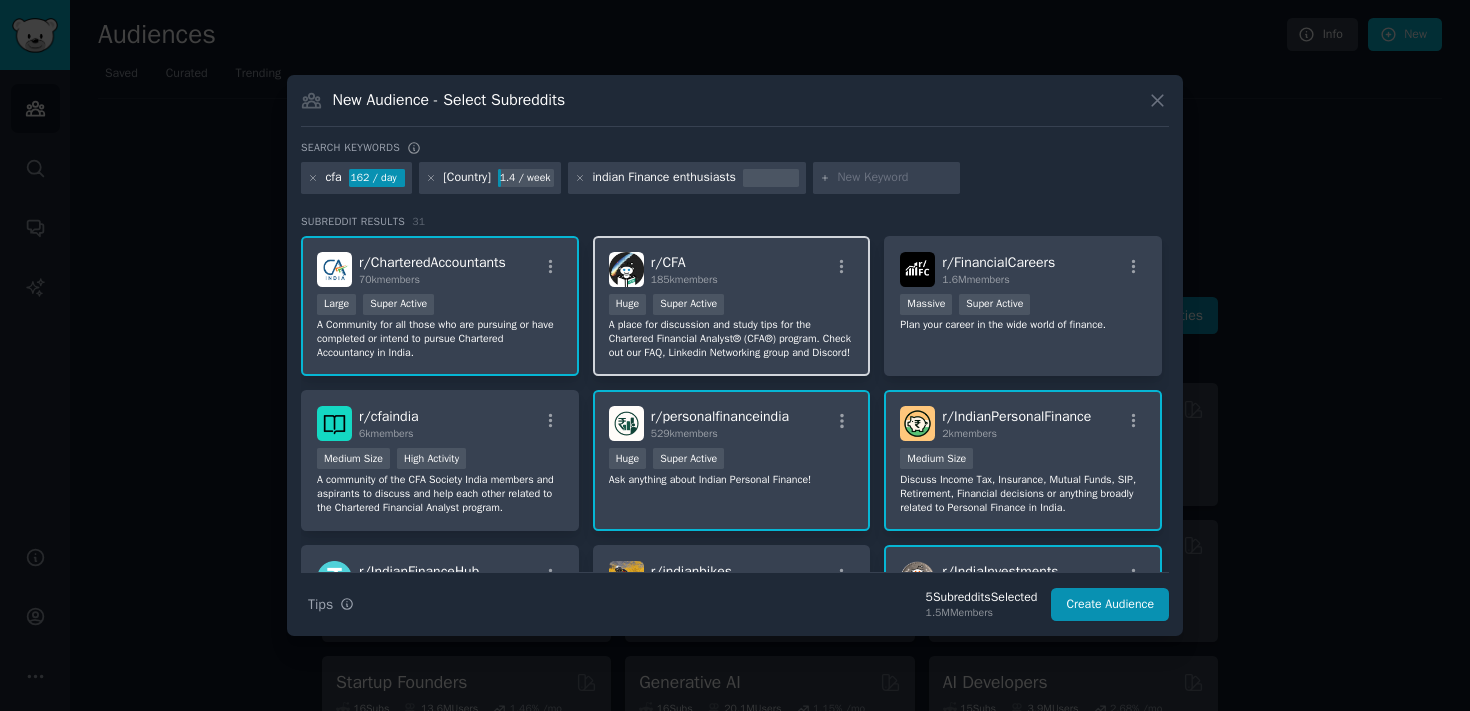 click on "Huge Super Active" at bounding box center (732, 306) 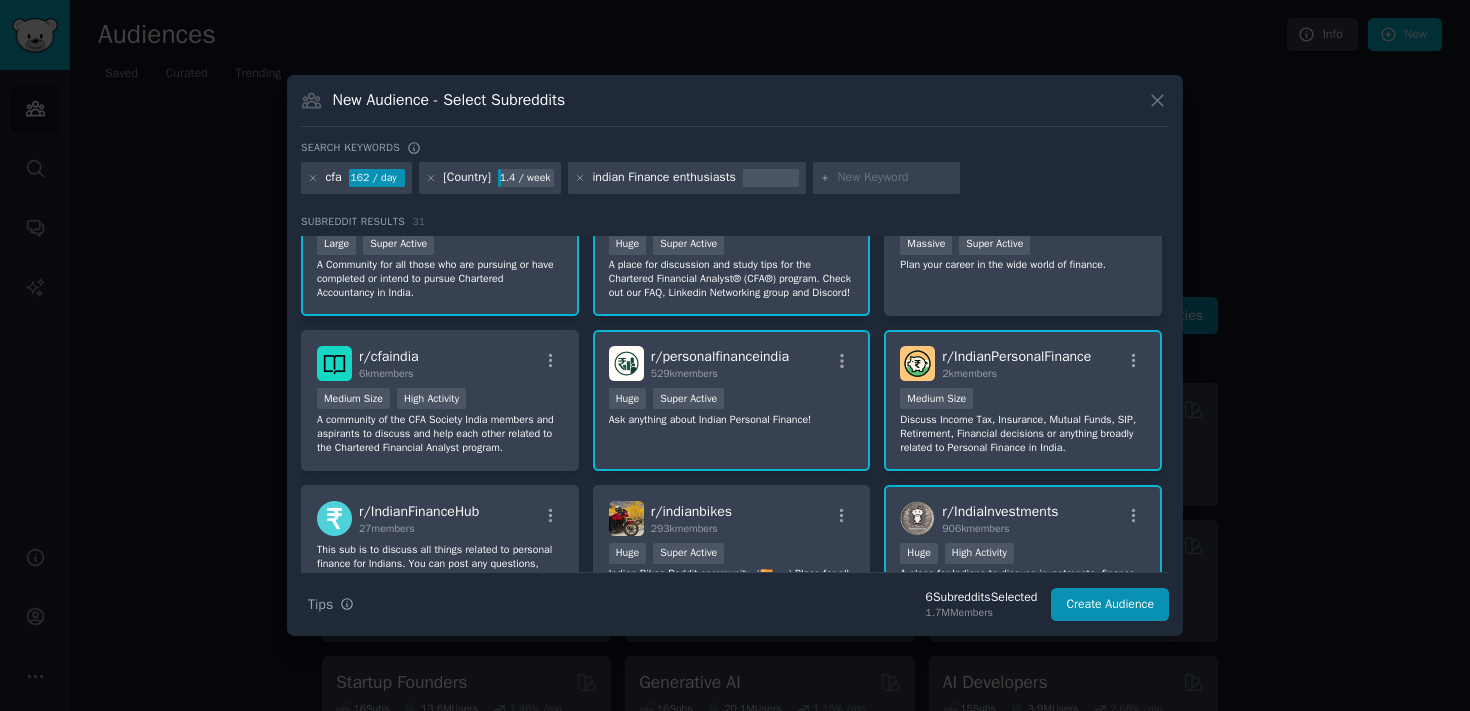 scroll, scrollTop: 88, scrollLeft: 0, axis: vertical 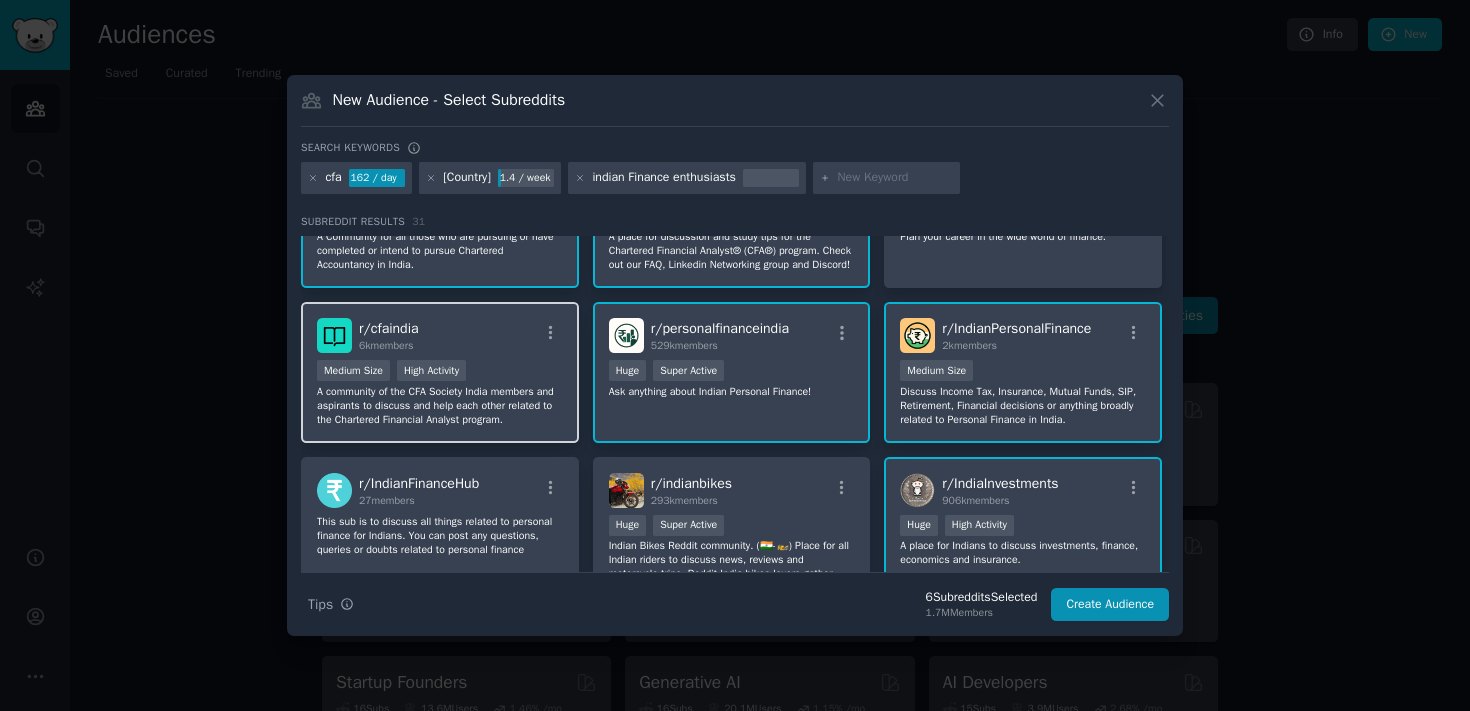 click on "r/ cfaindia 6k  members" at bounding box center (440, 335) 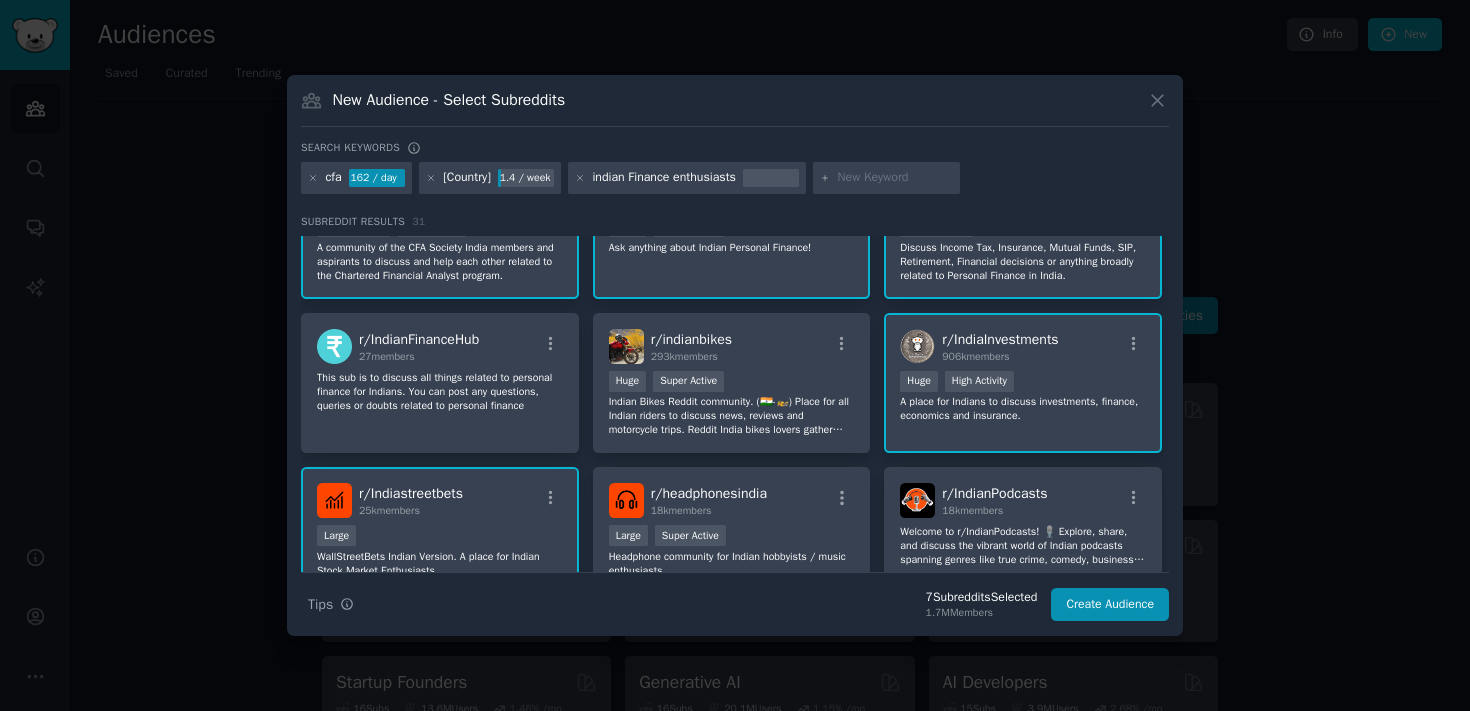scroll, scrollTop: 0, scrollLeft: 0, axis: both 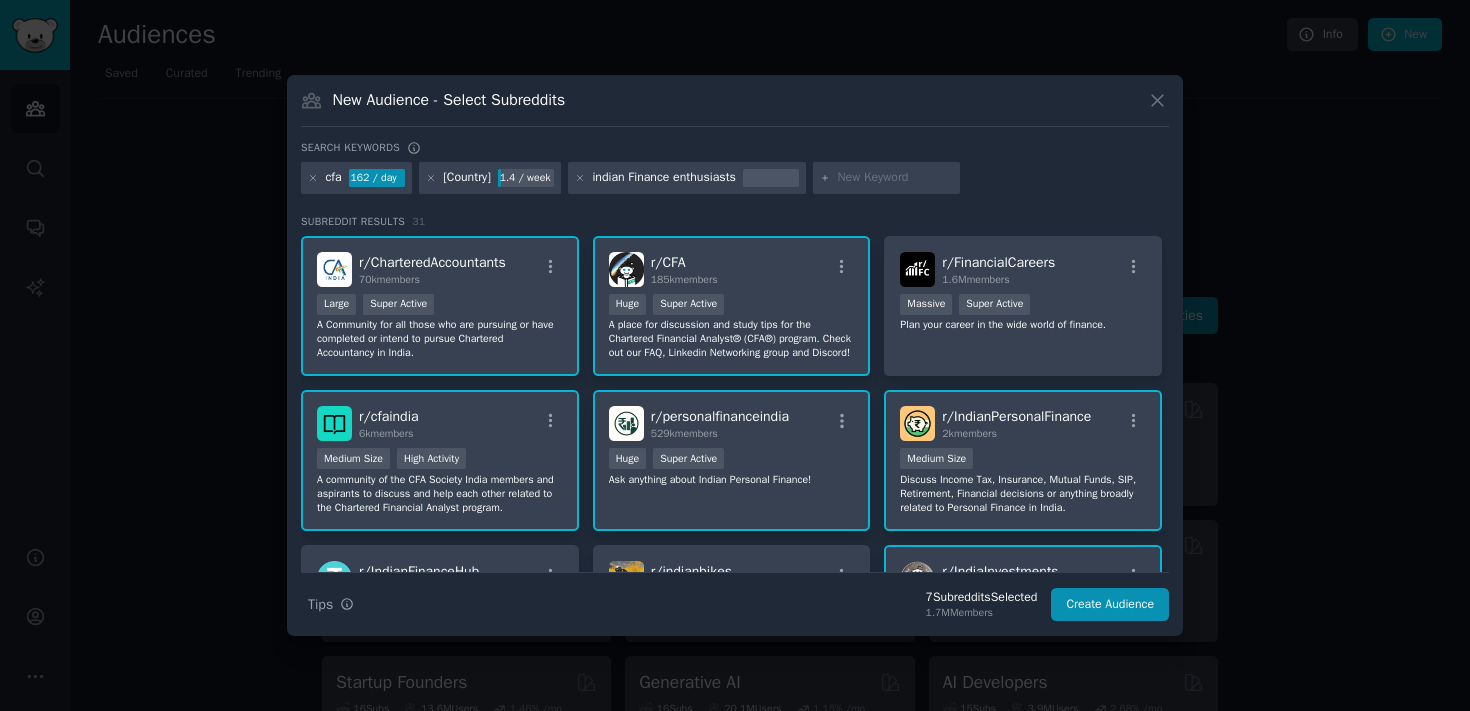 click at bounding box center [895, 178] 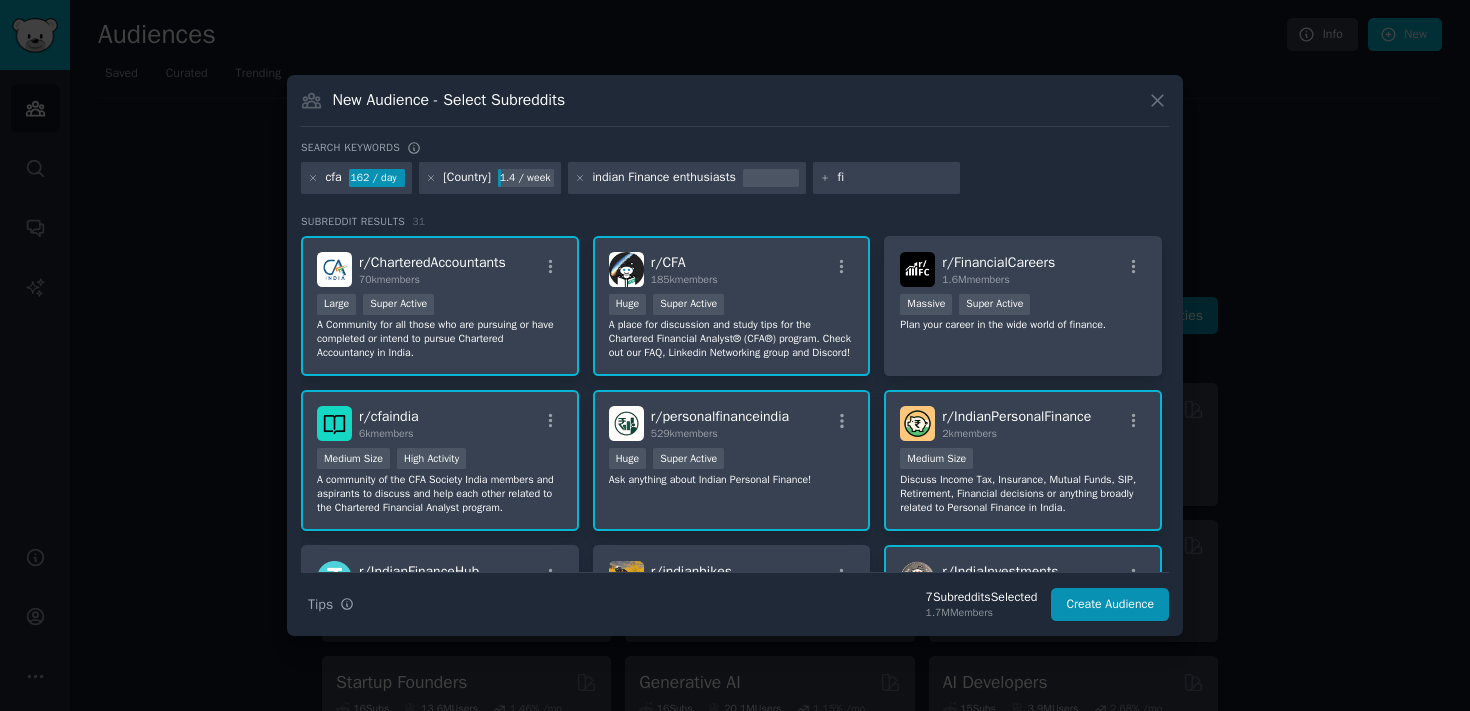 type on "f" 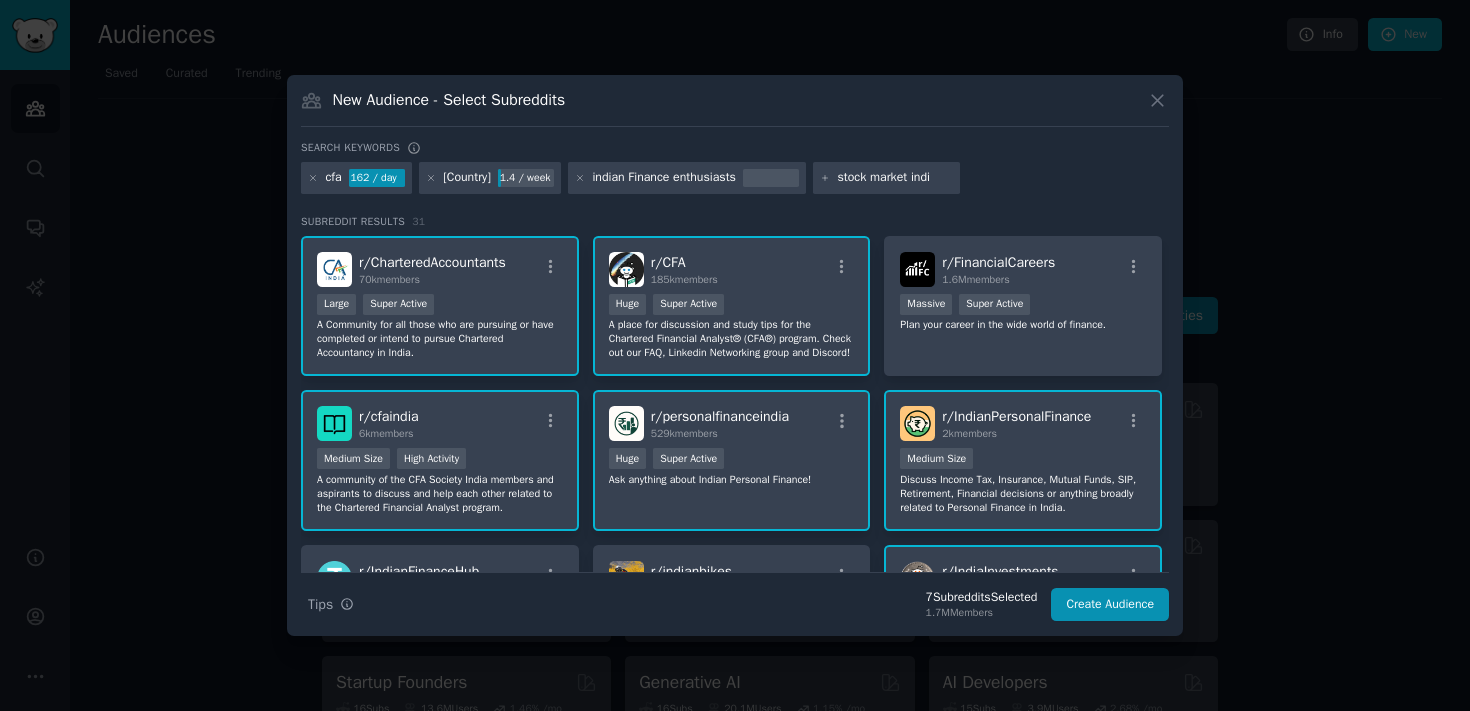 type on "stock market india" 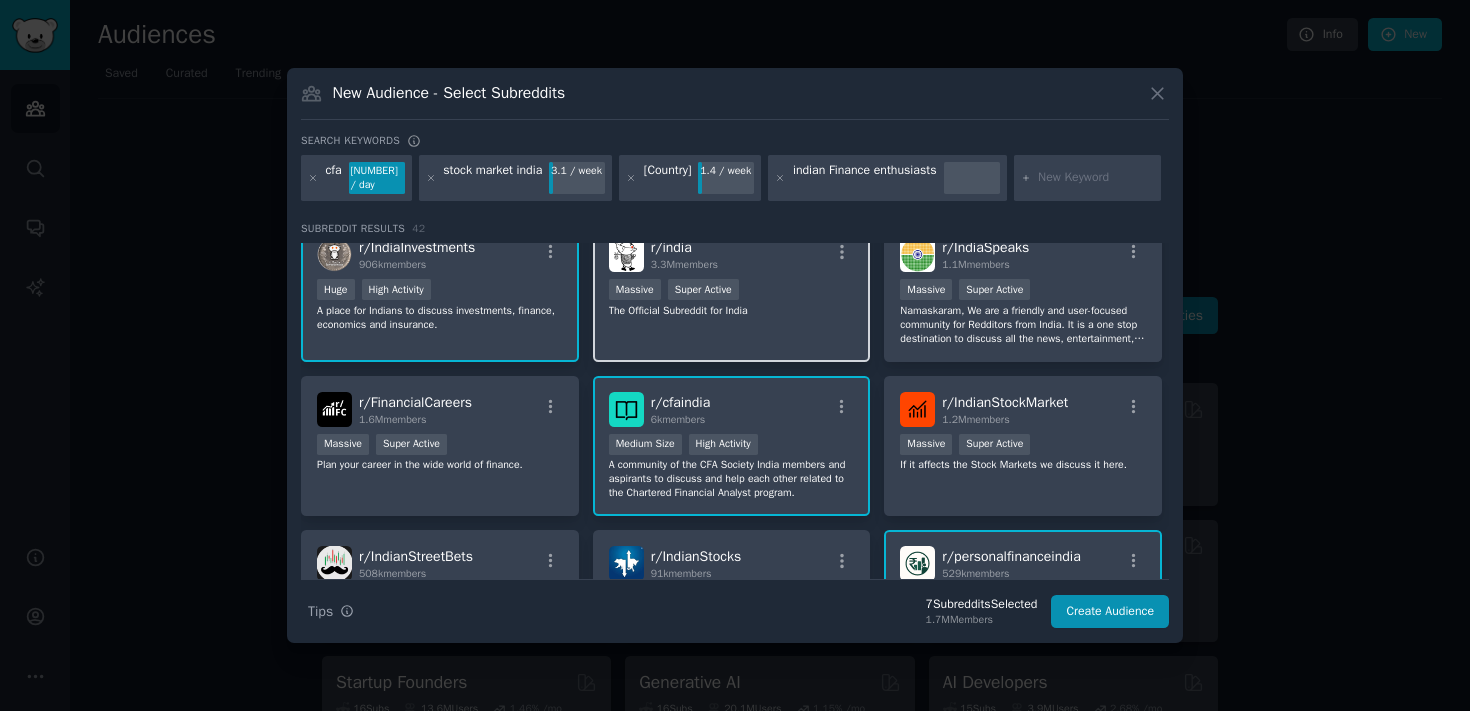 scroll, scrollTop: 211, scrollLeft: 0, axis: vertical 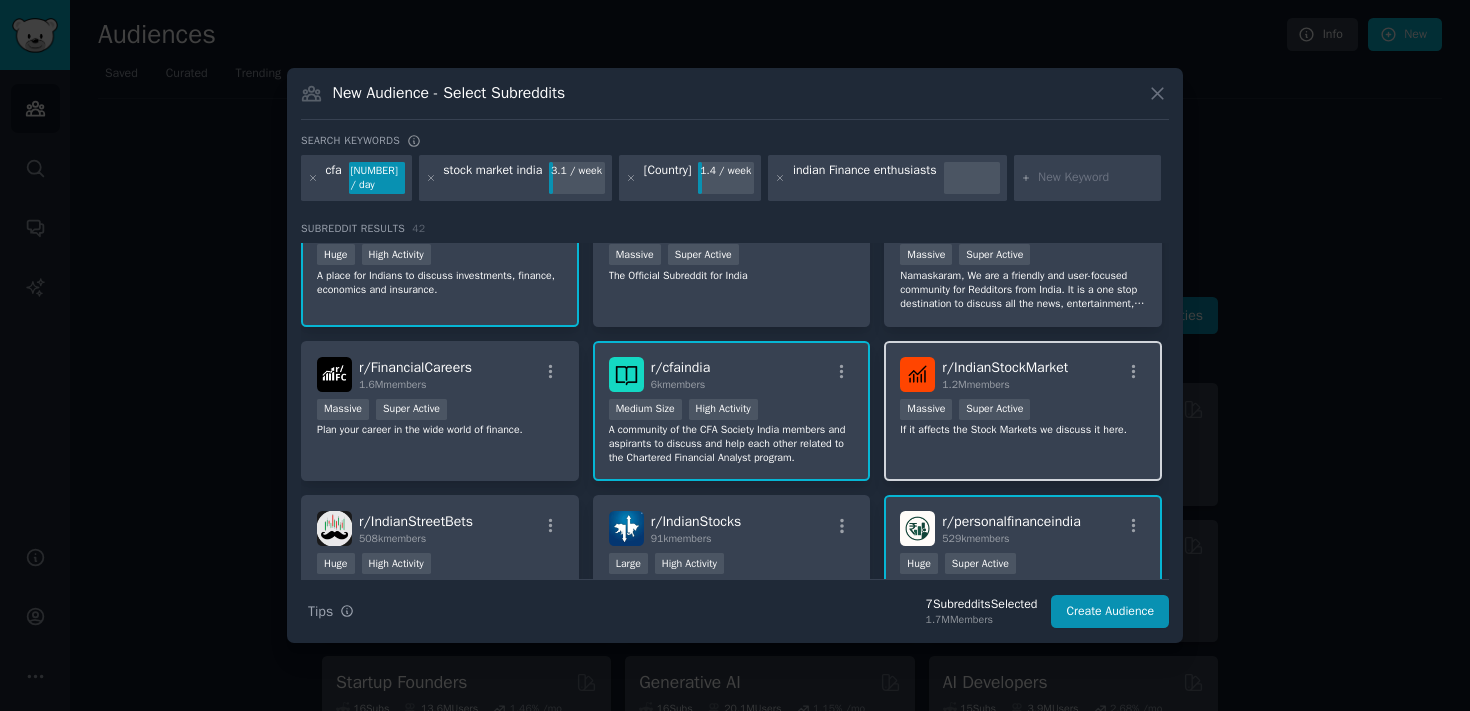 click on "r/ IndianStockMarket" at bounding box center [1005, 367] 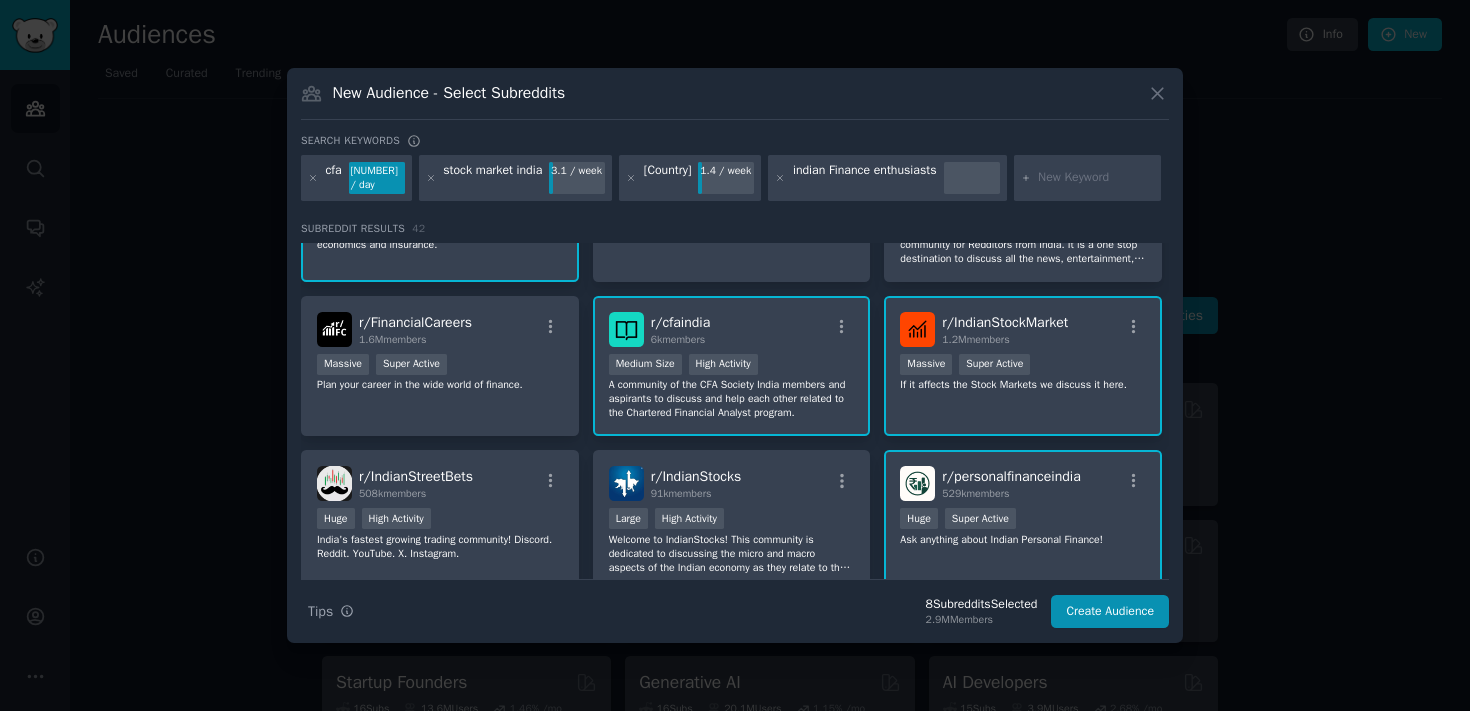 scroll, scrollTop: 283, scrollLeft: 0, axis: vertical 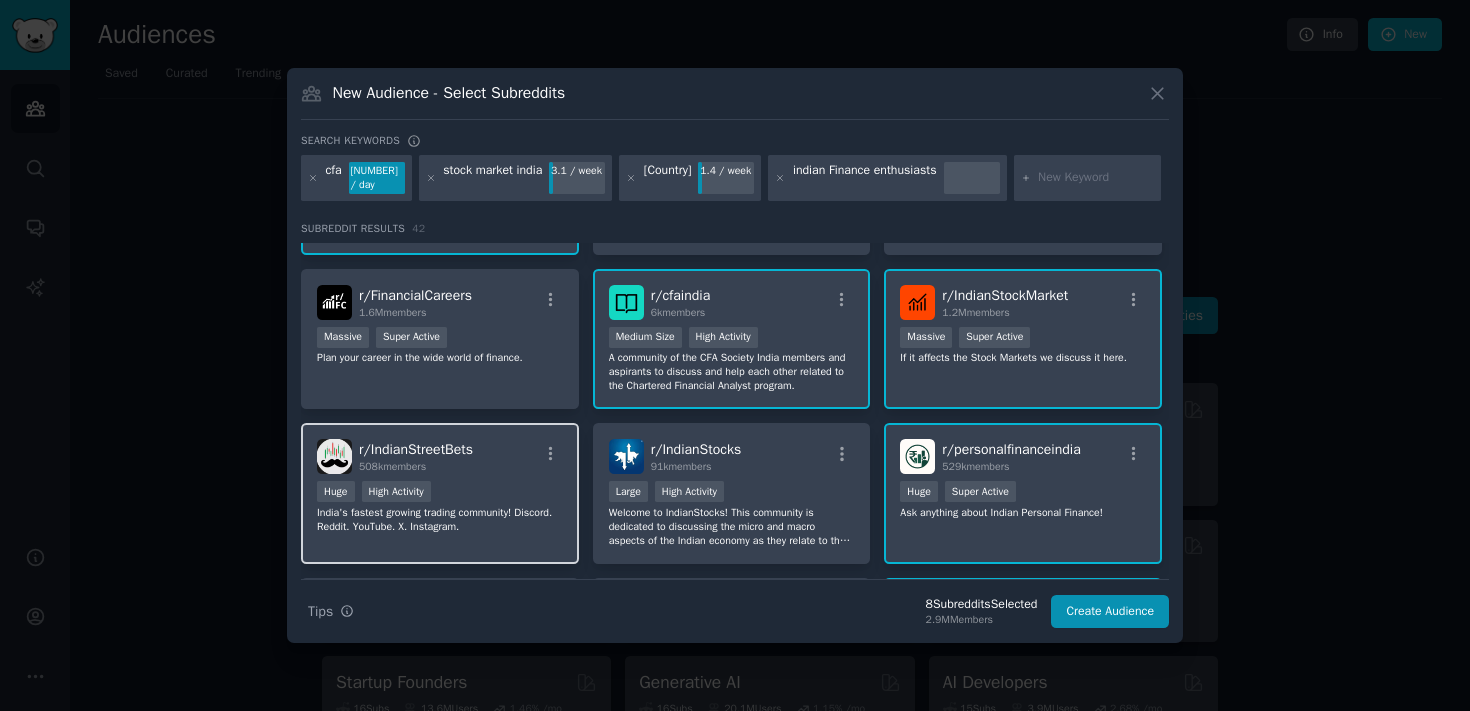 click on "r/ IndianStreetBets 508k  members" at bounding box center (416, 456) 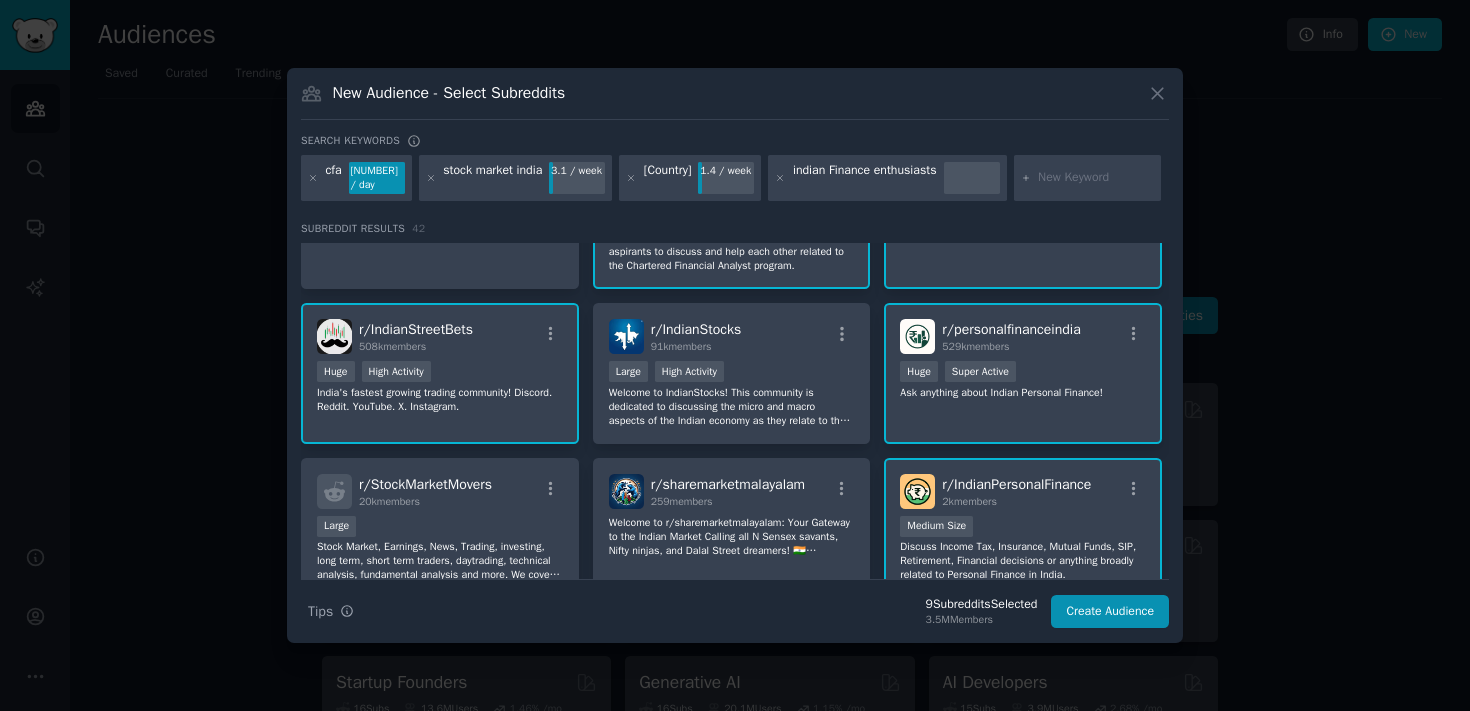 scroll, scrollTop: 418, scrollLeft: 0, axis: vertical 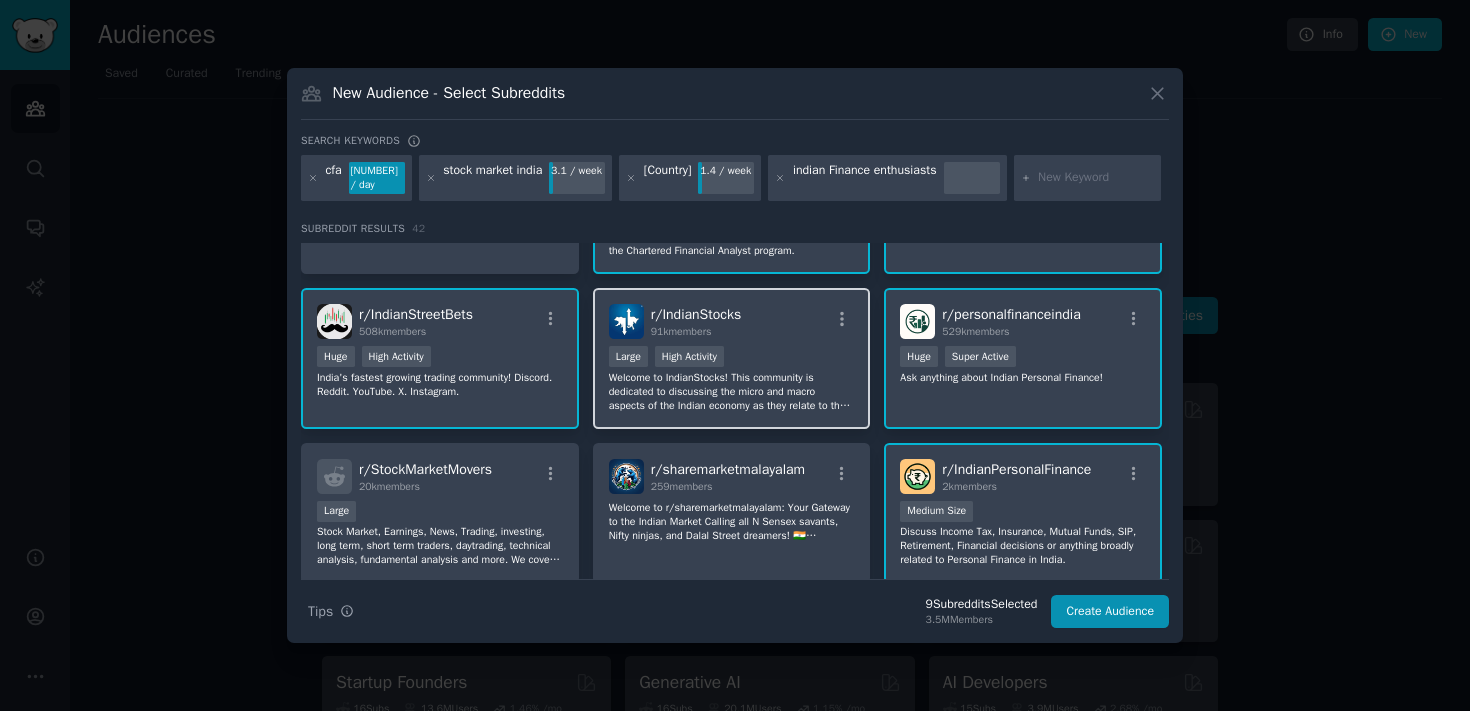 click on "r/ IndianStocks 91k  members" at bounding box center (732, 321) 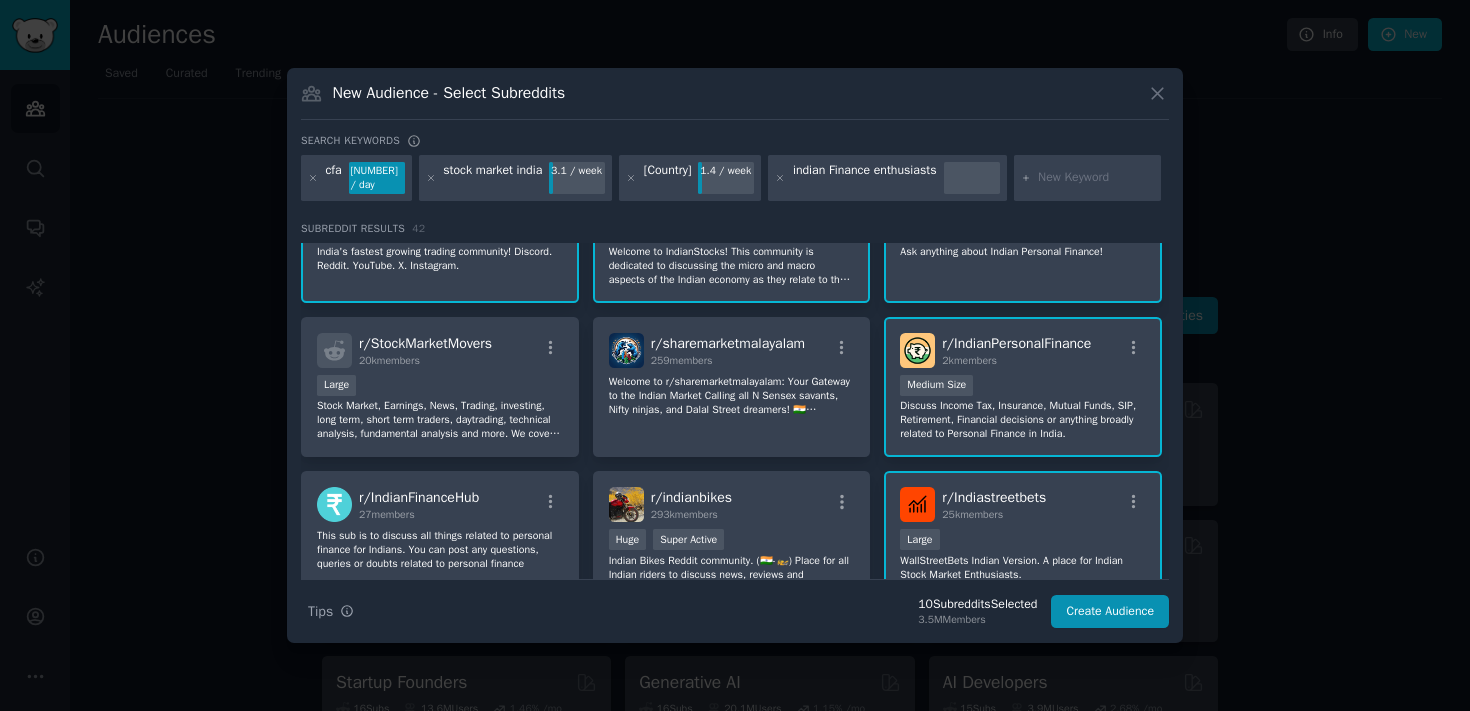 scroll, scrollTop: 550, scrollLeft: 0, axis: vertical 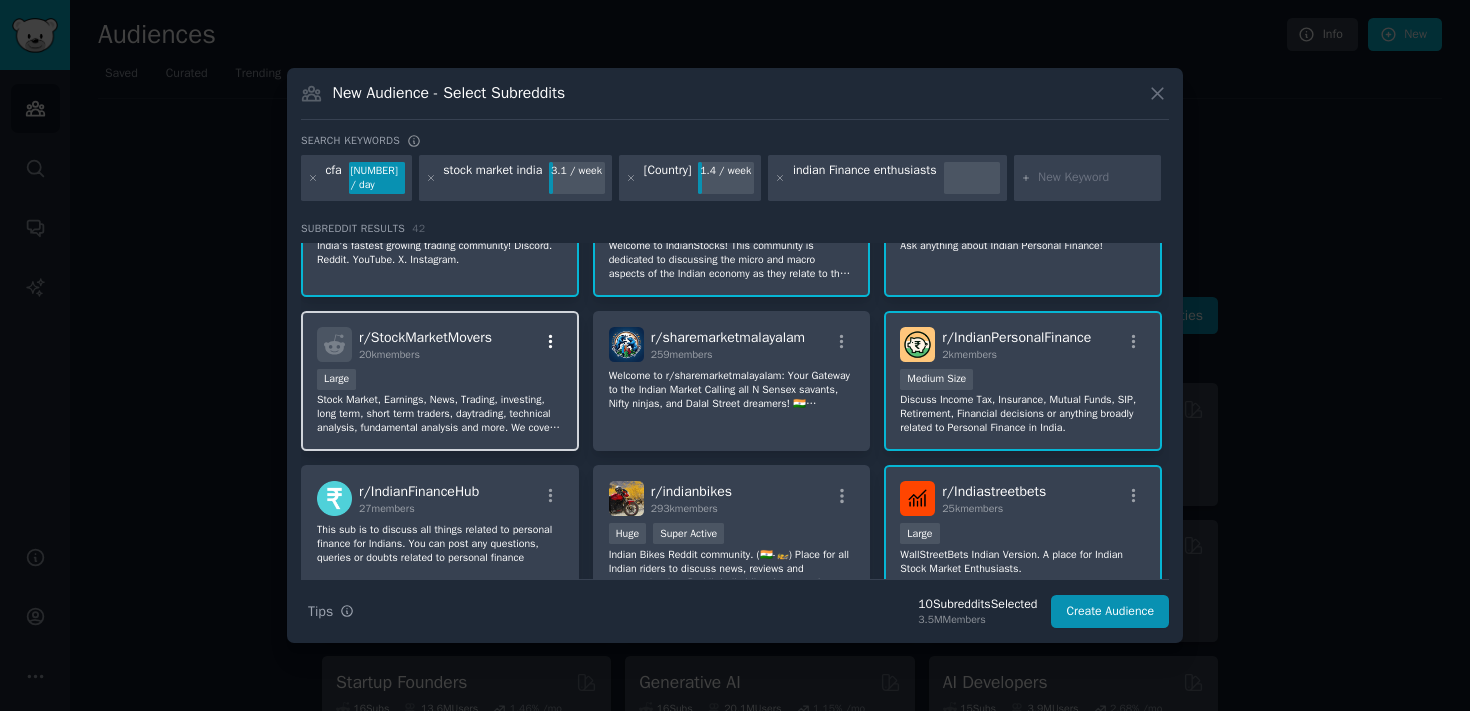 click 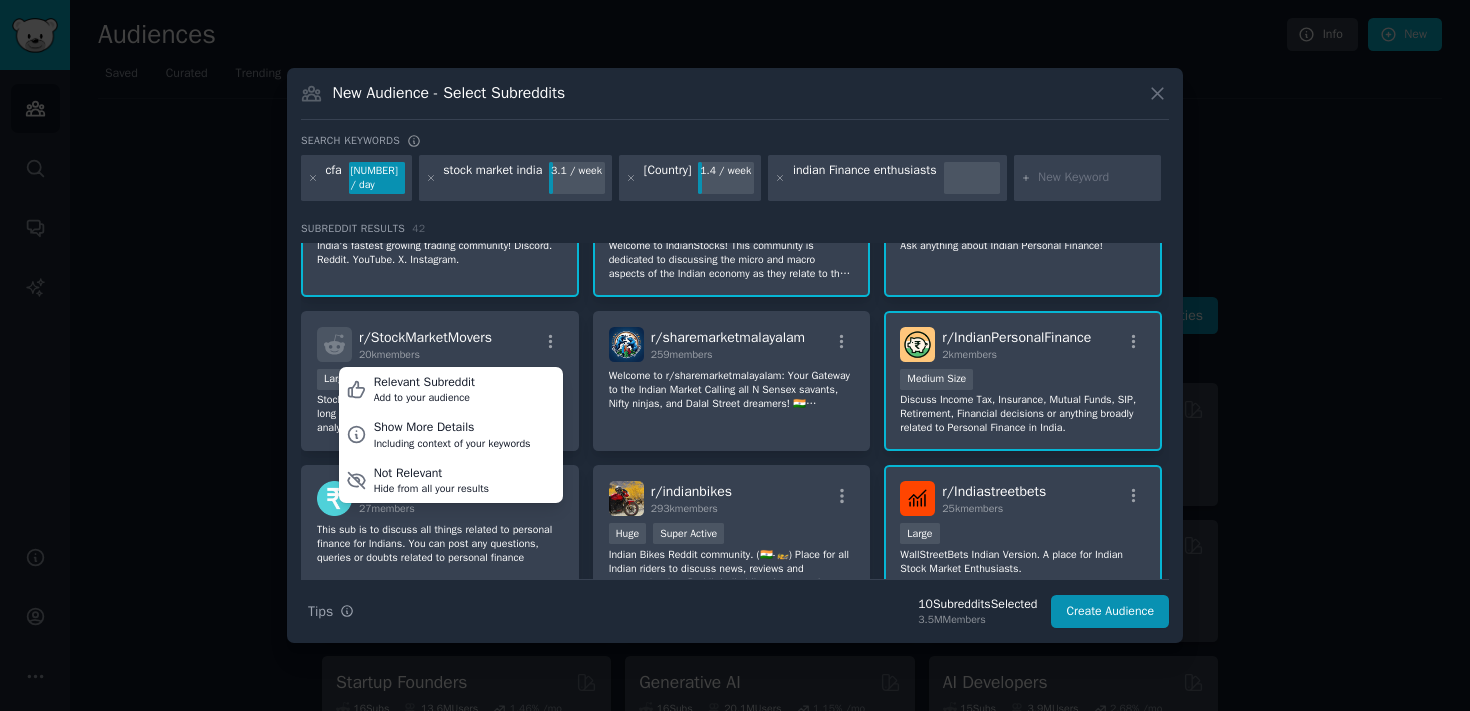 click on "r/ CharteredAccountants 70k  members Large Super Active A Community for all those who are pursuing or have completed or intend to pursue Chartered Accountancy in India. r/ CFA 185k  members Huge Super Active A place for discussion and study tips for the Chartered Financial Analyst® (CFA®) program. Check out our FAQ, Linkedin Networking group and Discord! r/ StockMarketIndia 185k  members Huge Super Active A community of Stock Market Traders and Investors in India. Discussions related to stock market investing, trading, derivatives - F&O & Commodity trading in India. Join the Group Now! r/ IndiaInvestments 906k  members 100,000 - 1,000,000 members Huge High Activity A place for Indians to discuss investments, finance, economics and insurance. r/ india 3.3M  members Massive Super Active The Official Subreddit for India r/ IndiaSpeaks 1.1M  members Massive Super Active r/ FinancialCareers 1.6M  members Massive Super Active Plan your career in the wide world of finance. r/ cfaindia 6k  members Medium Size r/ r/" at bounding box center (735, 297) 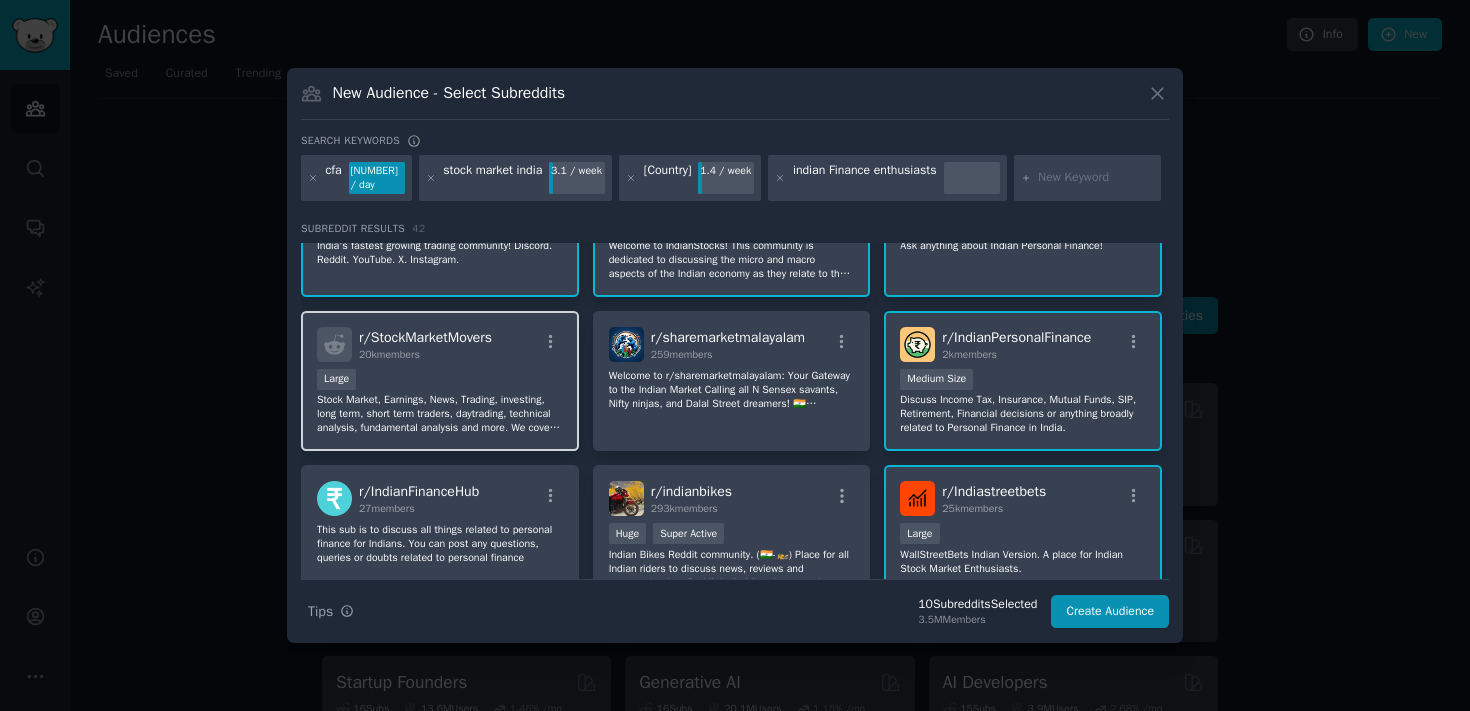 click on "Large" at bounding box center [440, 381] 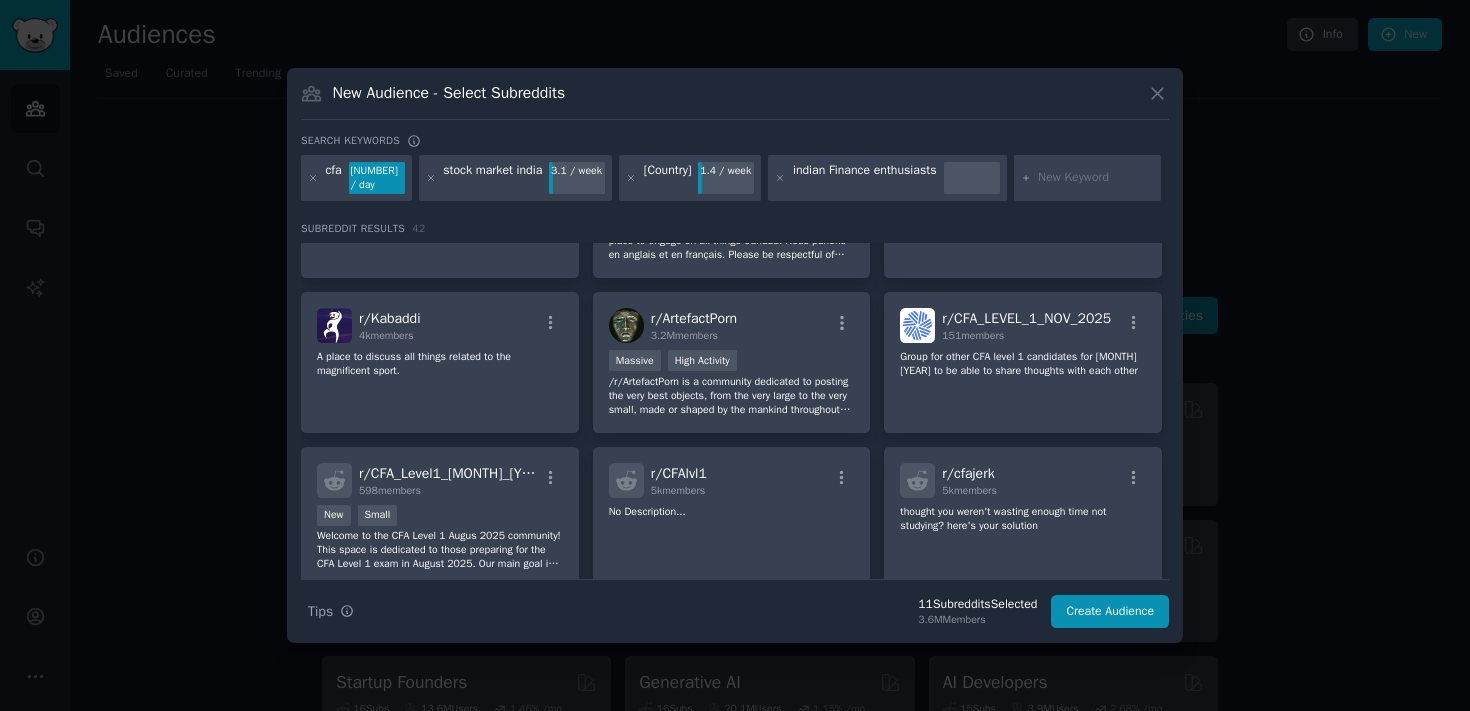 scroll, scrollTop: 1329, scrollLeft: 0, axis: vertical 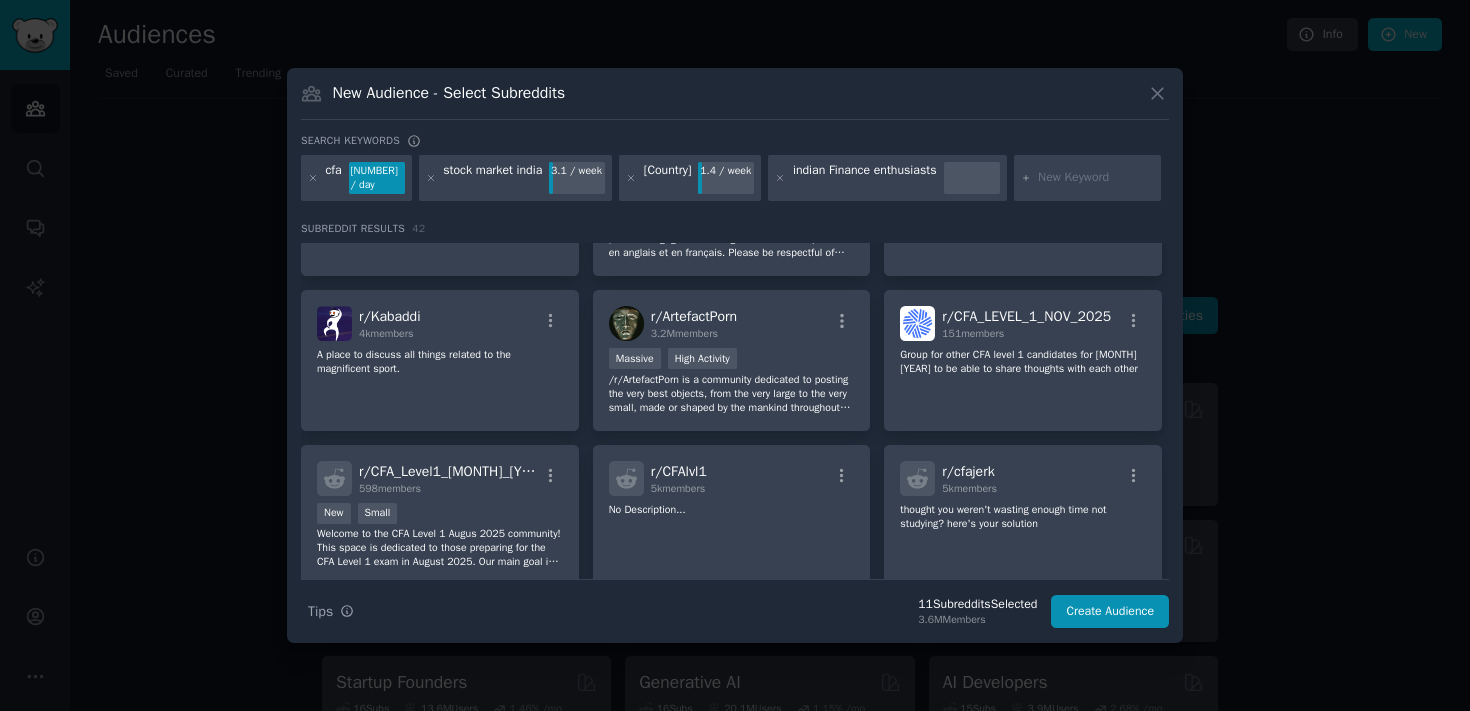 click at bounding box center (1096, 178) 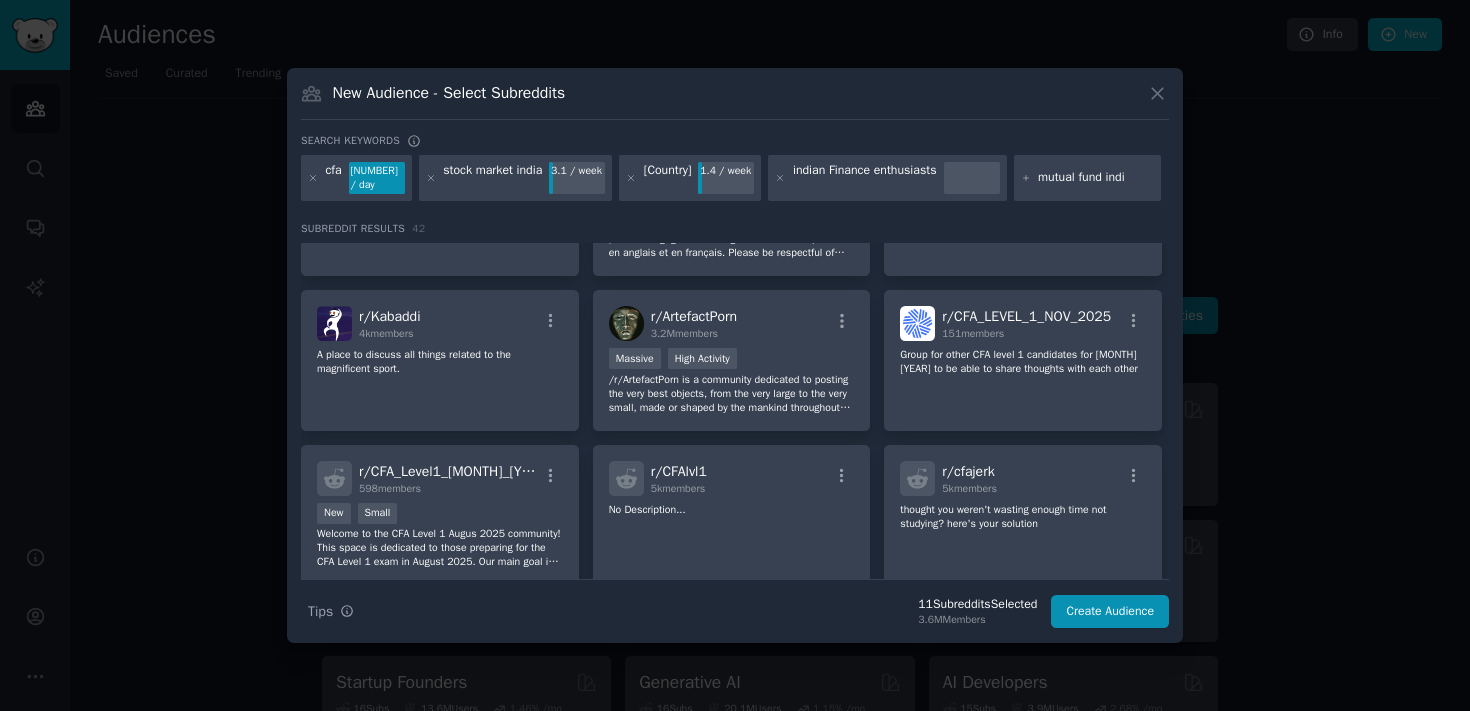 type on "mutual fund india" 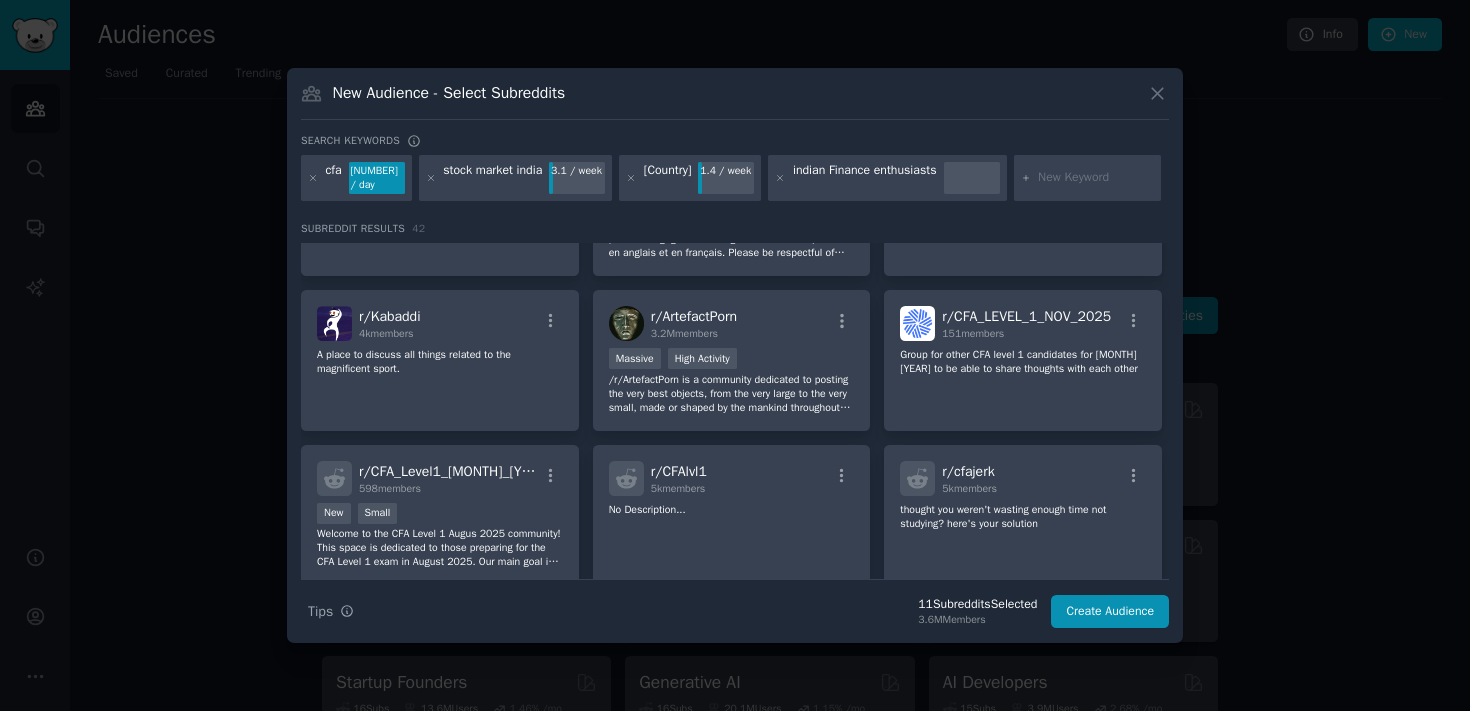 scroll, scrollTop: 0, scrollLeft: 0, axis: both 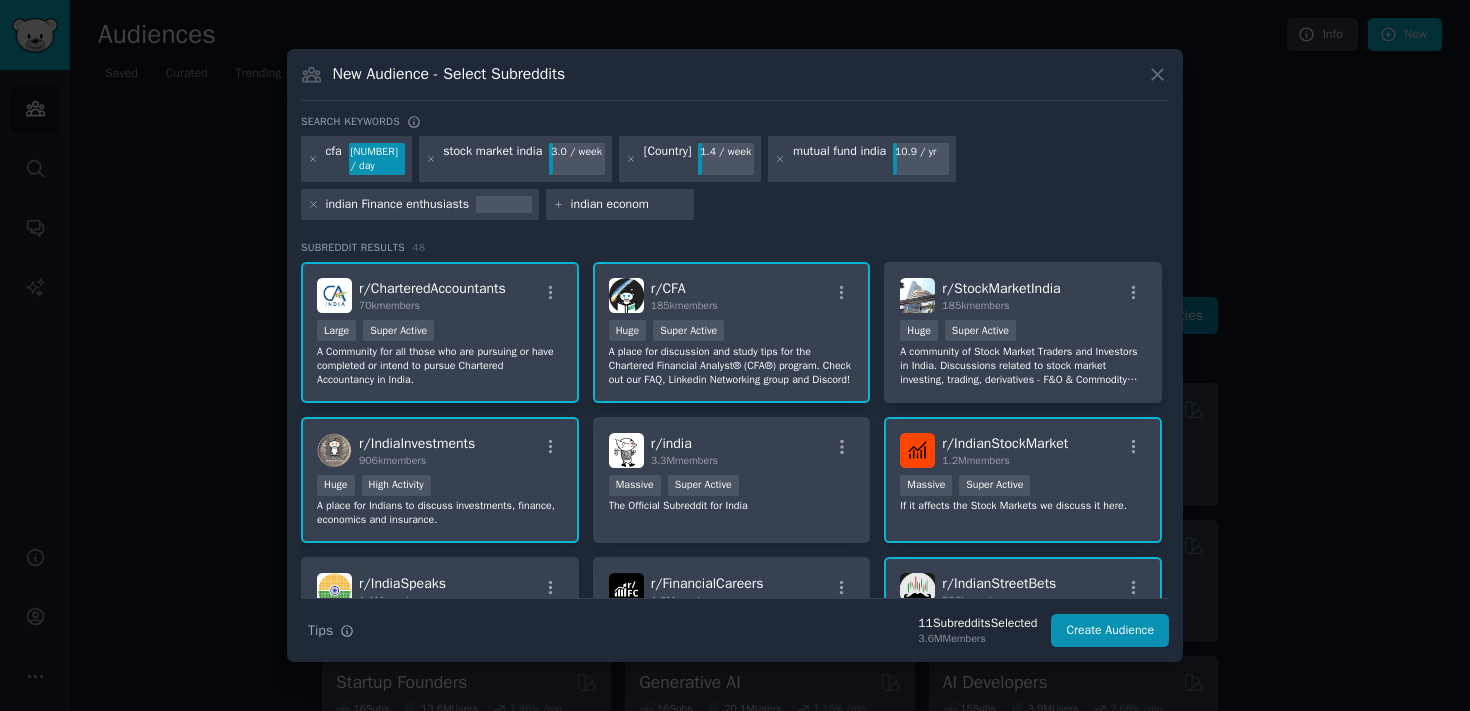 type on "indian economy" 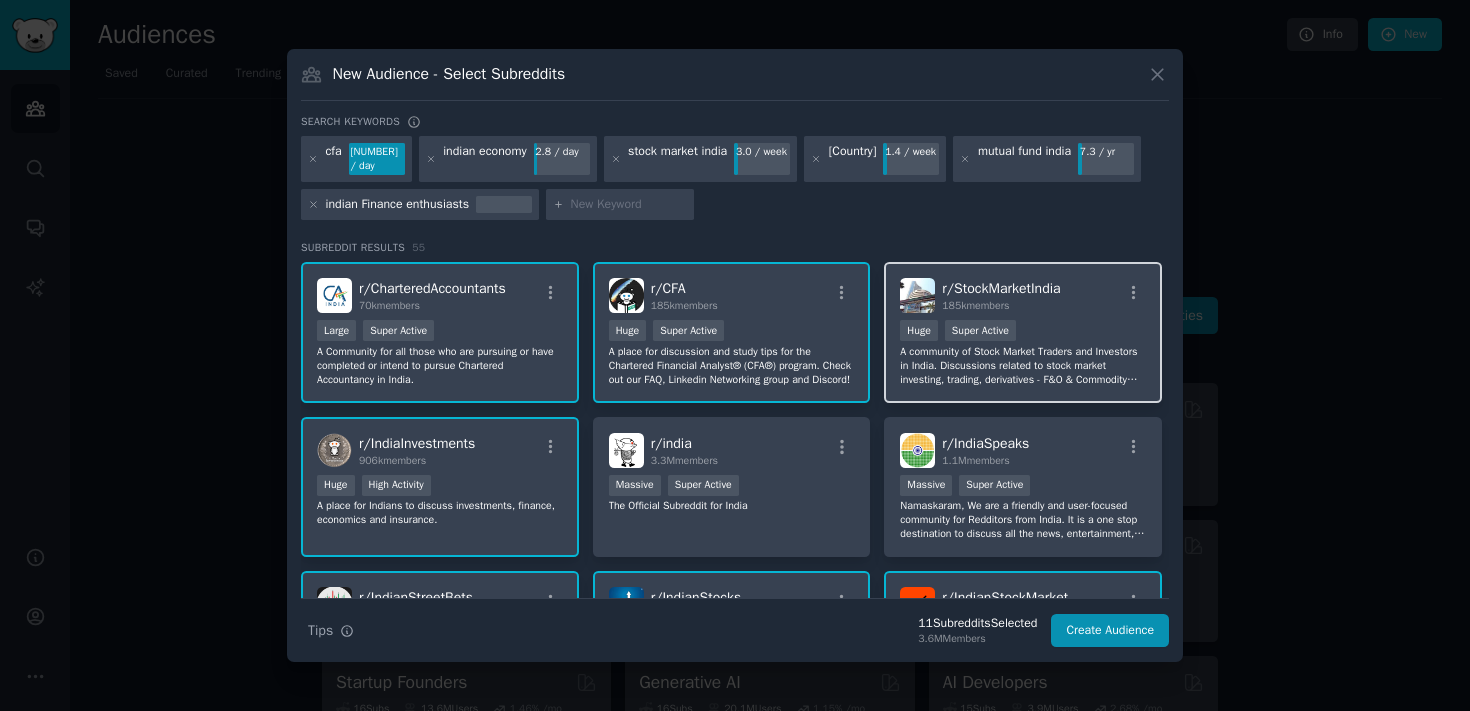 click on "r/StockMarketIndia 185k  members" at bounding box center (1001, 295) 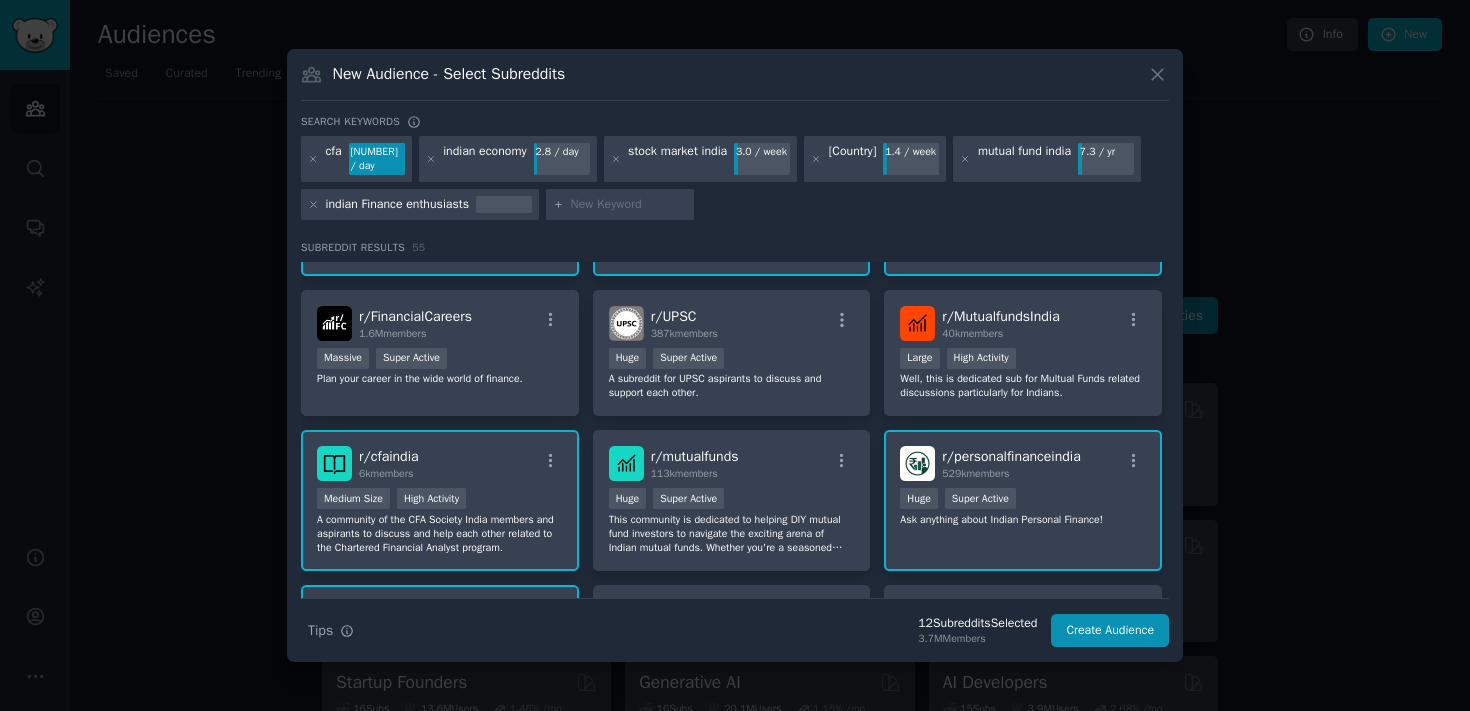scroll, scrollTop: 452, scrollLeft: 0, axis: vertical 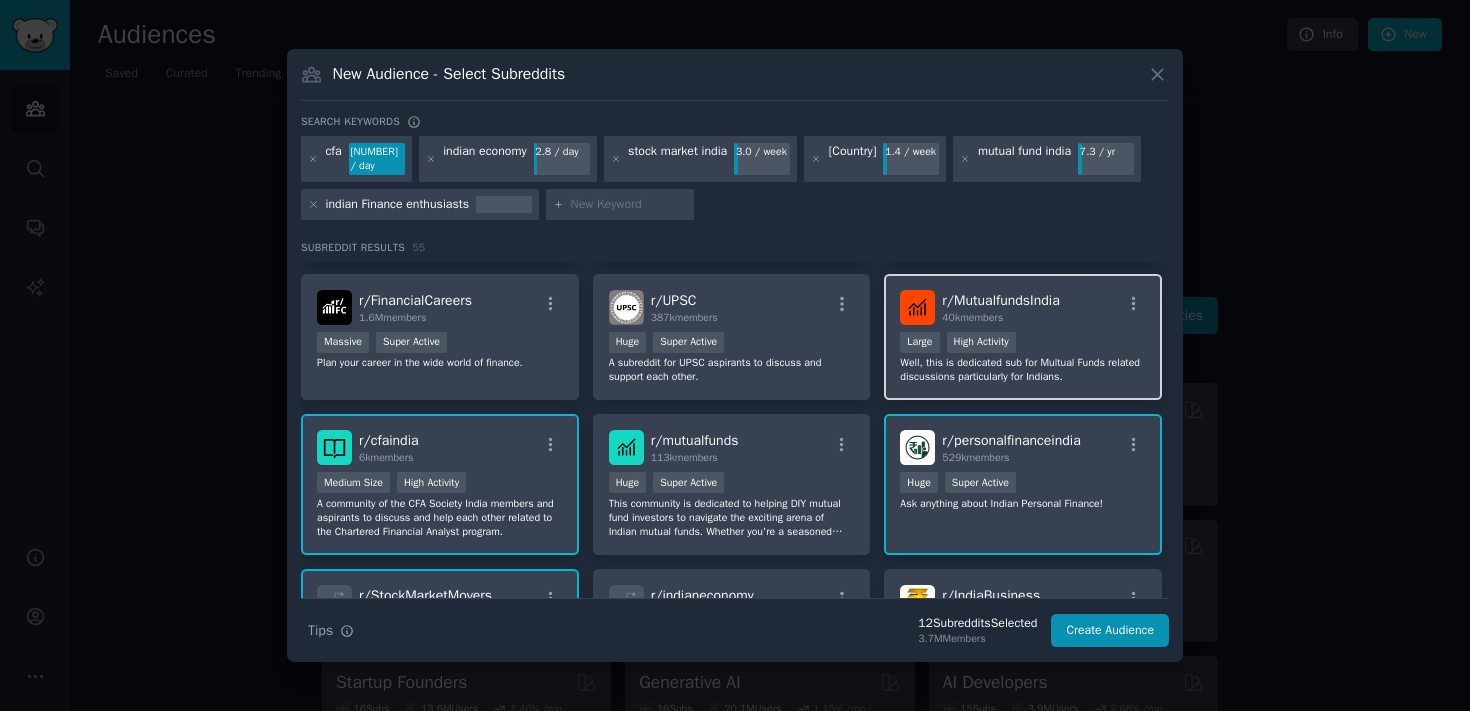 click on "r/ MutualfundsIndia" at bounding box center [1000, 300] 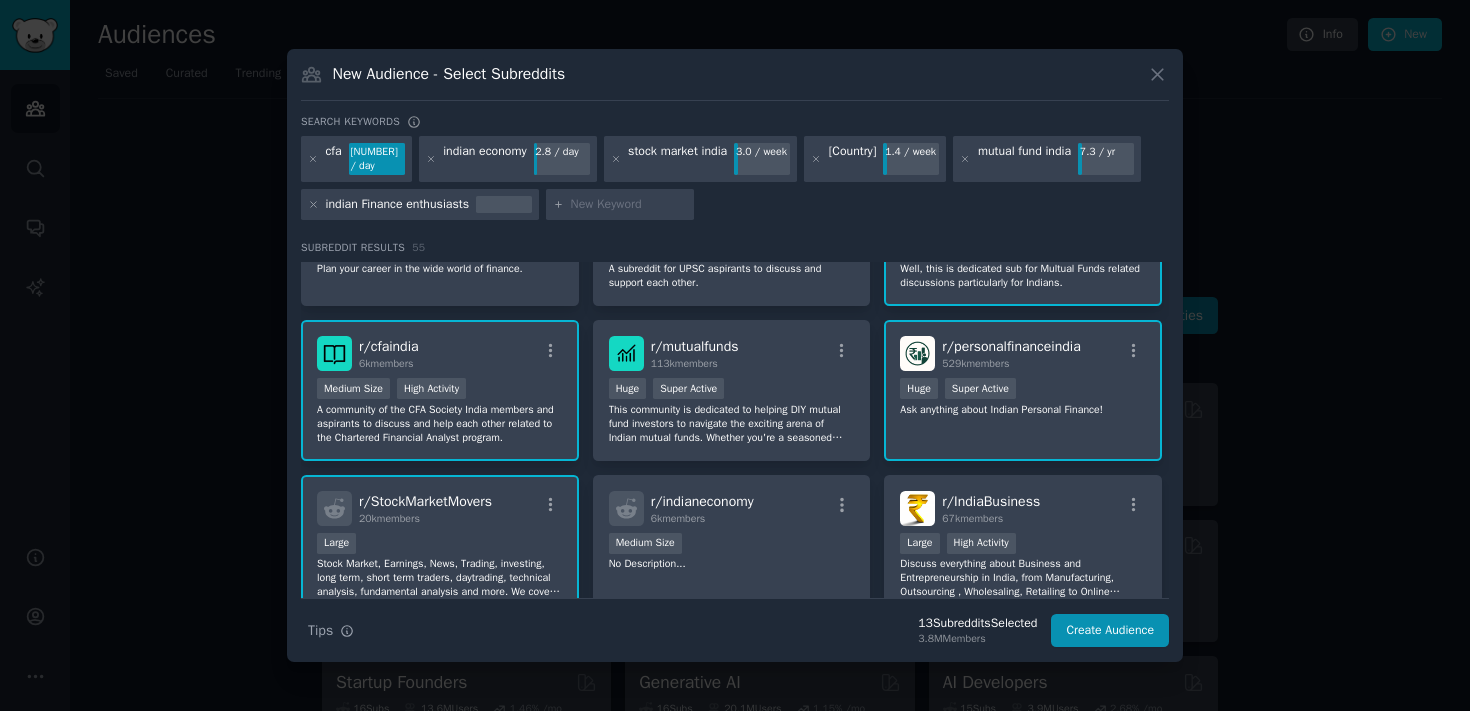 scroll, scrollTop: 547, scrollLeft: 0, axis: vertical 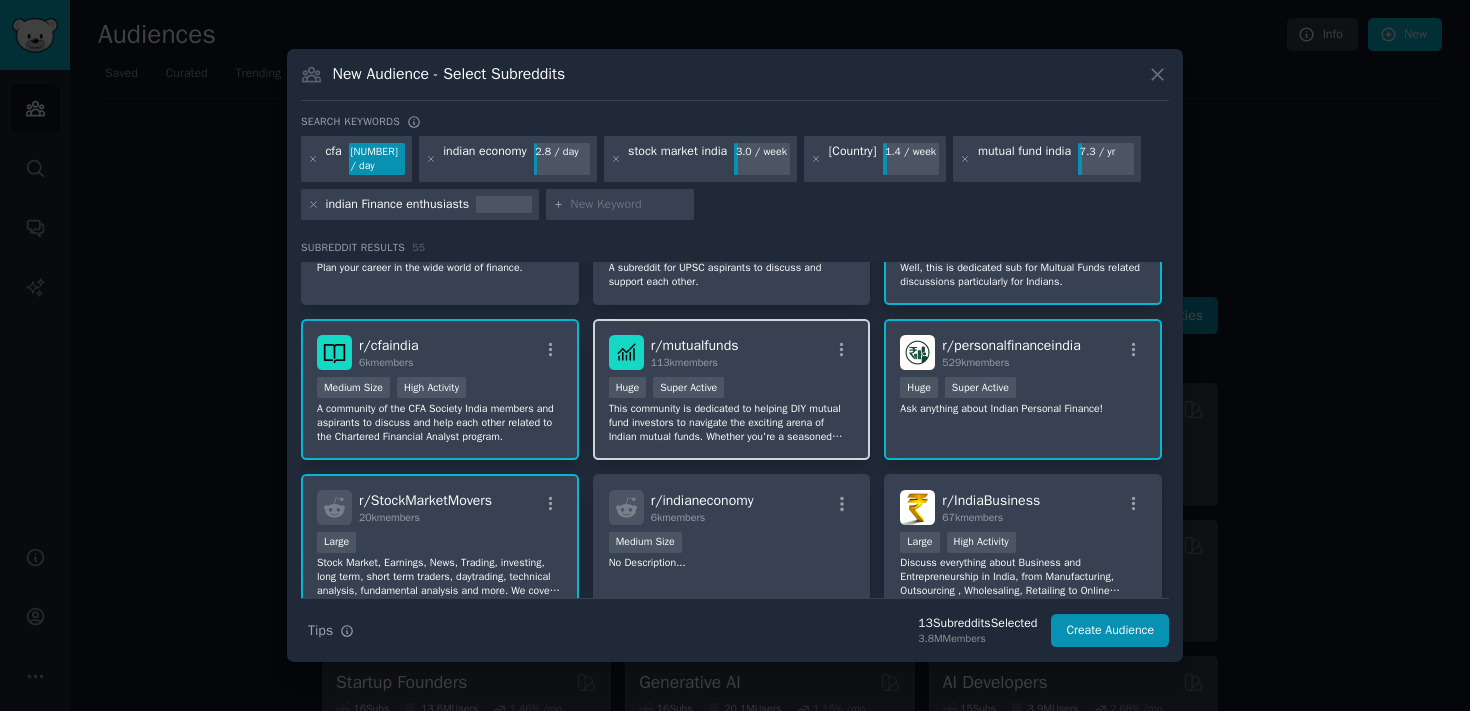 click on "r/ mutualfunds 113k  members Huge Super Active This community is dedicated to helping DIY mutual fund investors to navigate the exciting arena of Indian mutual funds. Whether you're a seasoned investor or just starting up, you may find valuable resources and discussions here.
This subreddit is meant for individuals who are self-motivated but may have doubts as they start or progress on their journey. We, as a community, try to help each other navigate those uncertainties." at bounding box center [732, 389] 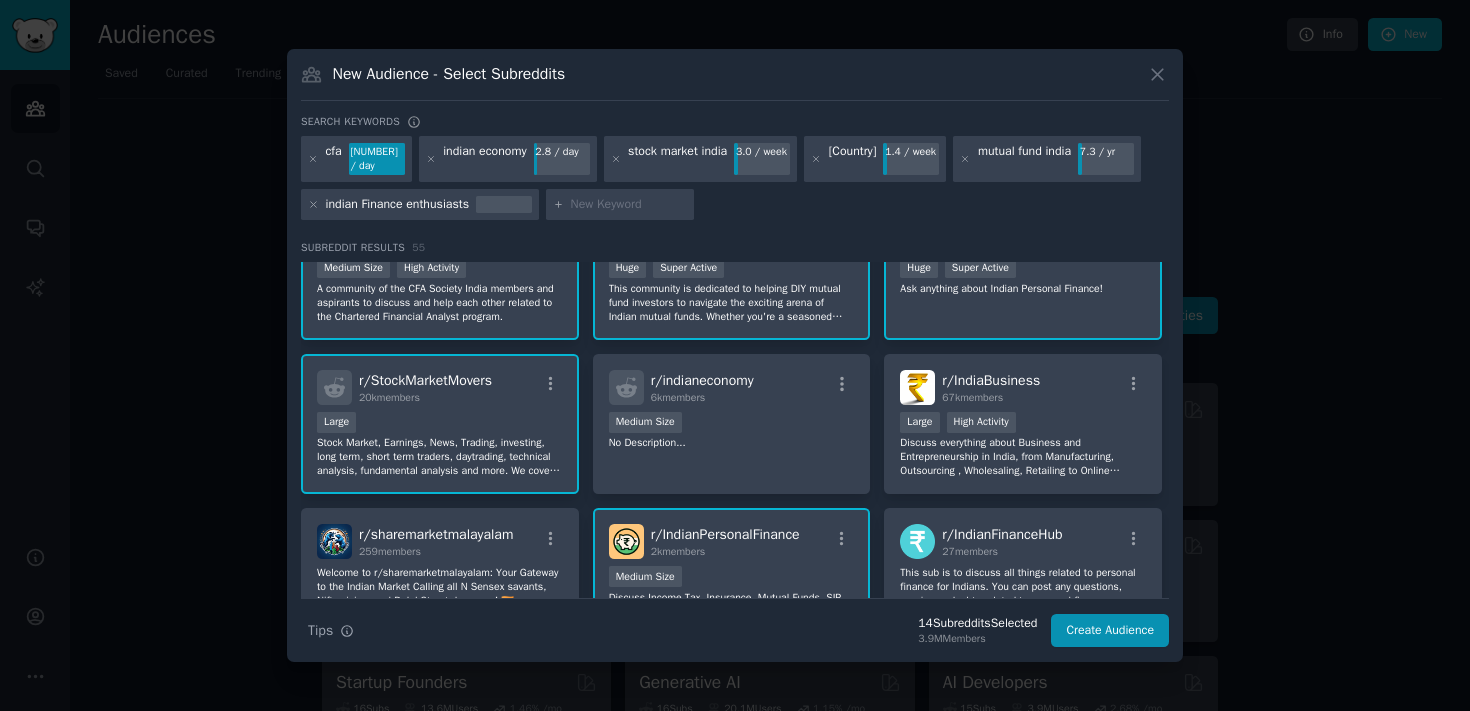 scroll, scrollTop: 674, scrollLeft: 0, axis: vertical 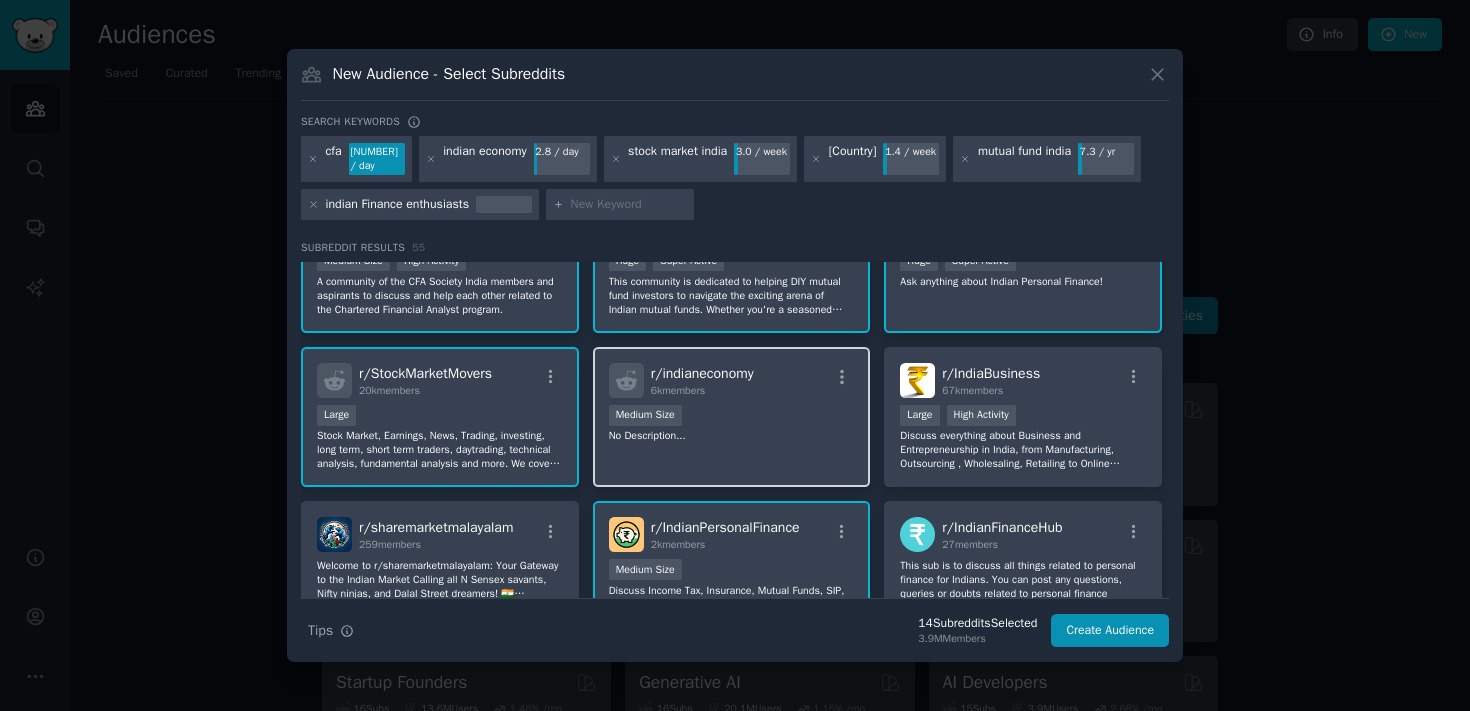 click on "No Description..." at bounding box center (732, 436) 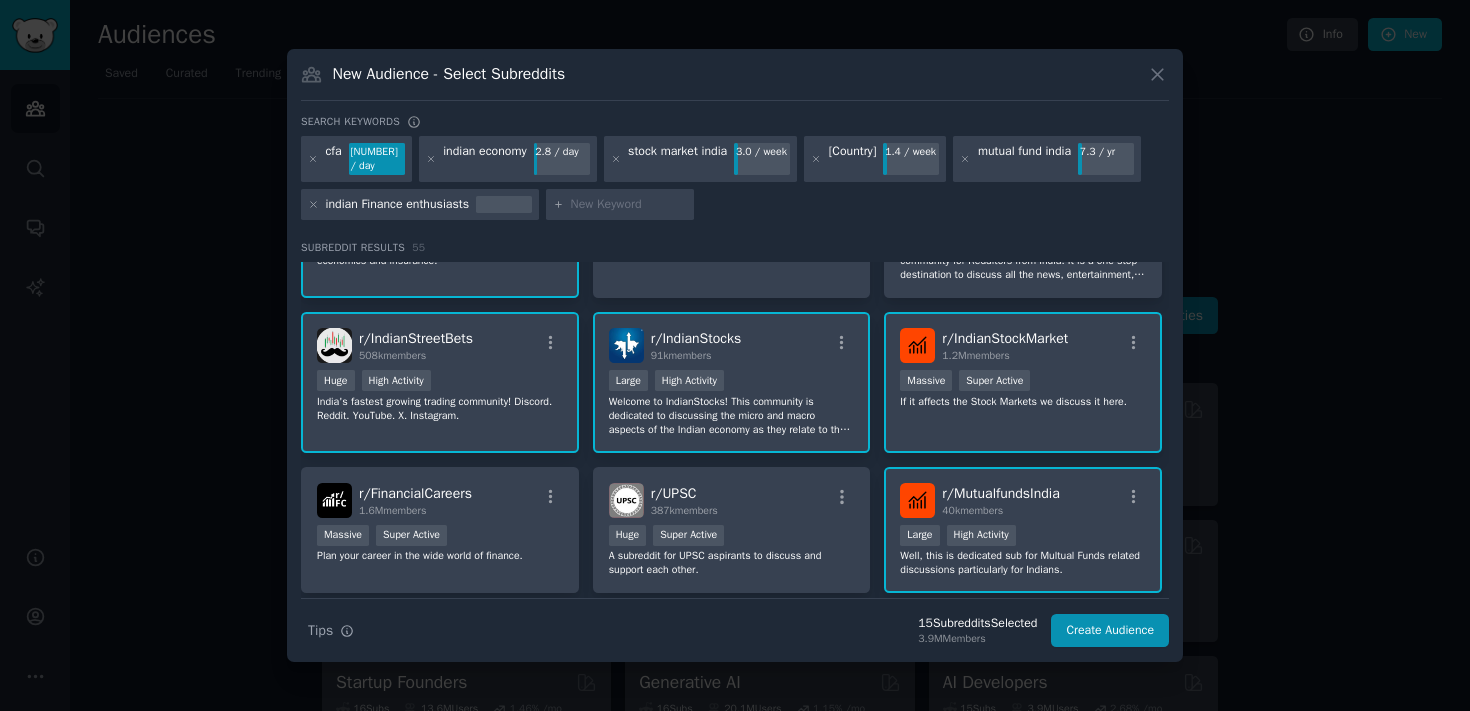 scroll, scrollTop: 0, scrollLeft: 0, axis: both 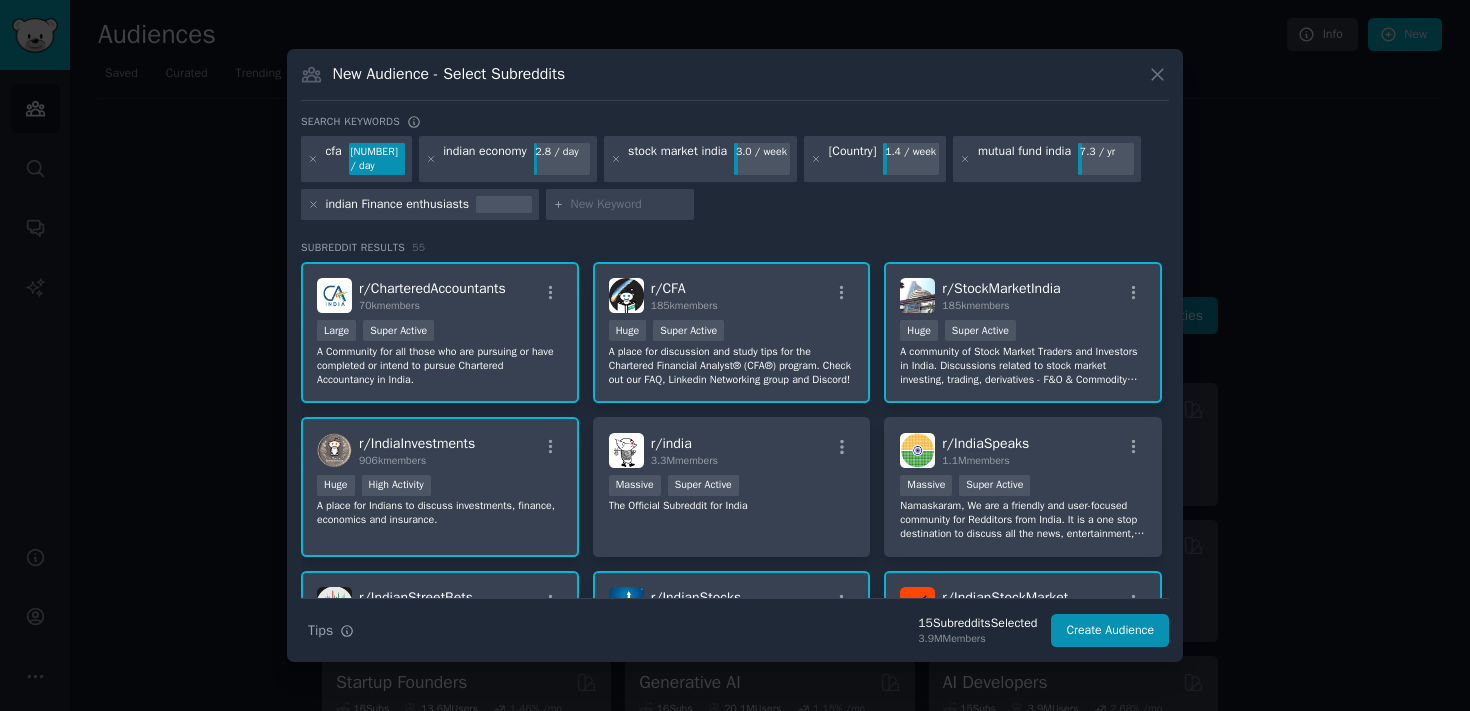 click at bounding box center (620, 205) 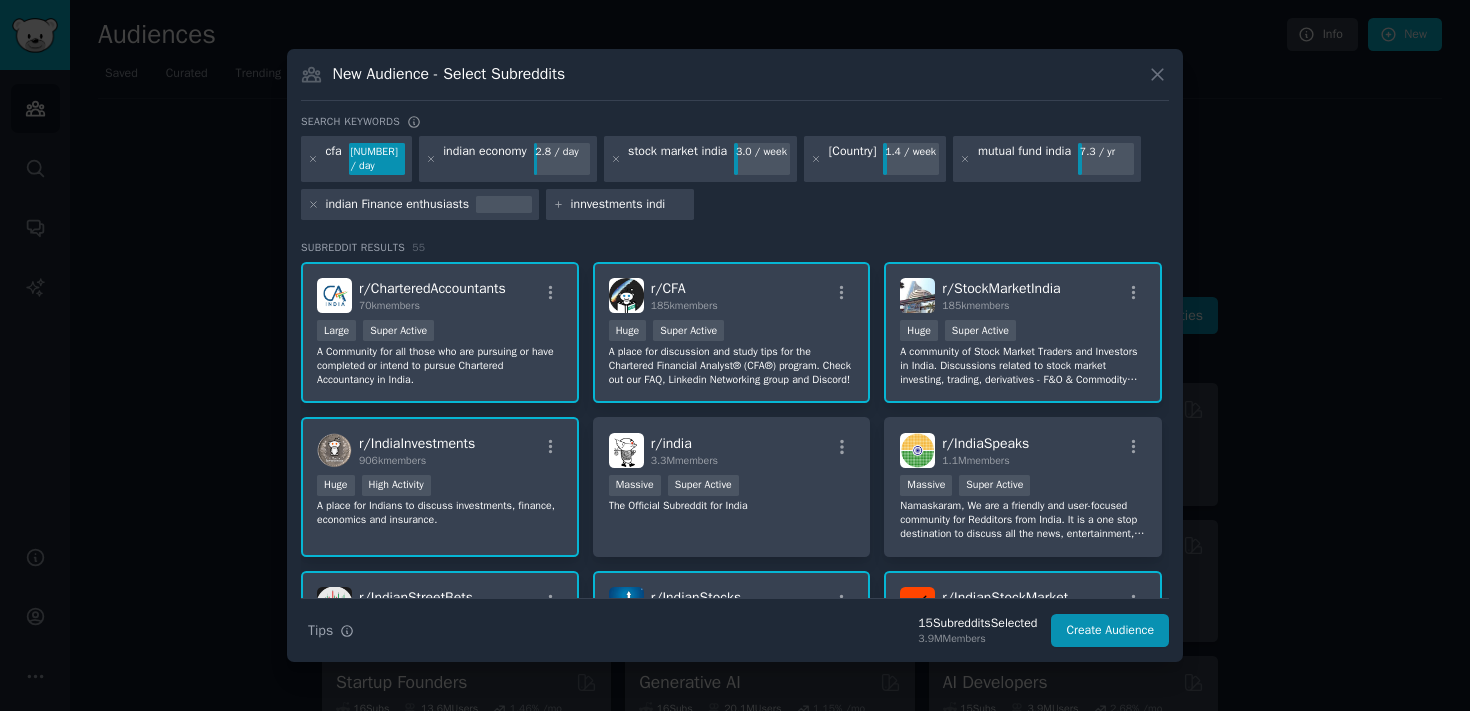type on "innvestments india" 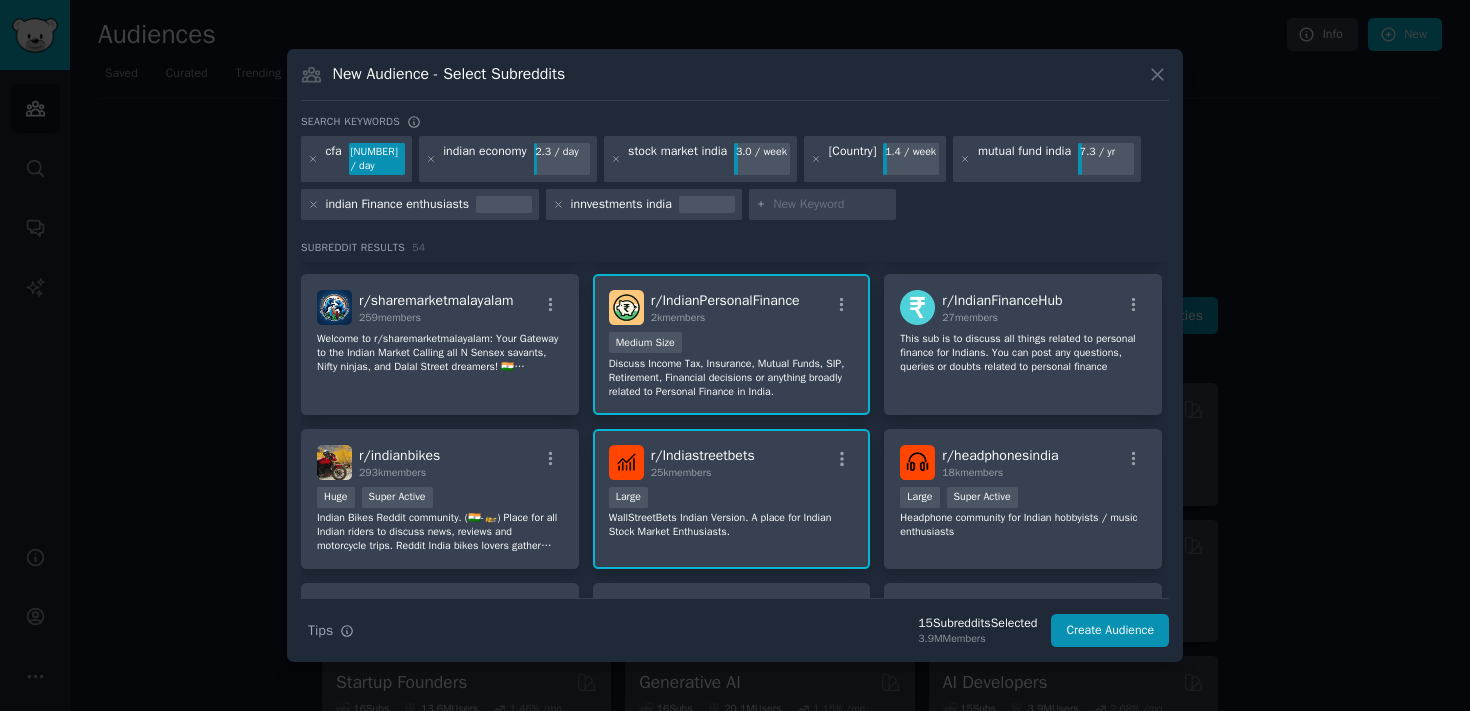 scroll, scrollTop: 904, scrollLeft: 0, axis: vertical 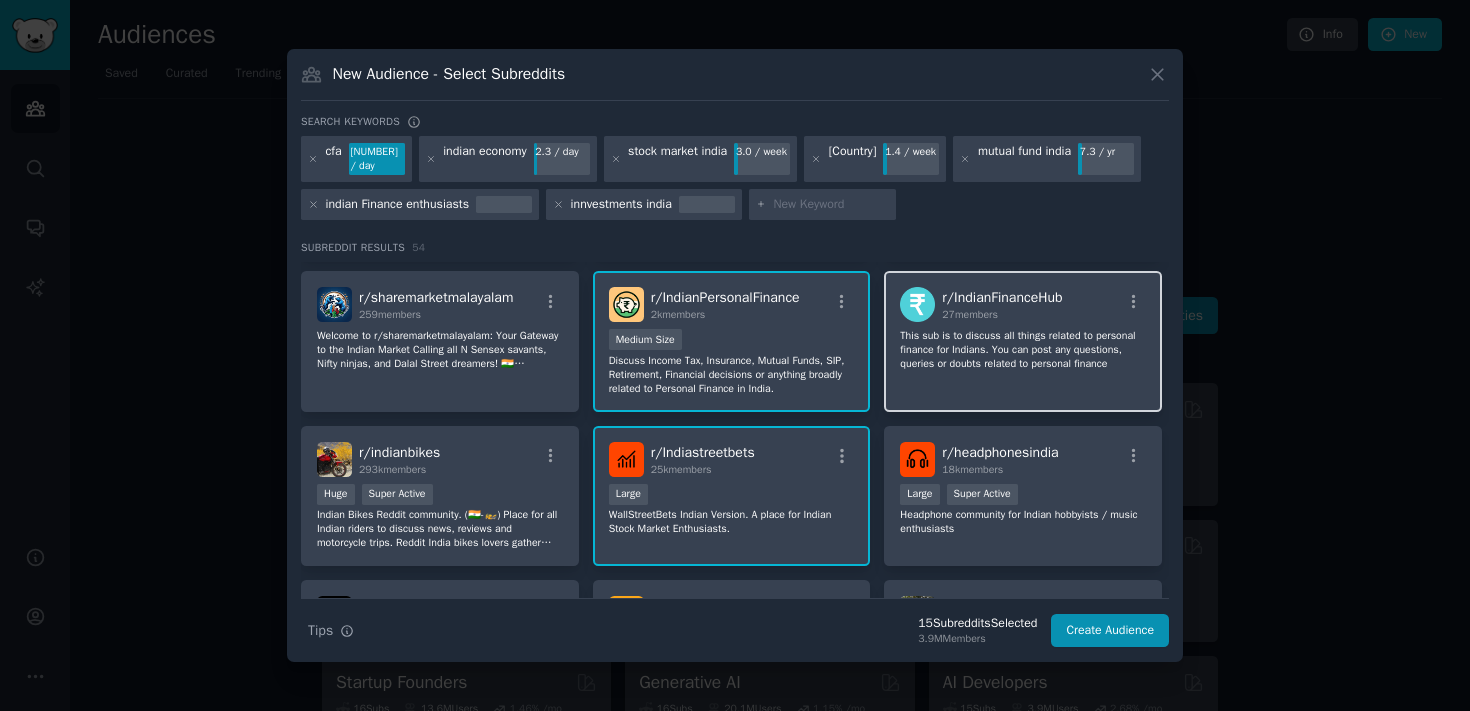 click on "r/ IndianFinanceHub" at bounding box center [1002, 297] 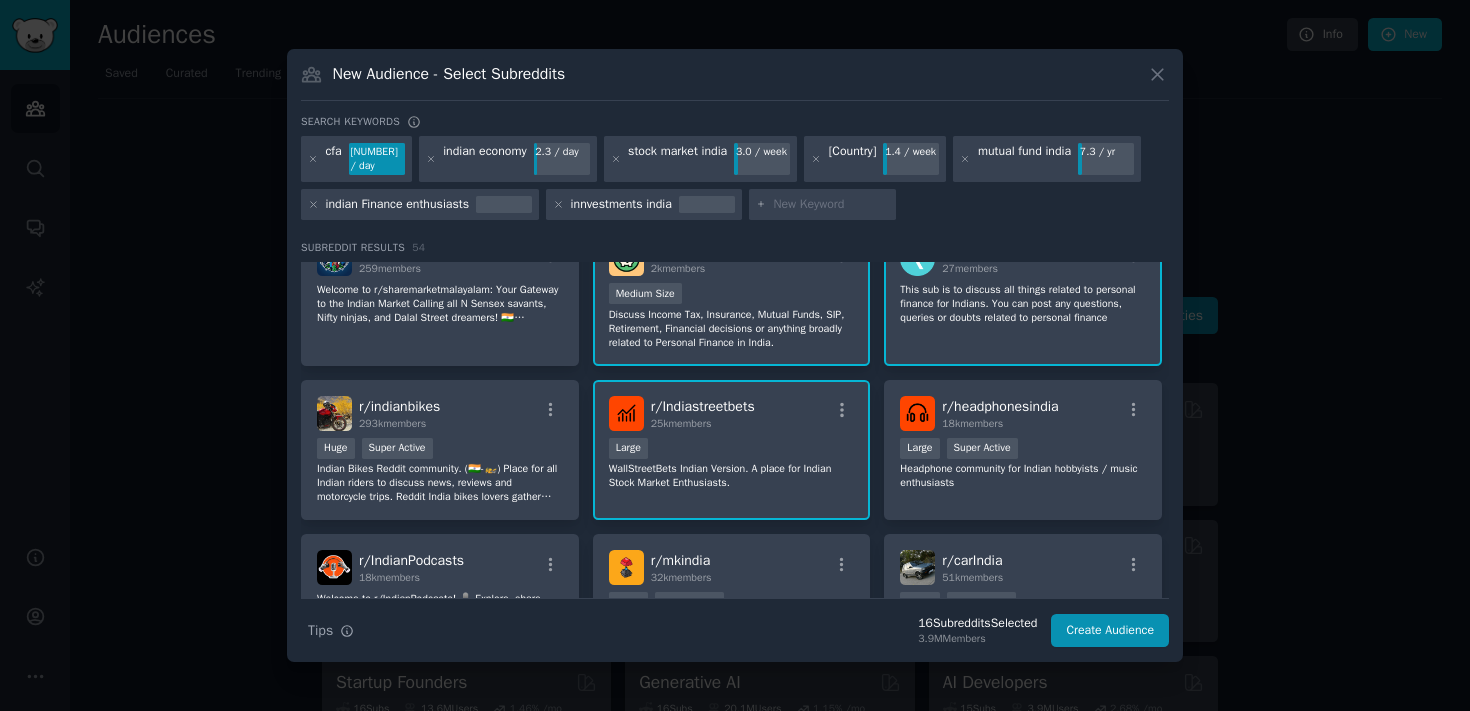 scroll, scrollTop: 957, scrollLeft: 0, axis: vertical 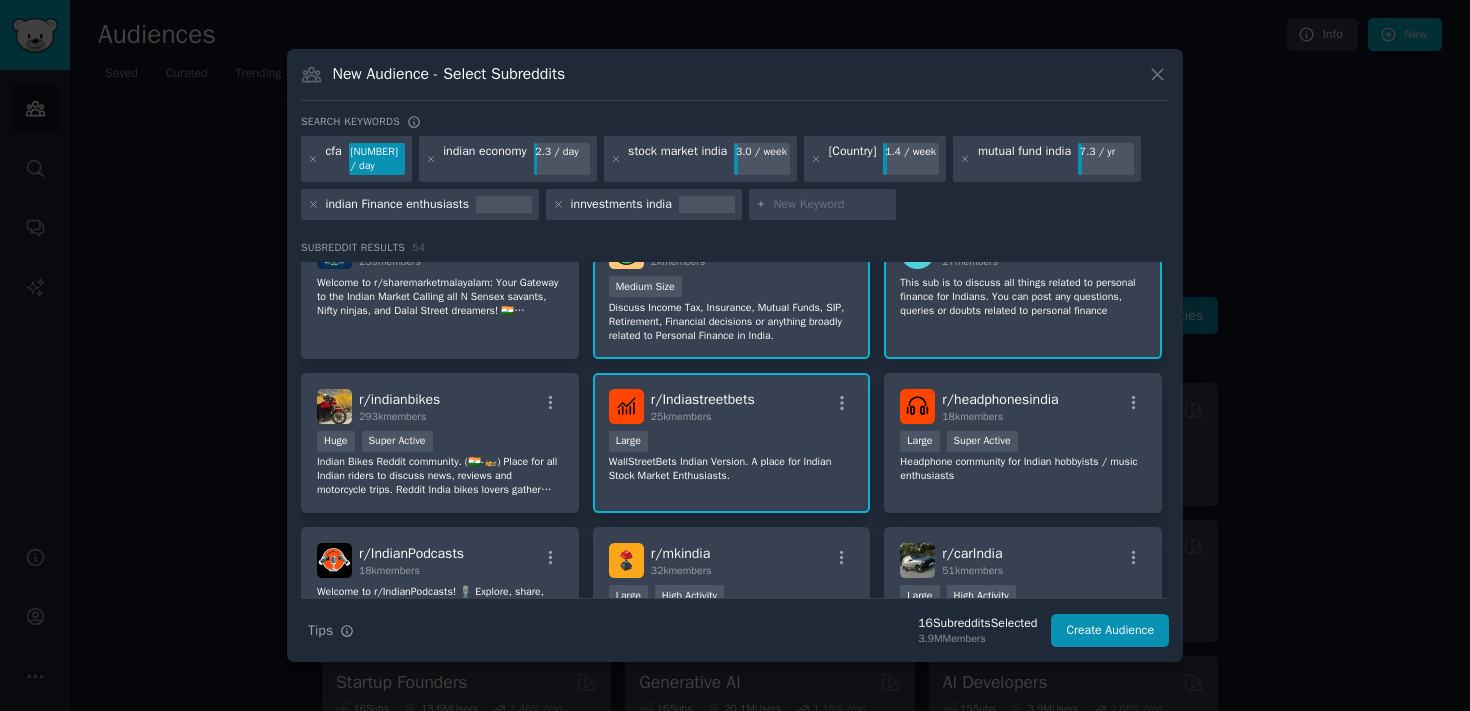 click at bounding box center (831, 205) 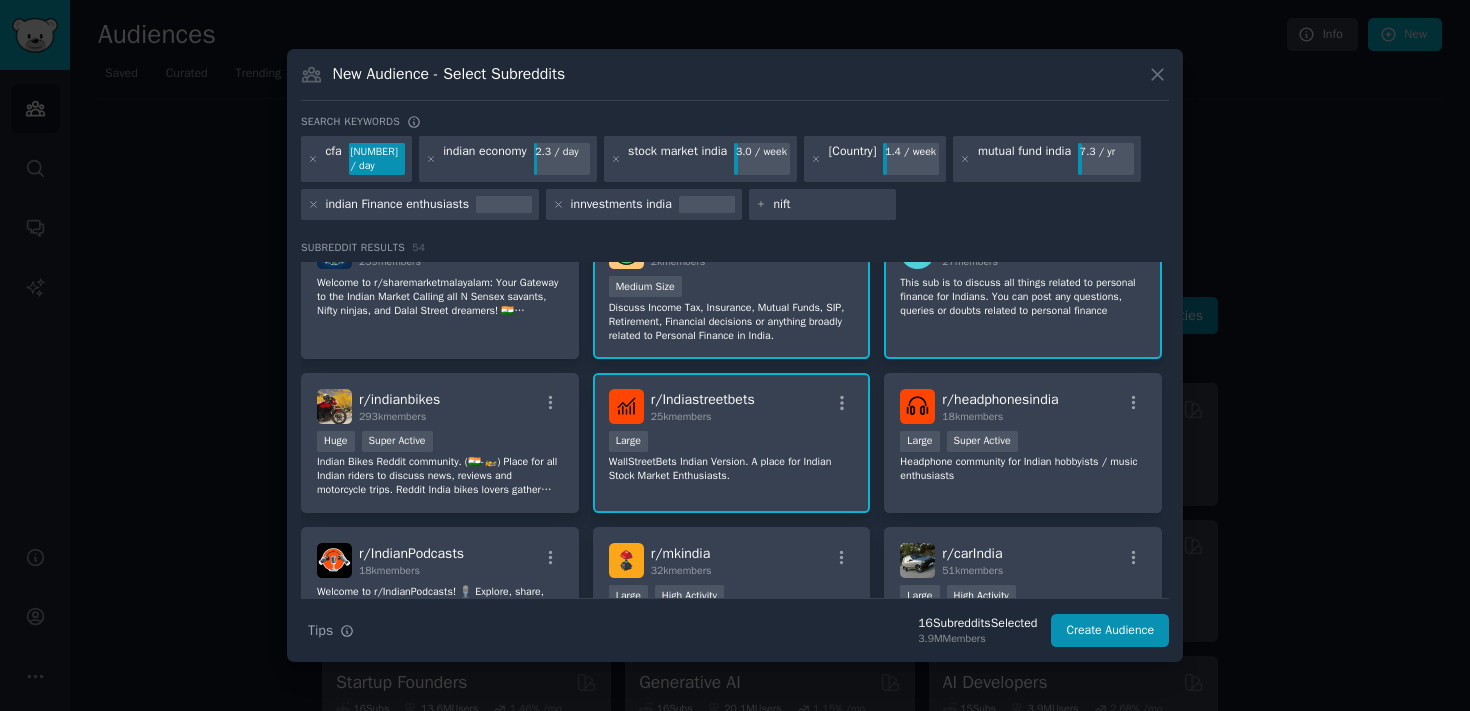 type on "nifty" 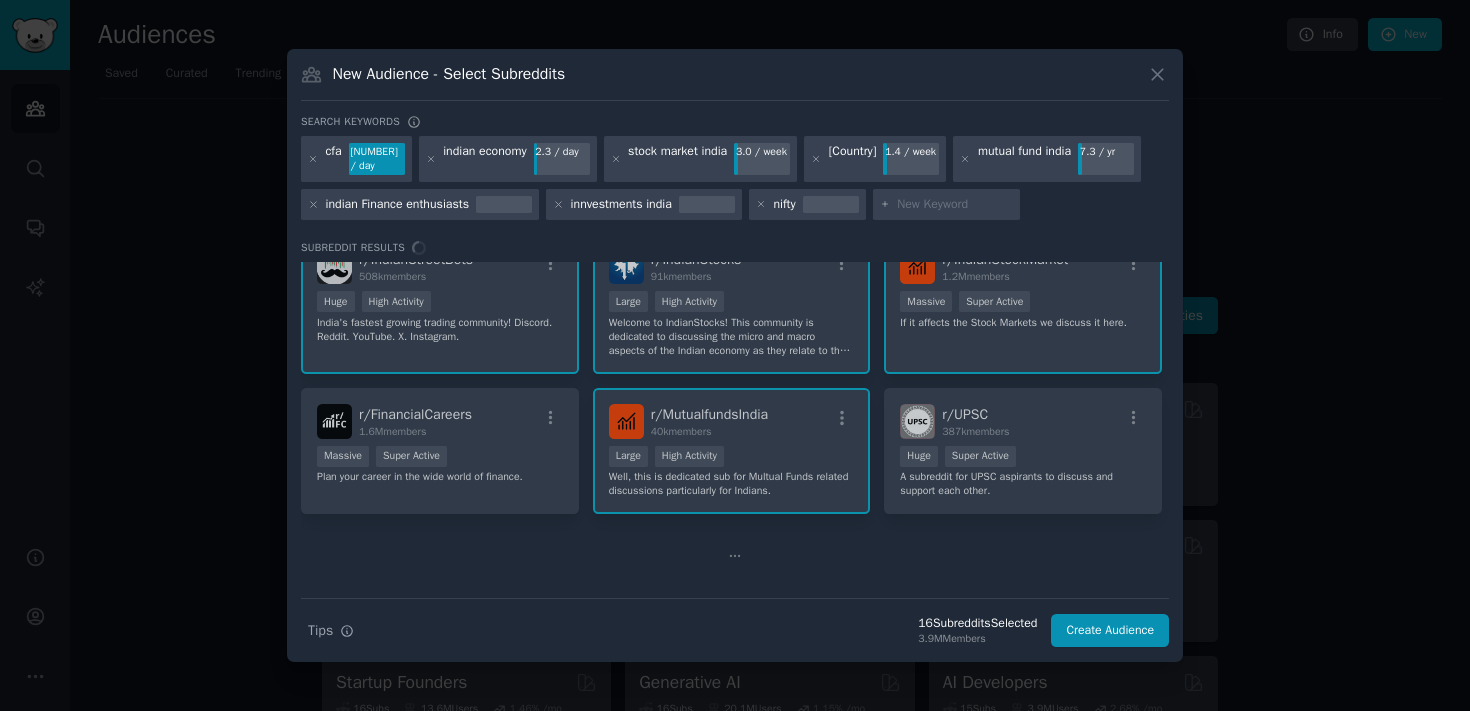 scroll, scrollTop: 0, scrollLeft: 0, axis: both 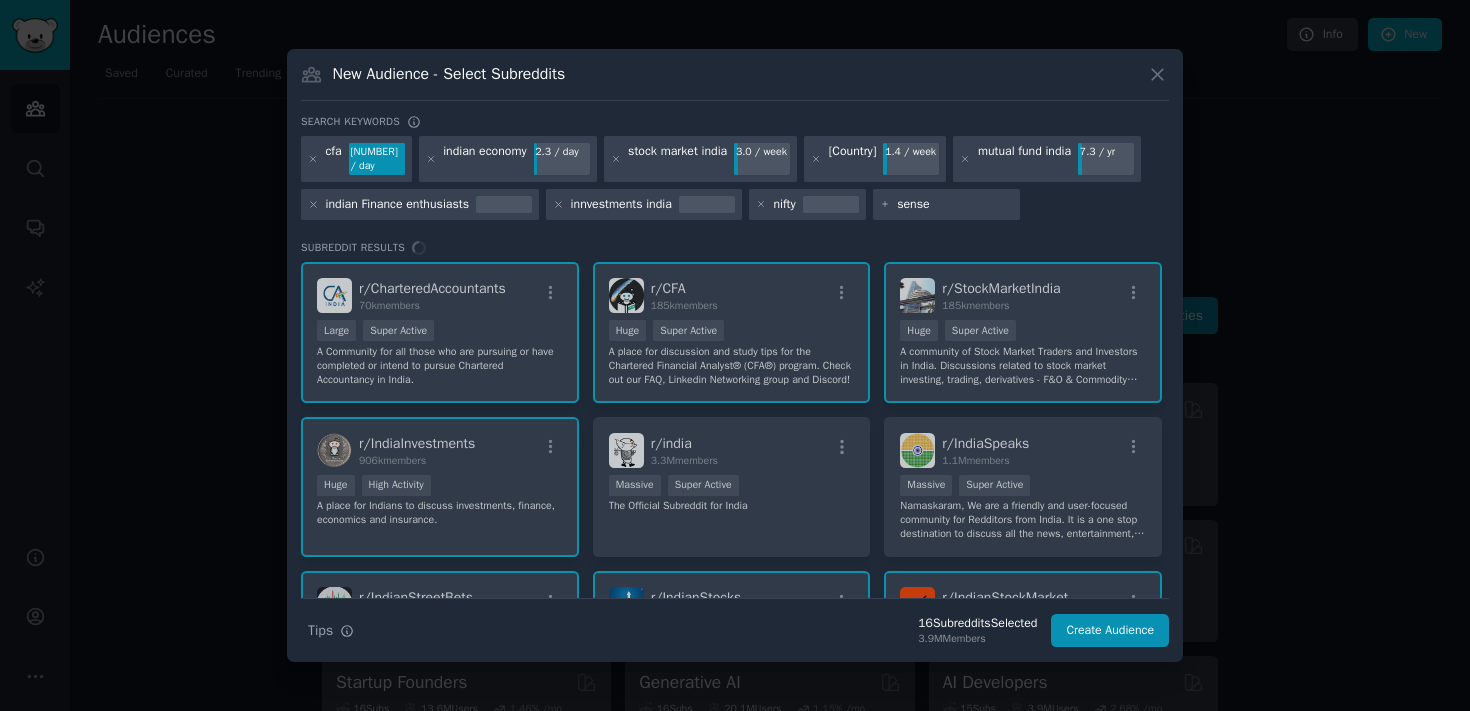 type on "sensex" 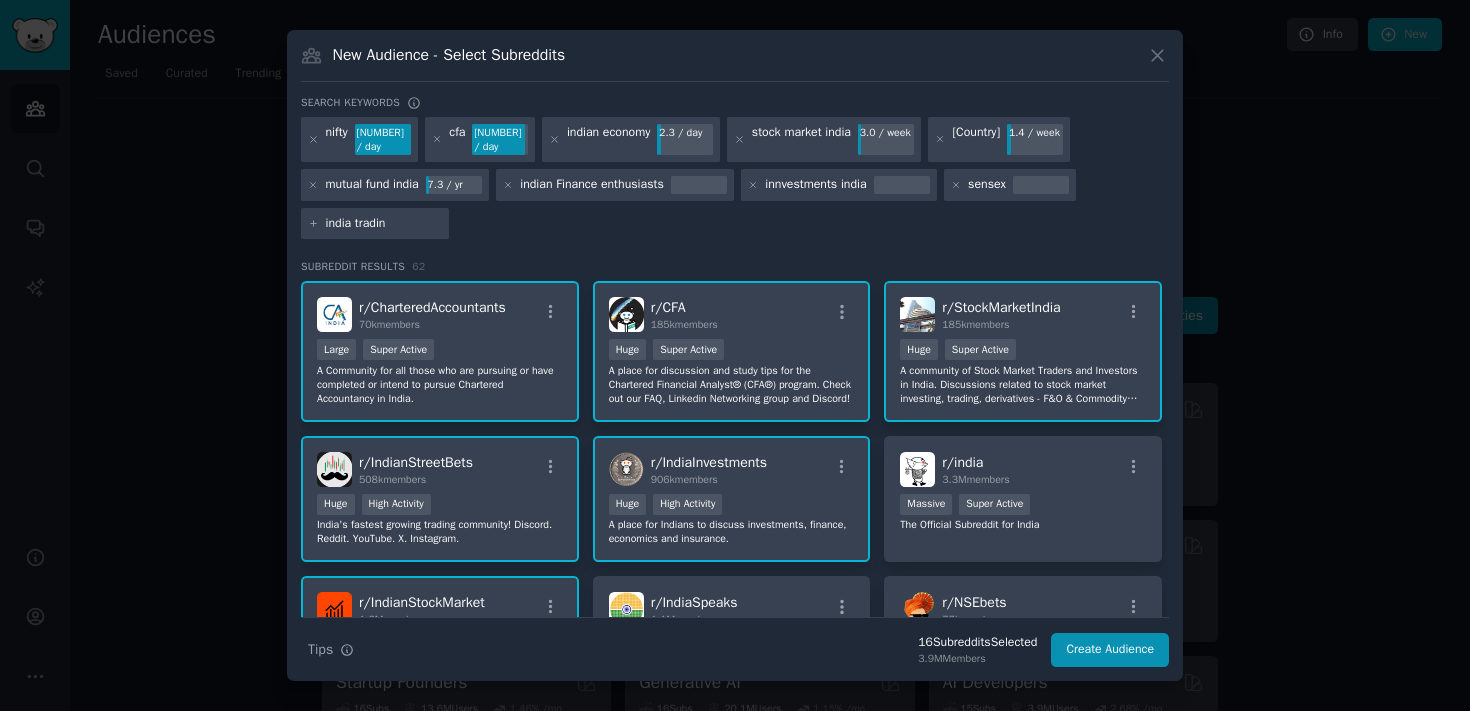 type on "india trading" 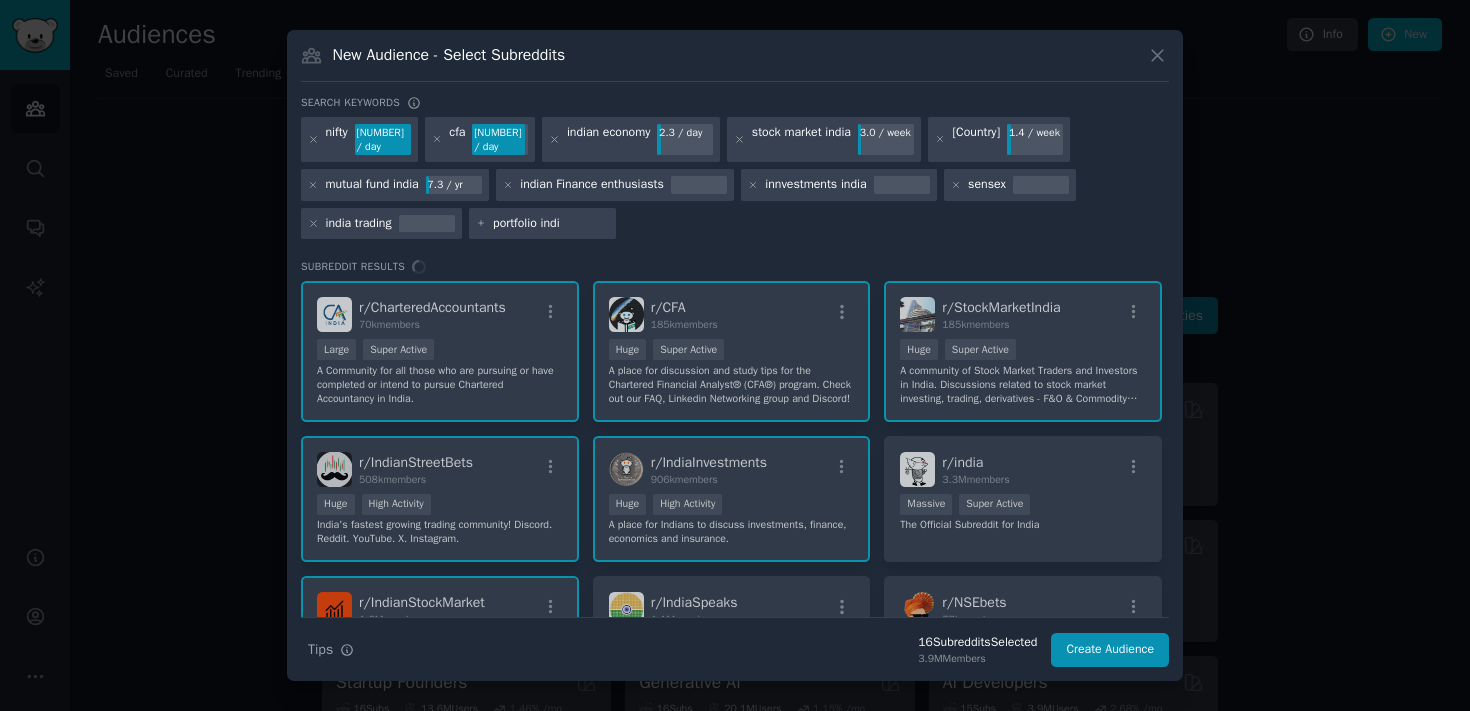 type on "portfolio india" 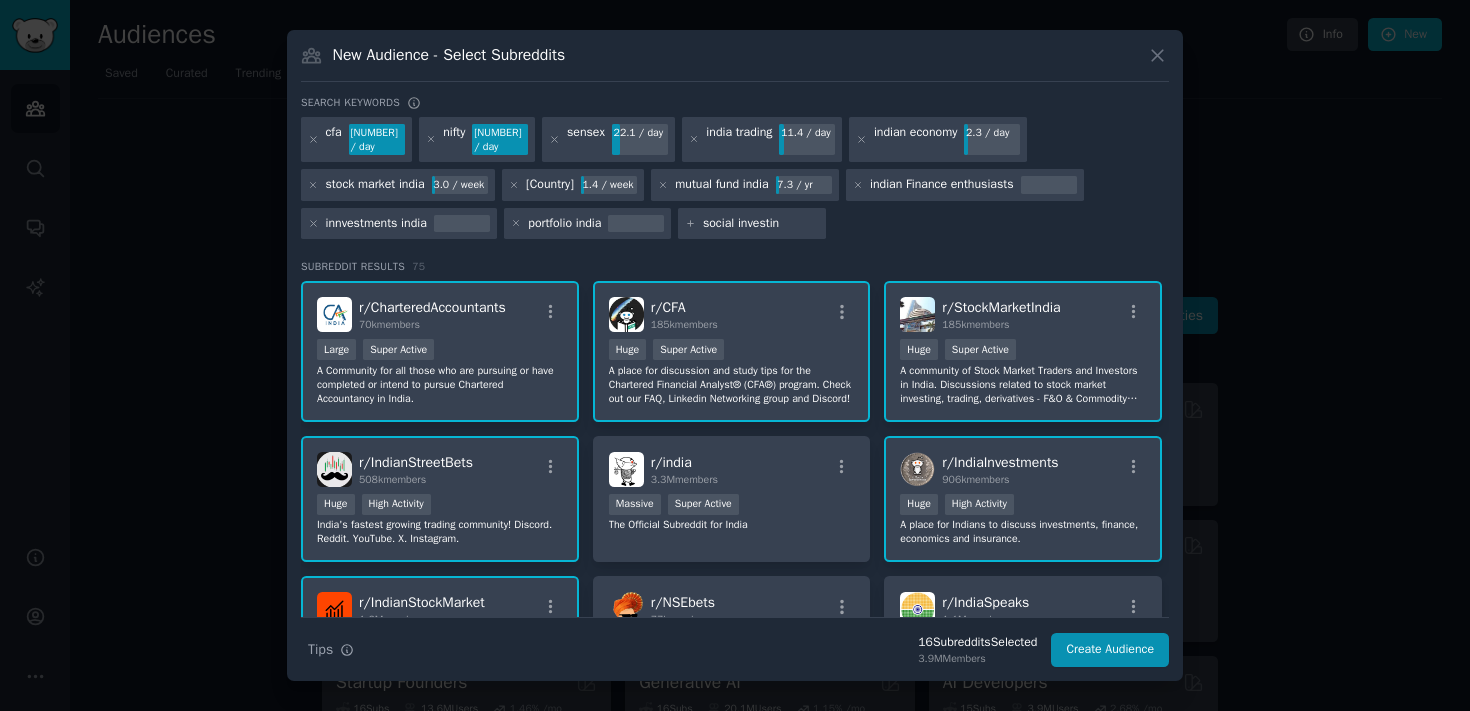 type on "social investing" 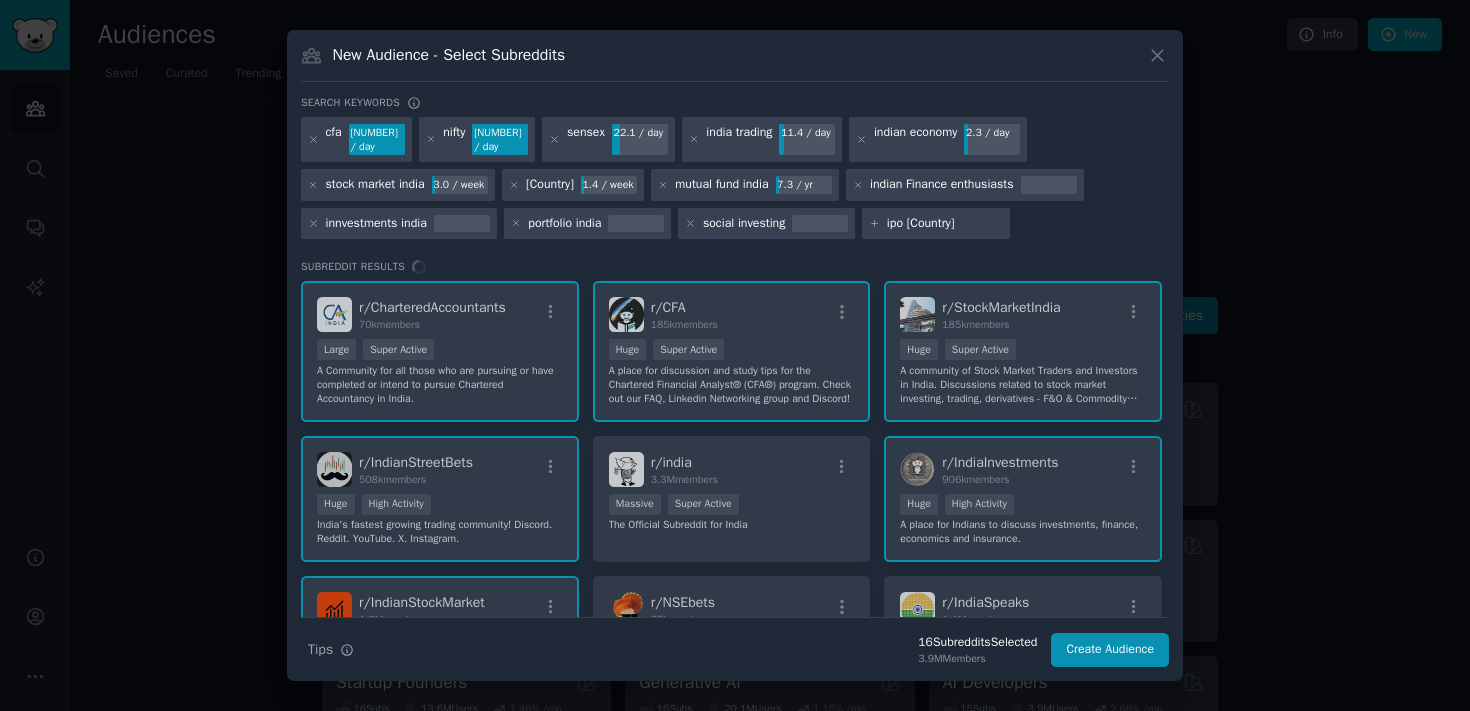 type on "ipo india" 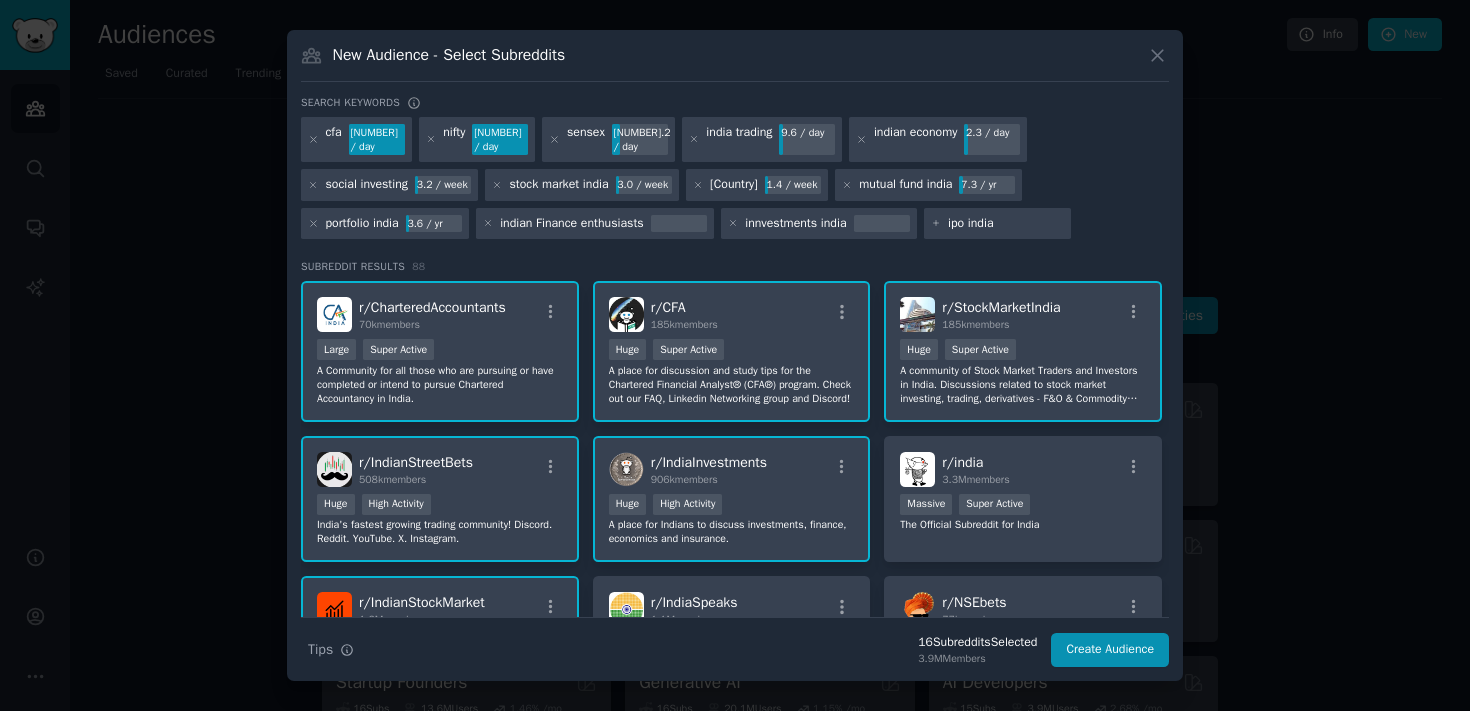 type 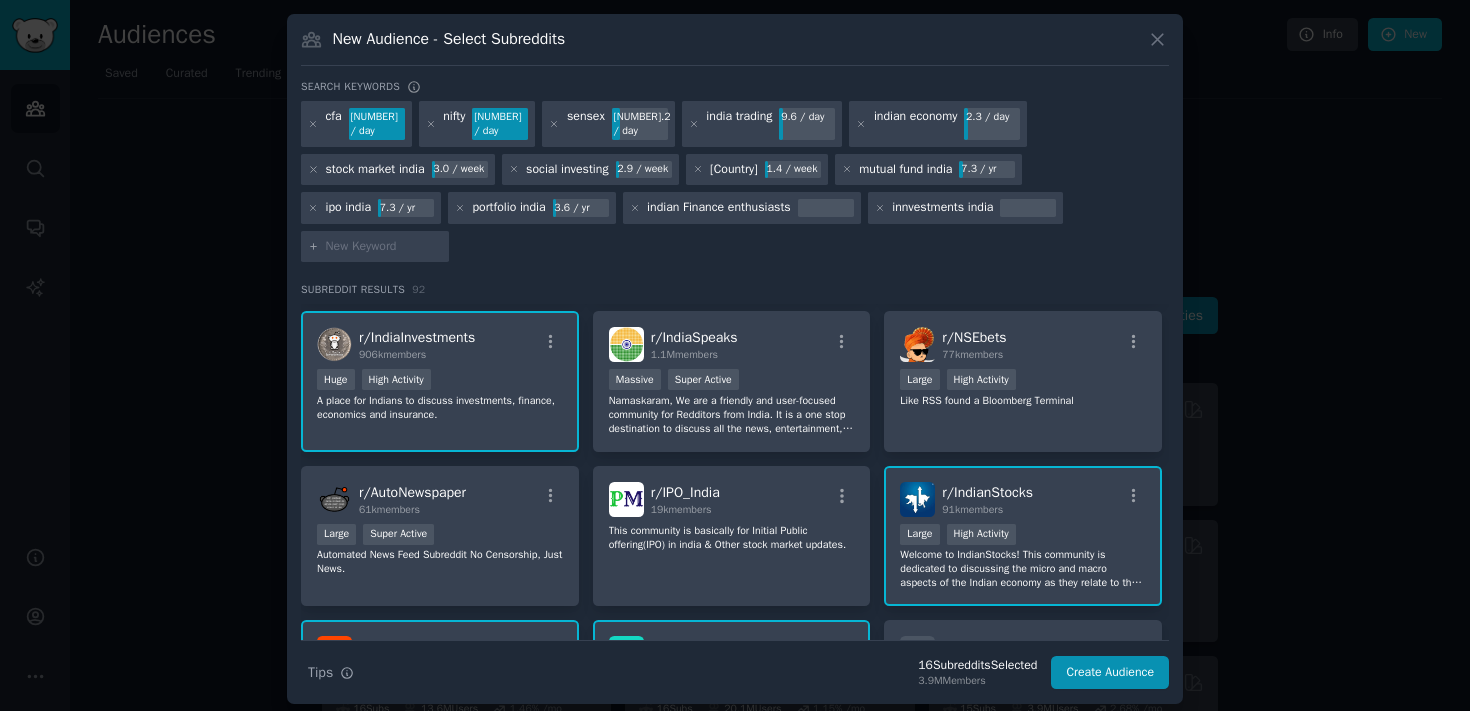 scroll, scrollTop: 311, scrollLeft: 0, axis: vertical 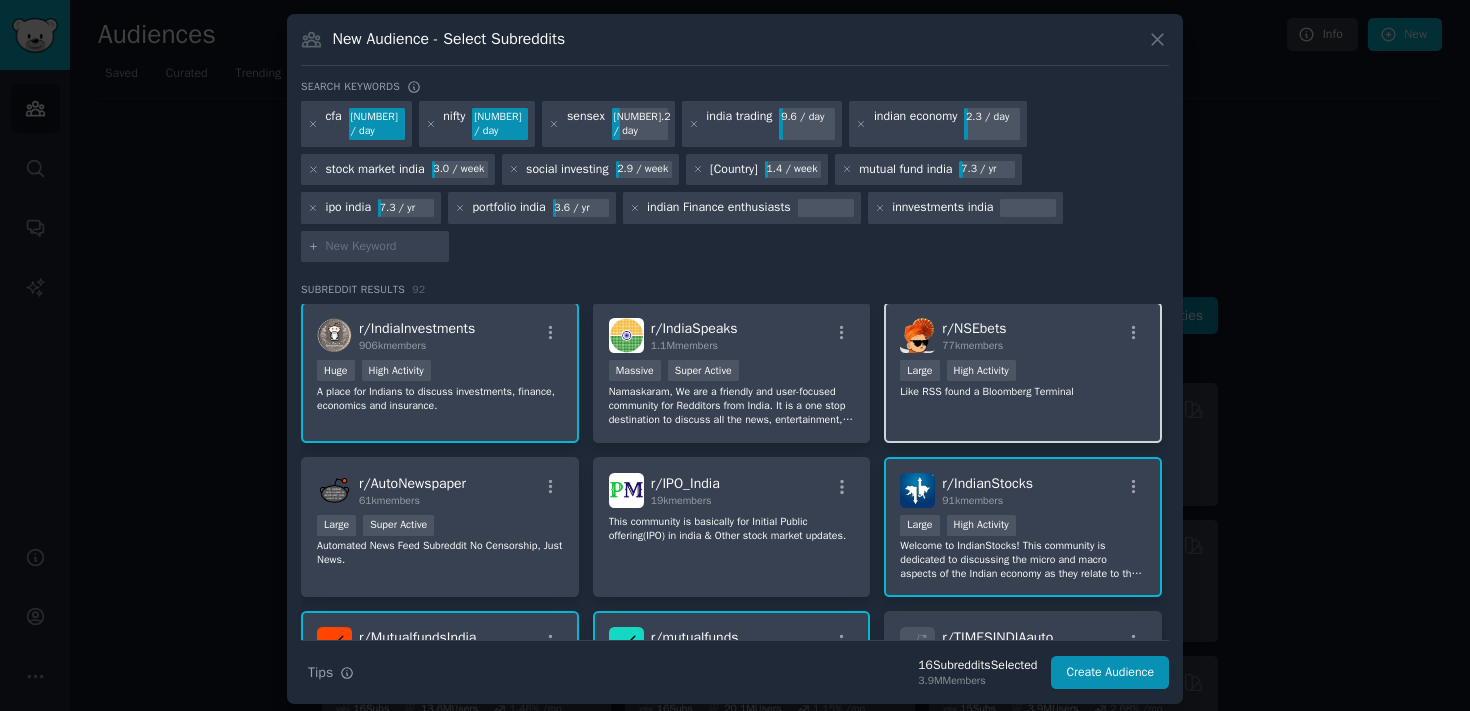 click on "r/ NSEbets 77k  members" at bounding box center [1023, 335] 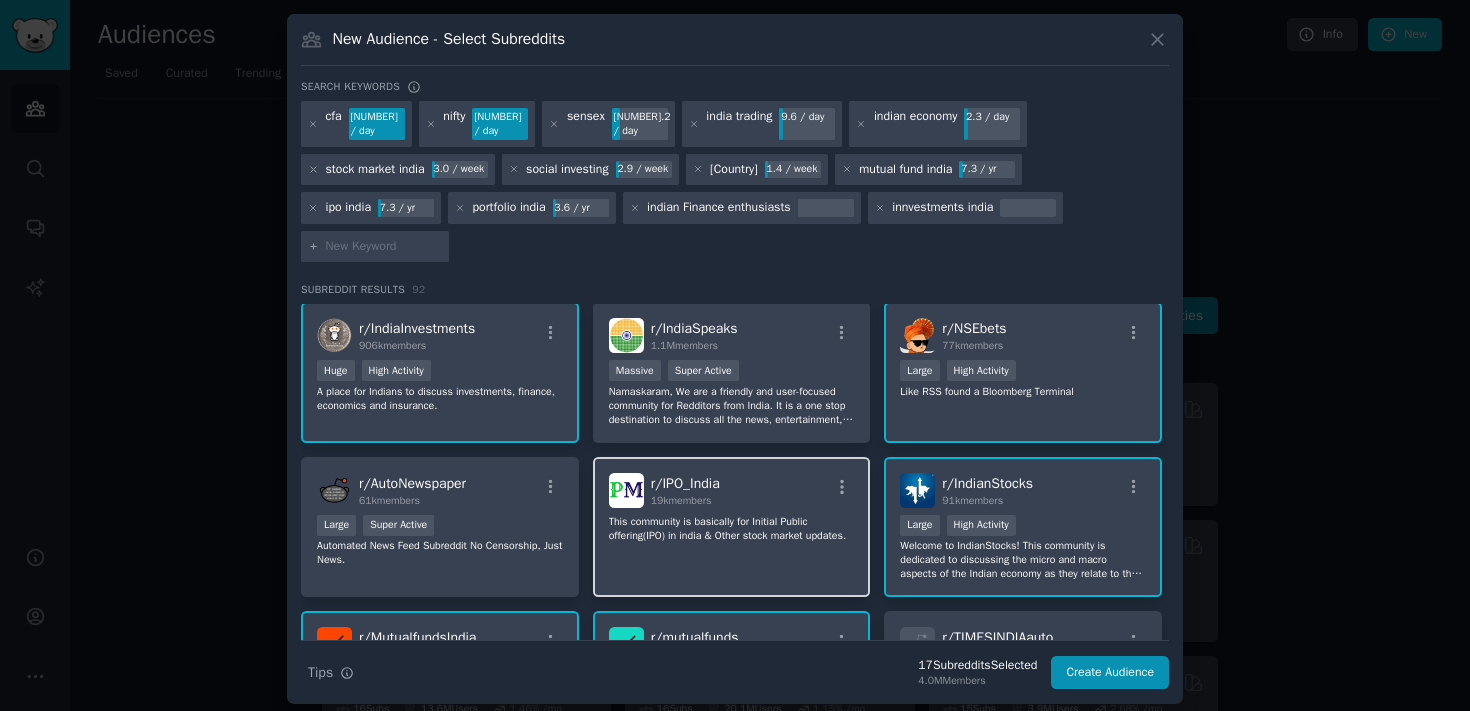click on "r/ IPO_India [NUMBER]k  members" at bounding box center (732, 490) 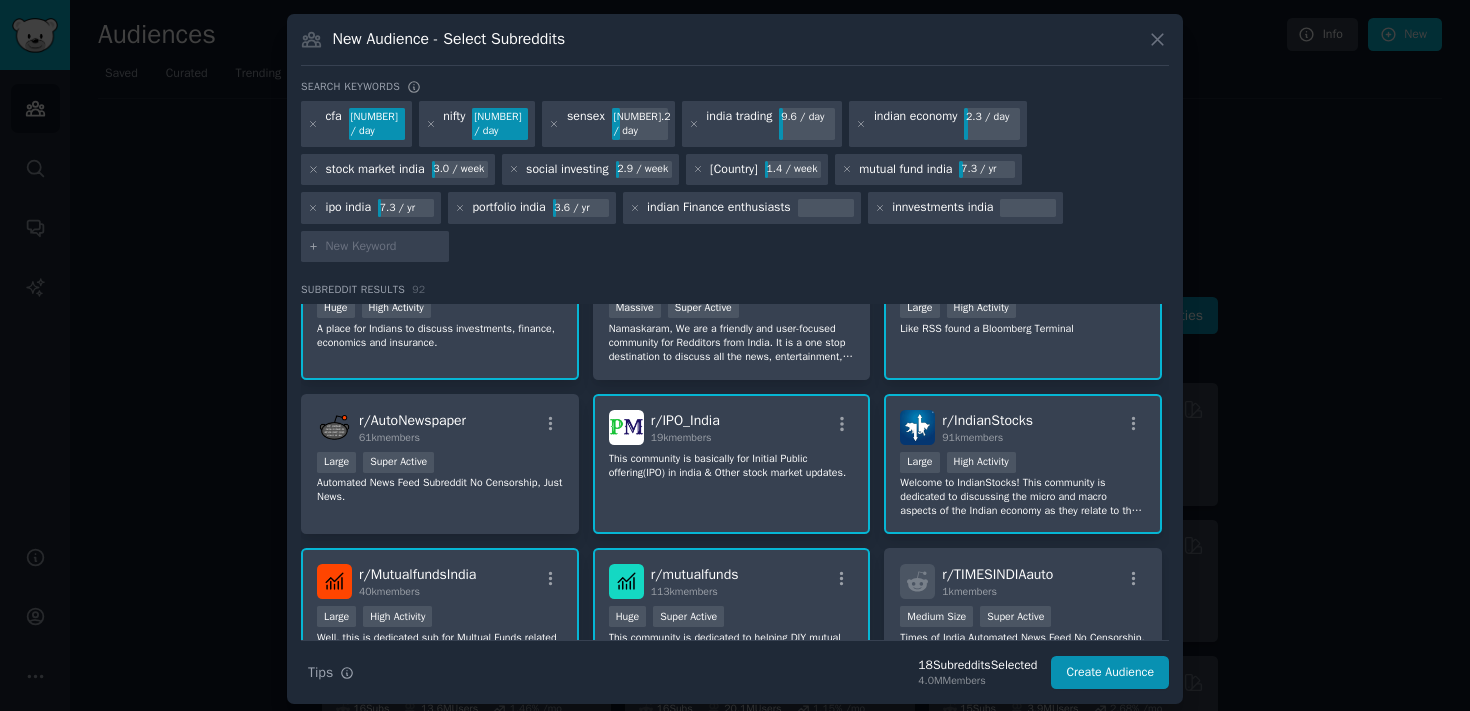 scroll, scrollTop: 385, scrollLeft: 0, axis: vertical 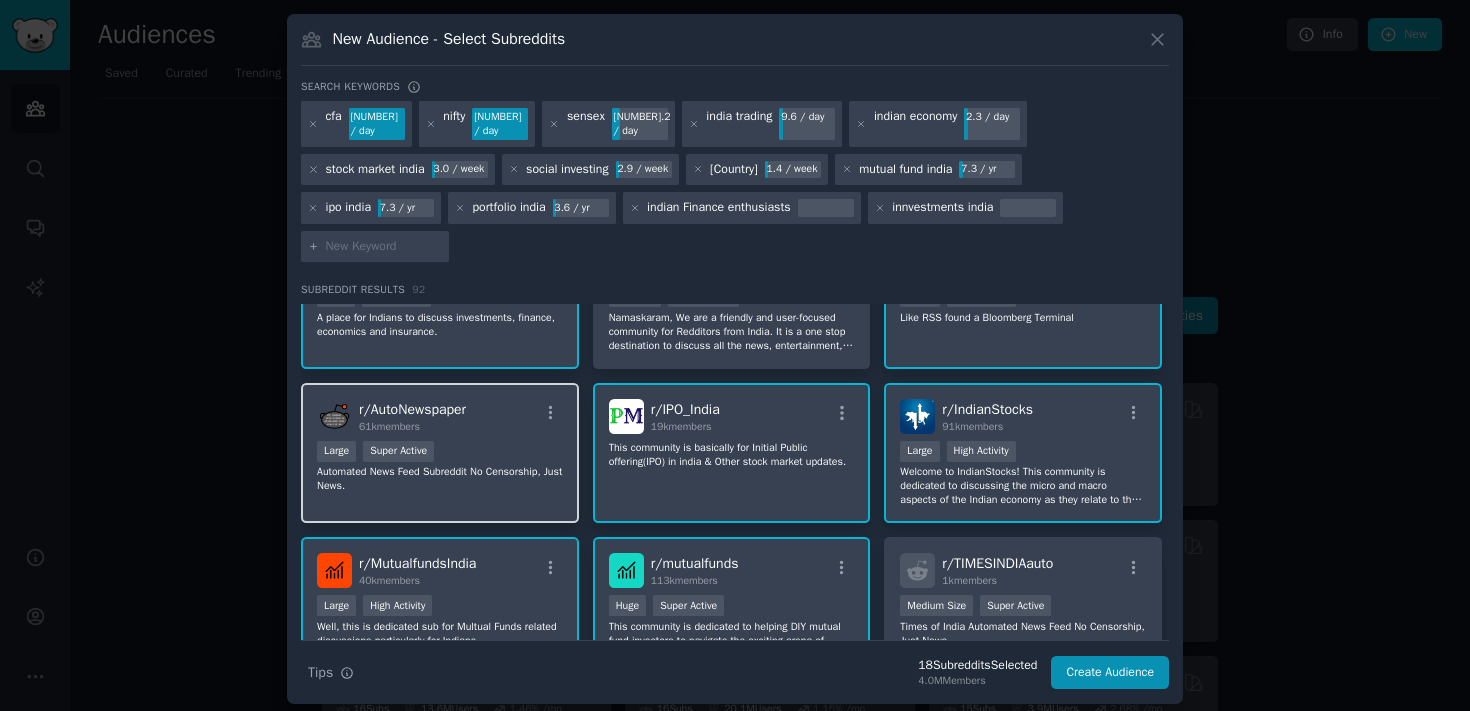 click on "Large Super Active" at bounding box center (440, 453) 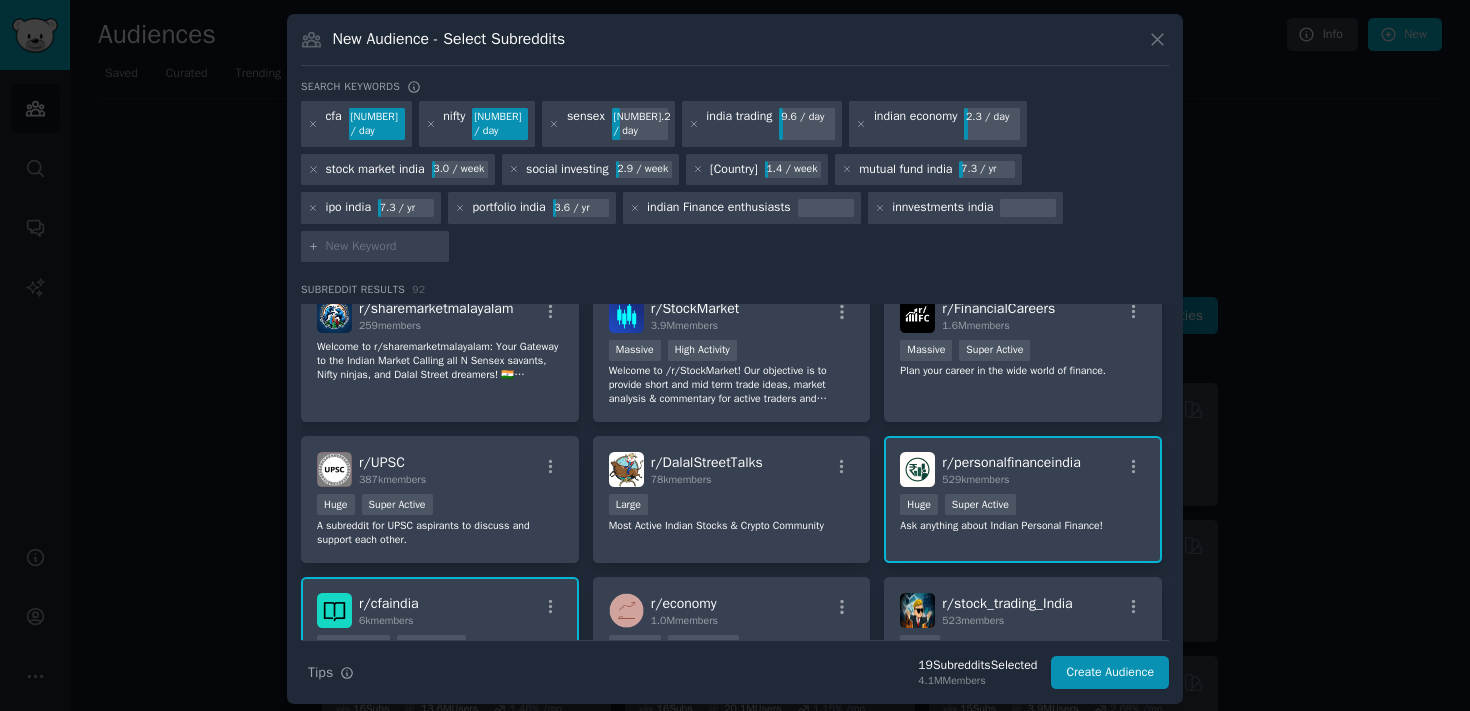 scroll, scrollTop: 797, scrollLeft: 0, axis: vertical 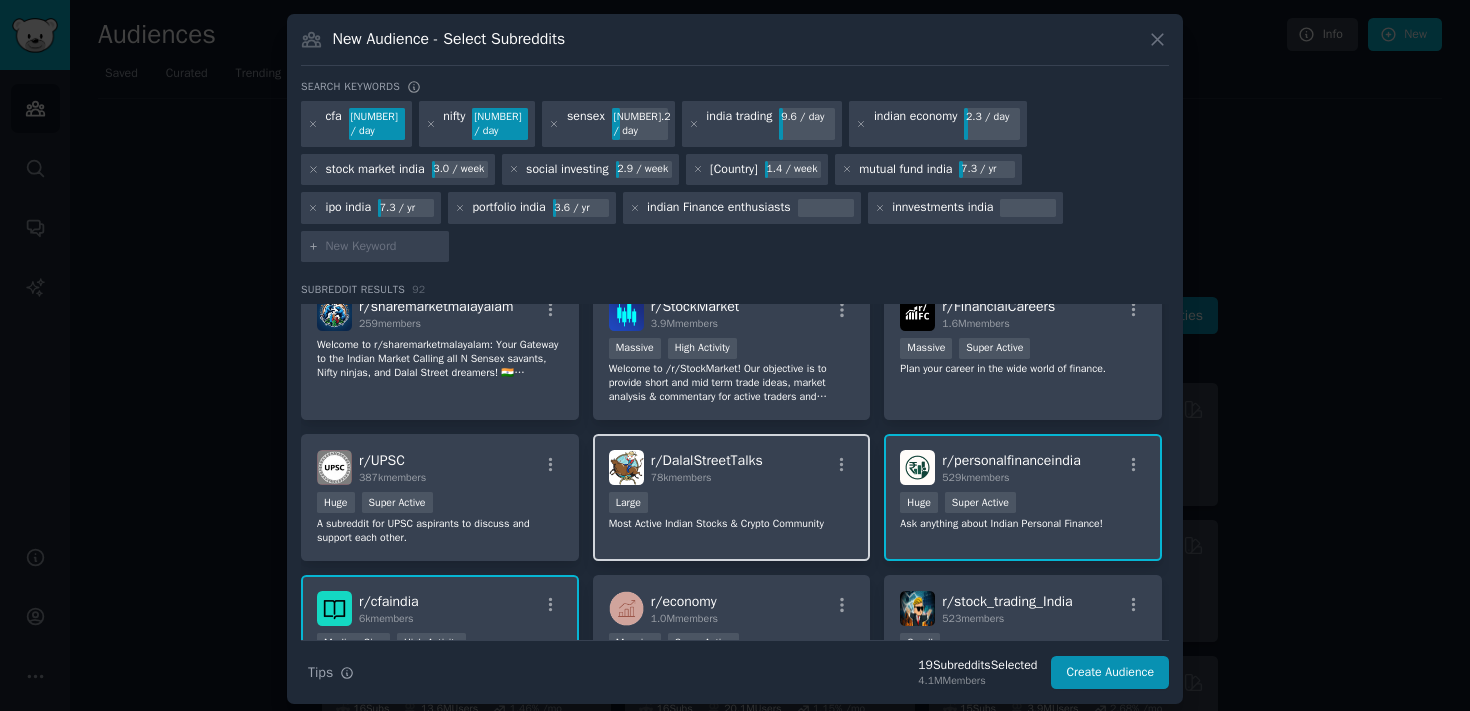 click on "Large" at bounding box center (732, 504) 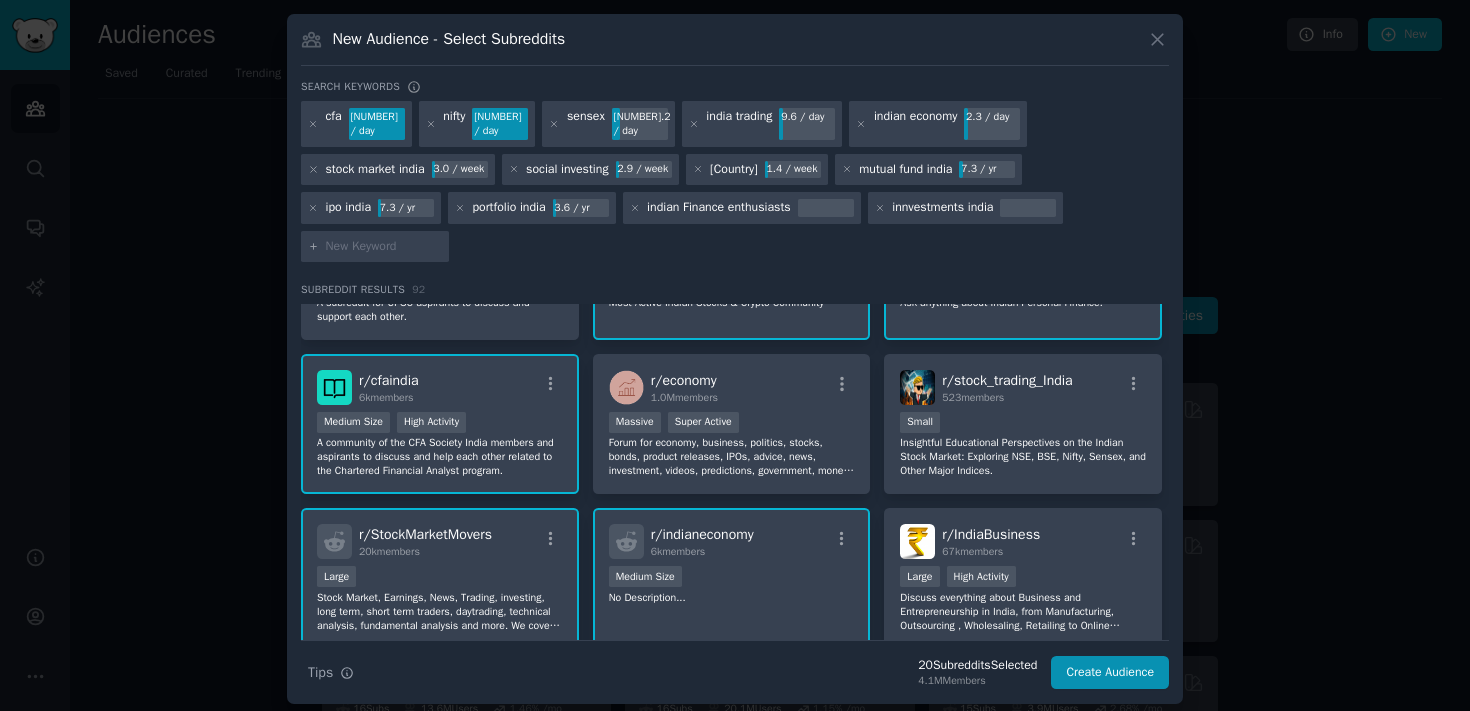 scroll, scrollTop: 1025, scrollLeft: 0, axis: vertical 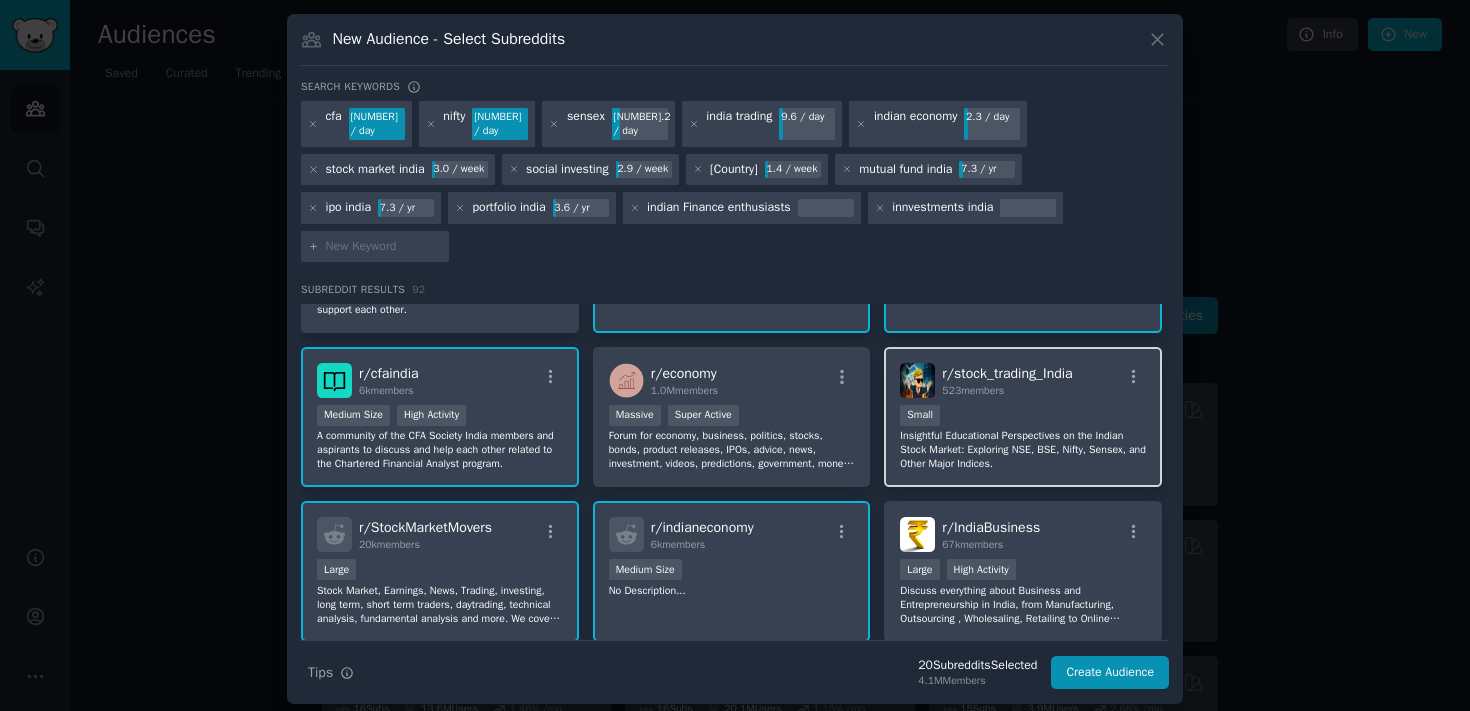 click on "Insightful Educational Perspectives on the Indian Stock Market: Exploring NSE, BSE, Nifty, Sensex, and Other Major Indices." at bounding box center [1023, 450] 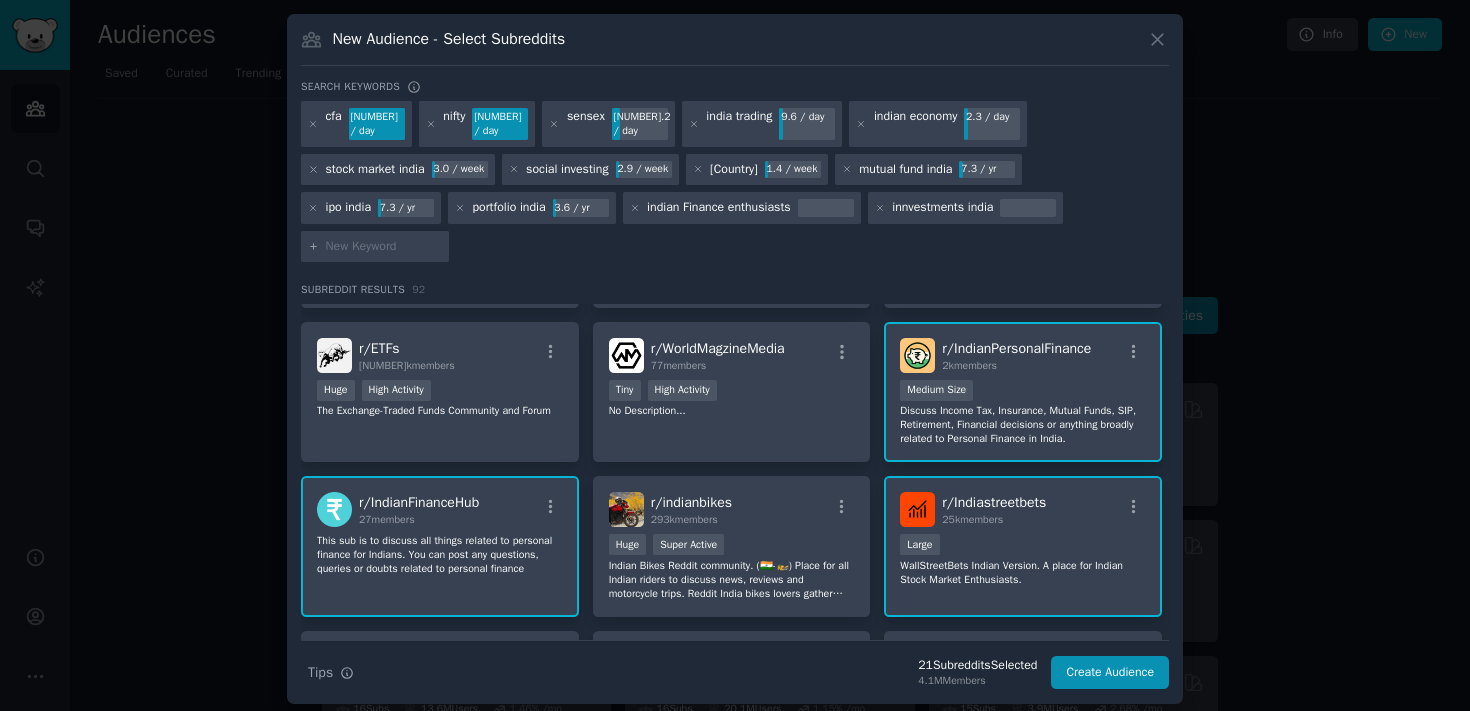 scroll, scrollTop: 1629, scrollLeft: 0, axis: vertical 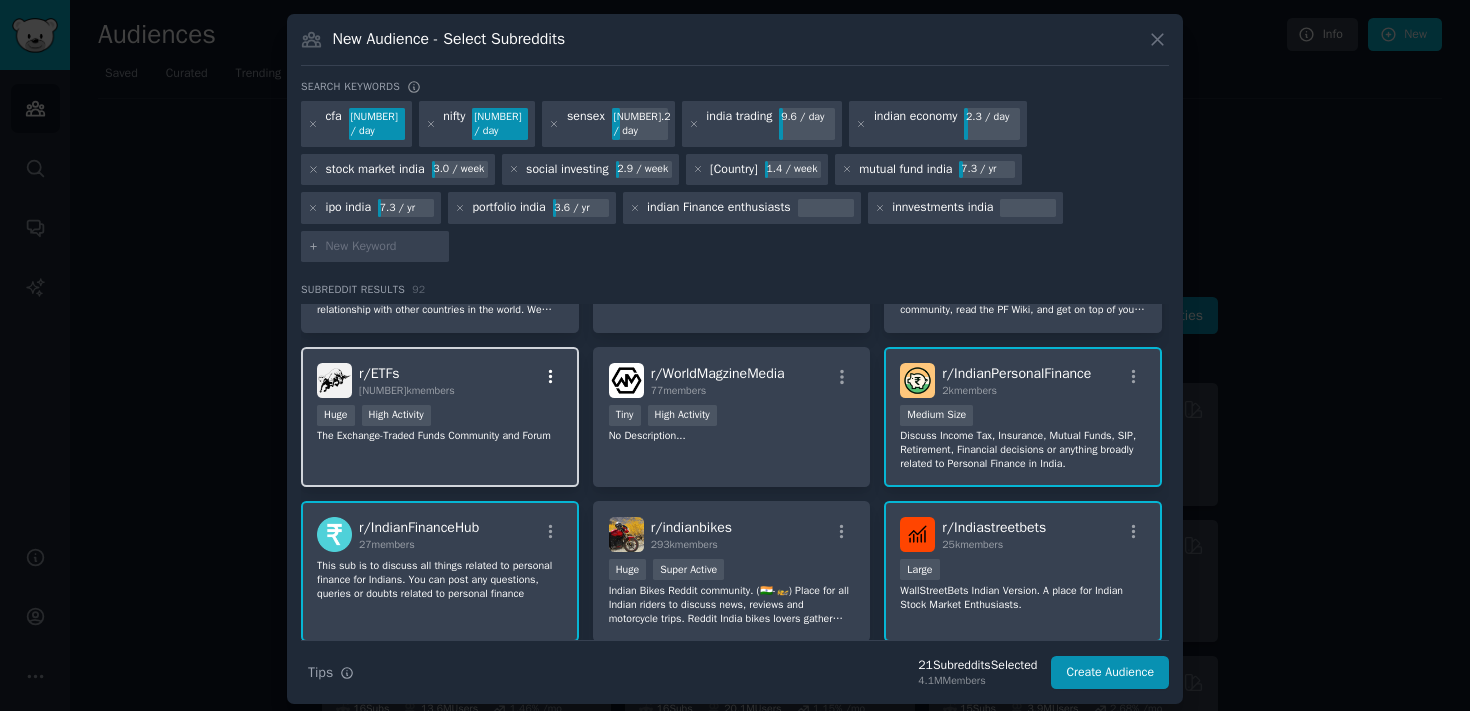 click 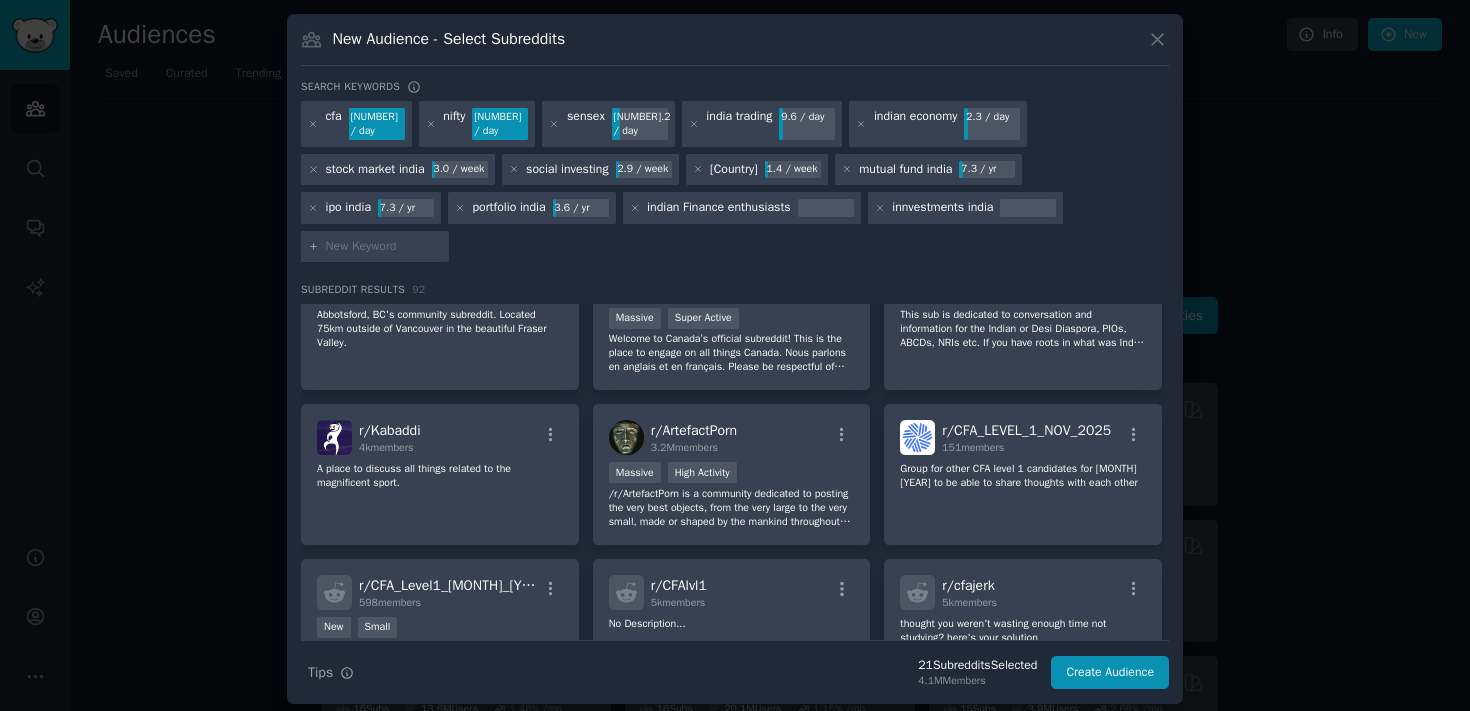 scroll, scrollTop: 2331, scrollLeft: 0, axis: vertical 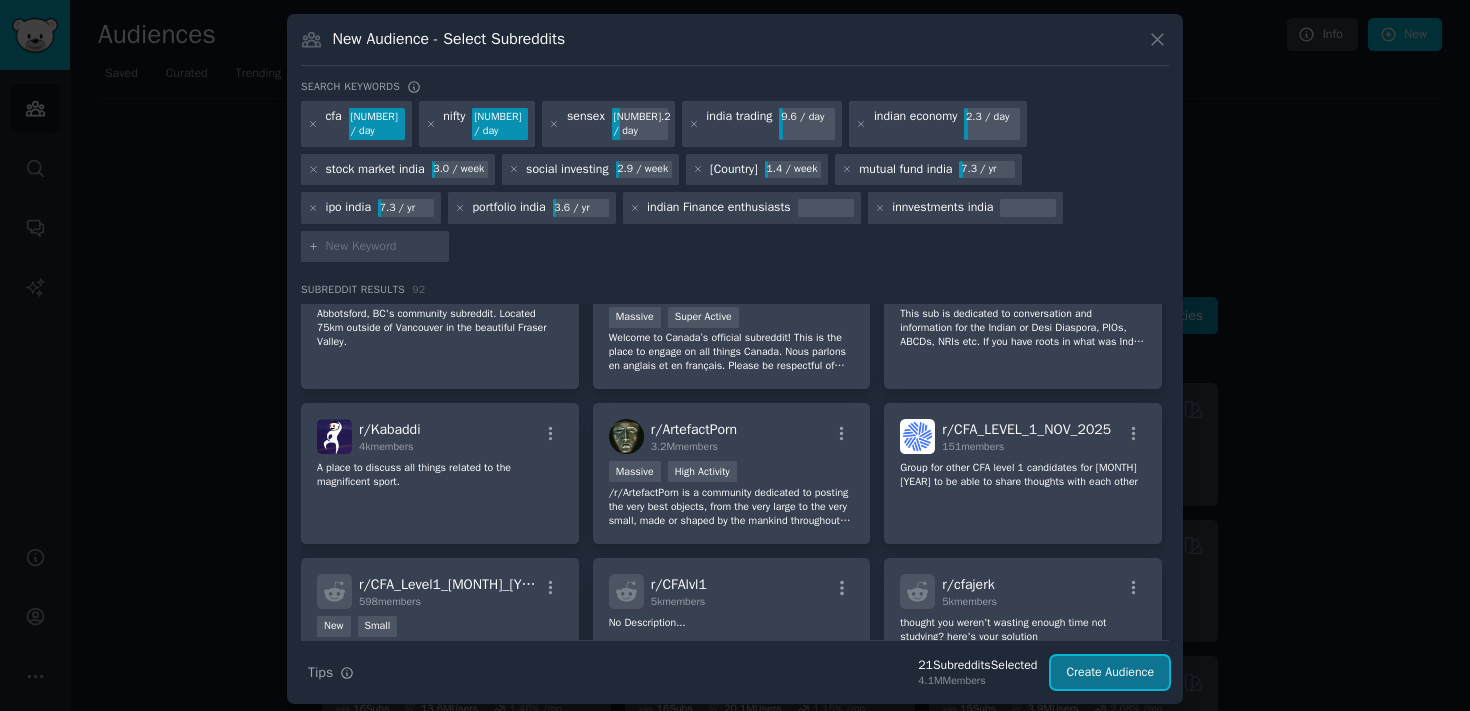 click on "Create Audience" at bounding box center (1110, 673) 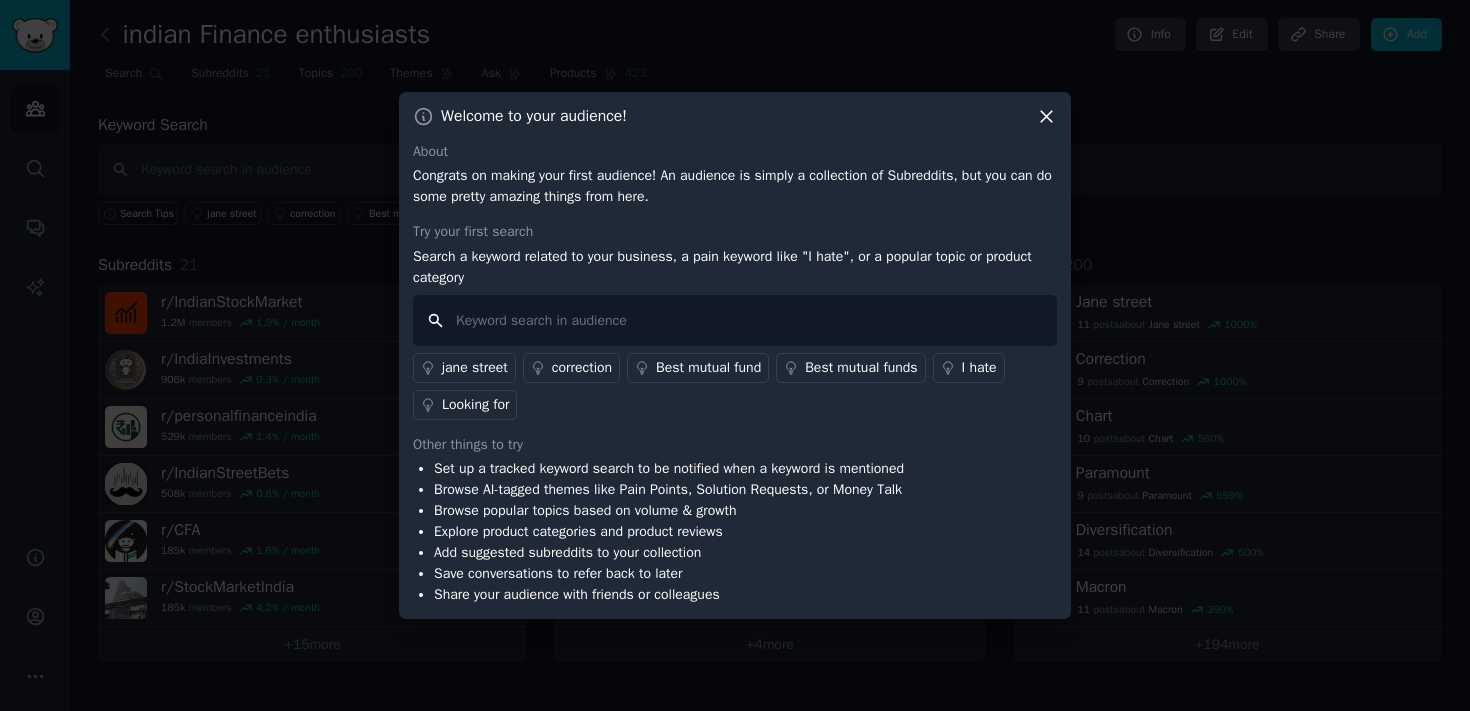 click at bounding box center [735, 320] 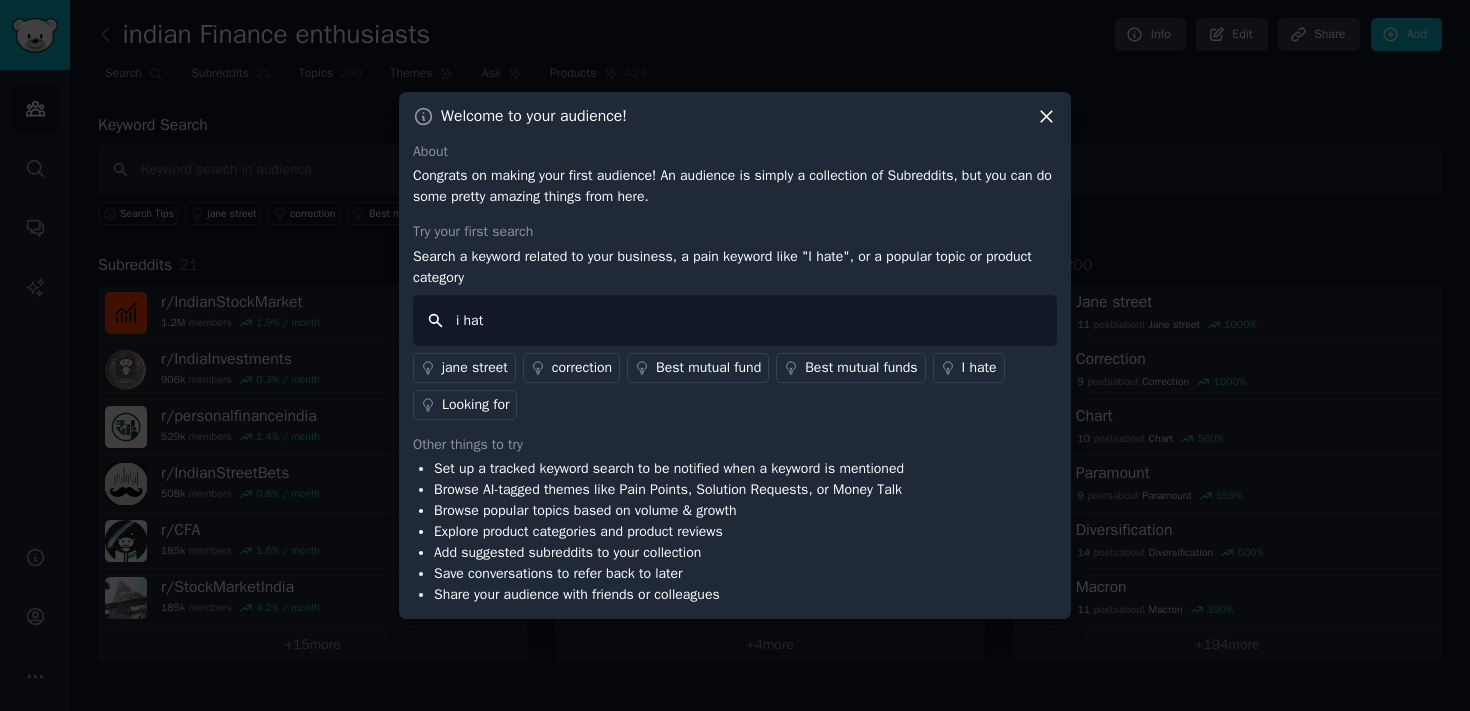 type on "i hate" 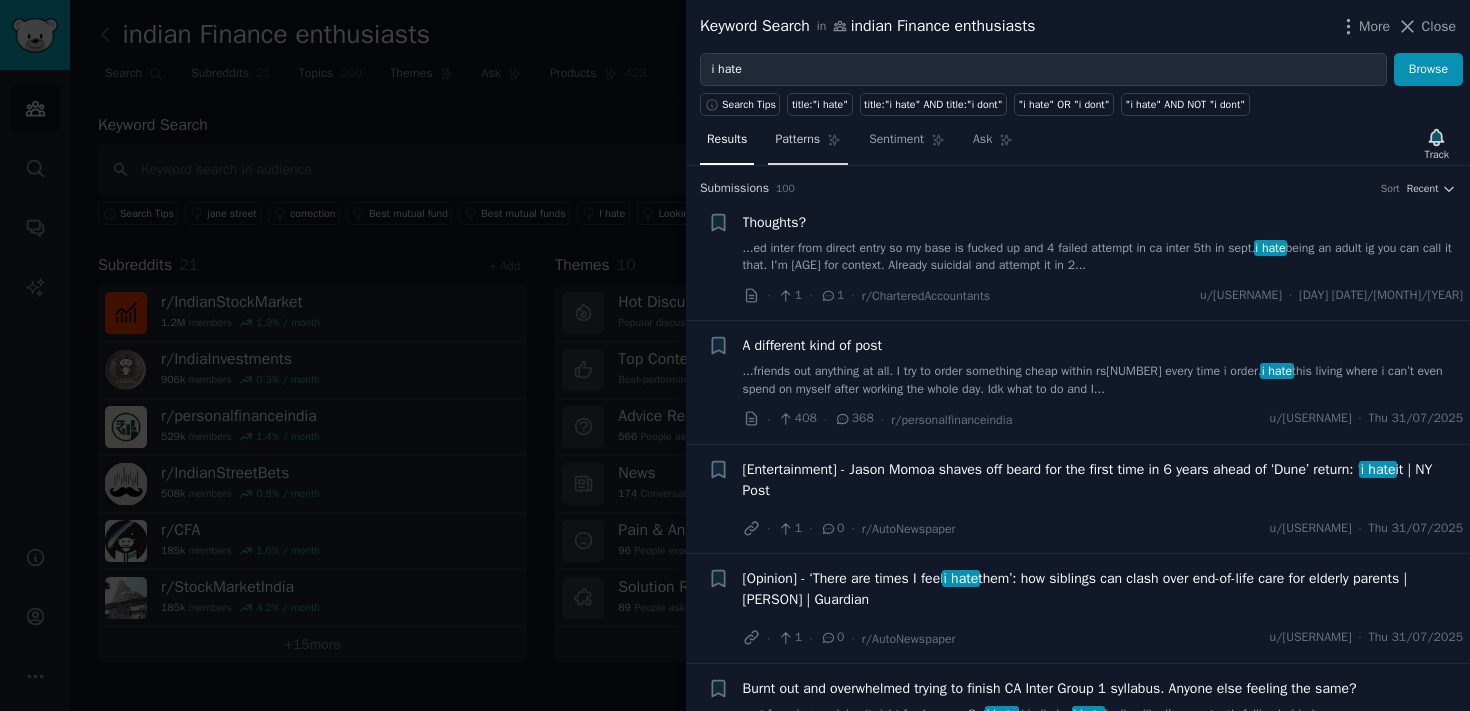 click on "Patterns" at bounding box center (797, 140) 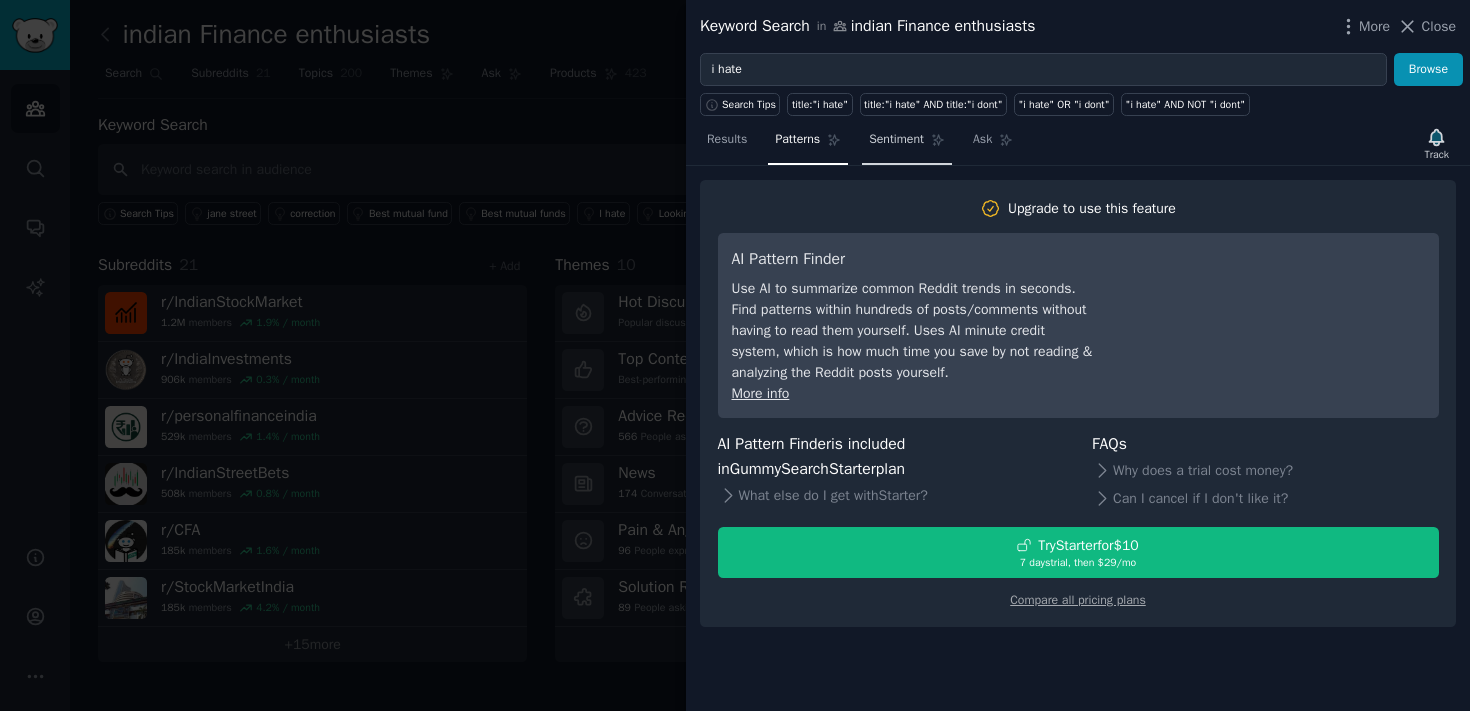 click on "Sentiment" at bounding box center (896, 140) 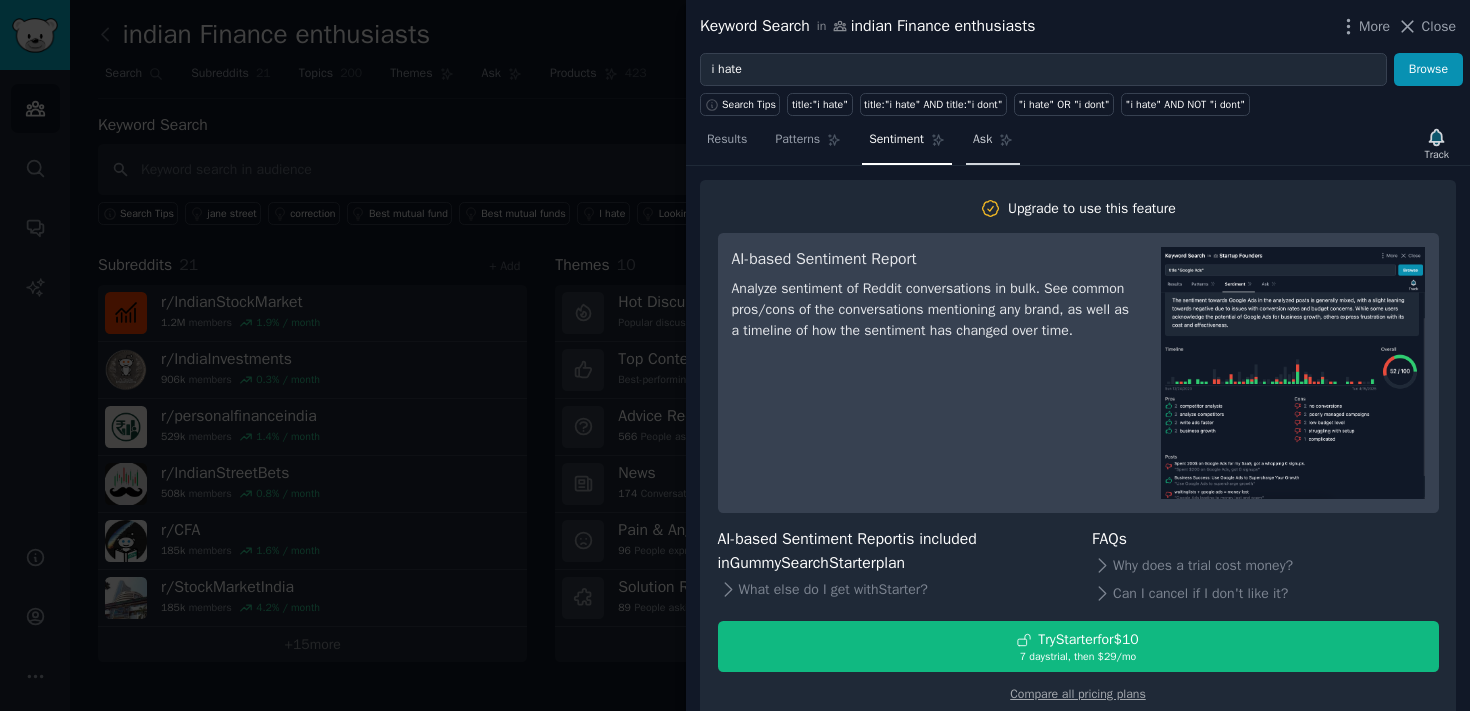 click on "Ask" at bounding box center [993, 144] 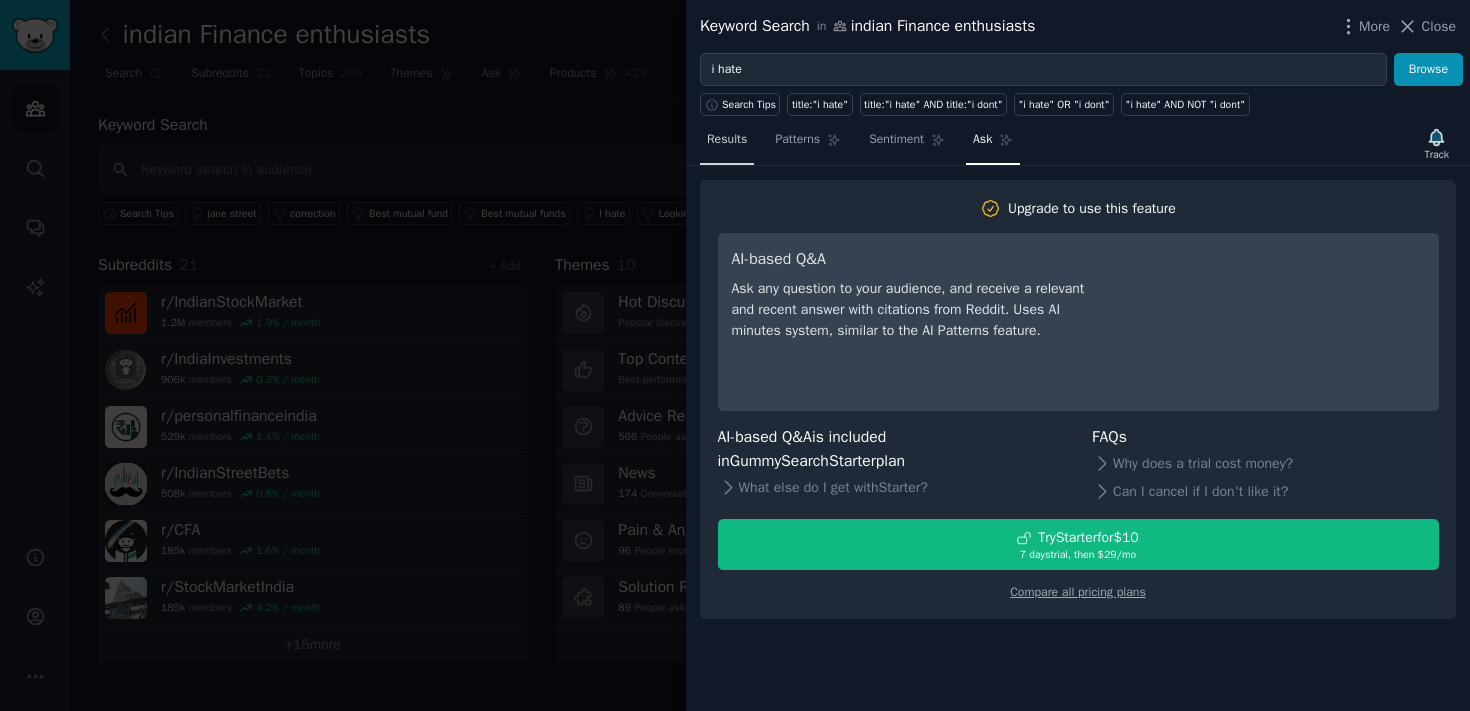 click on "Results" at bounding box center [727, 144] 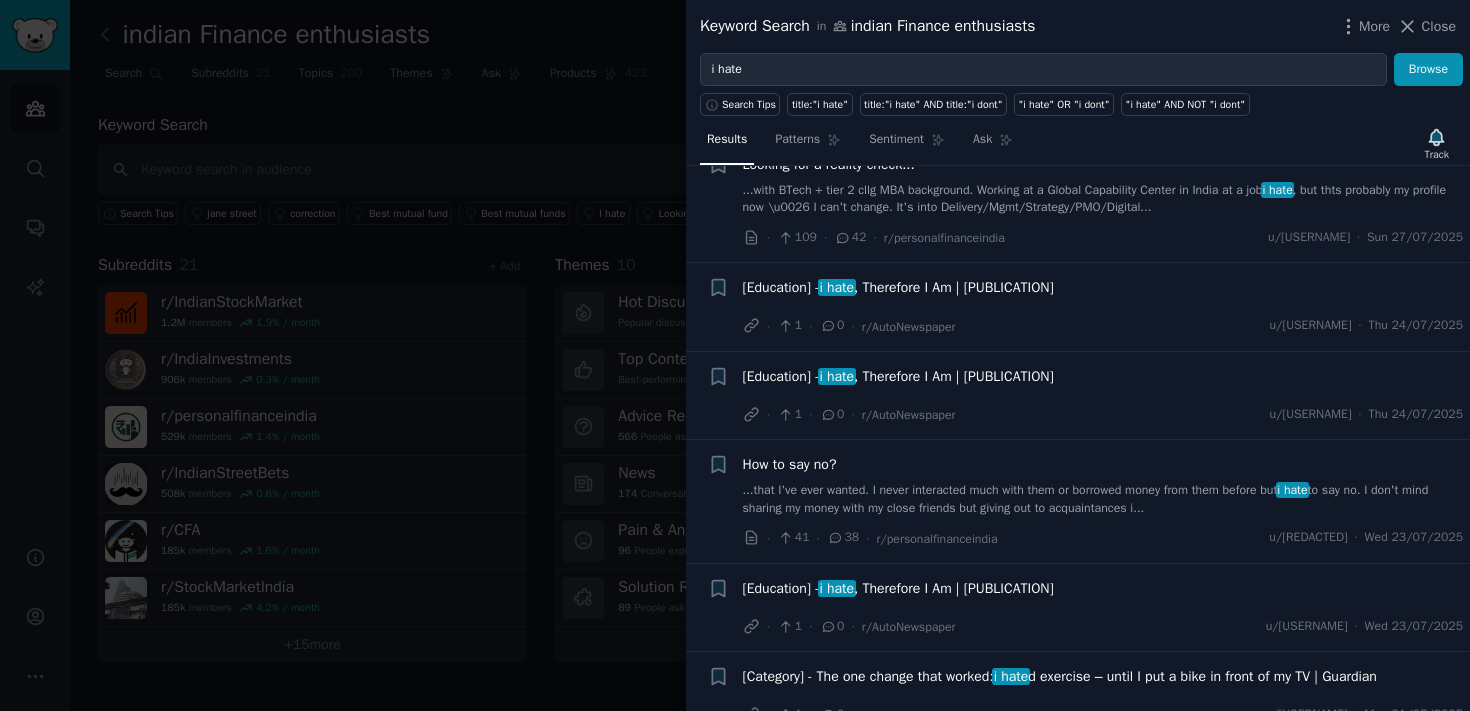 scroll, scrollTop: 0, scrollLeft: 0, axis: both 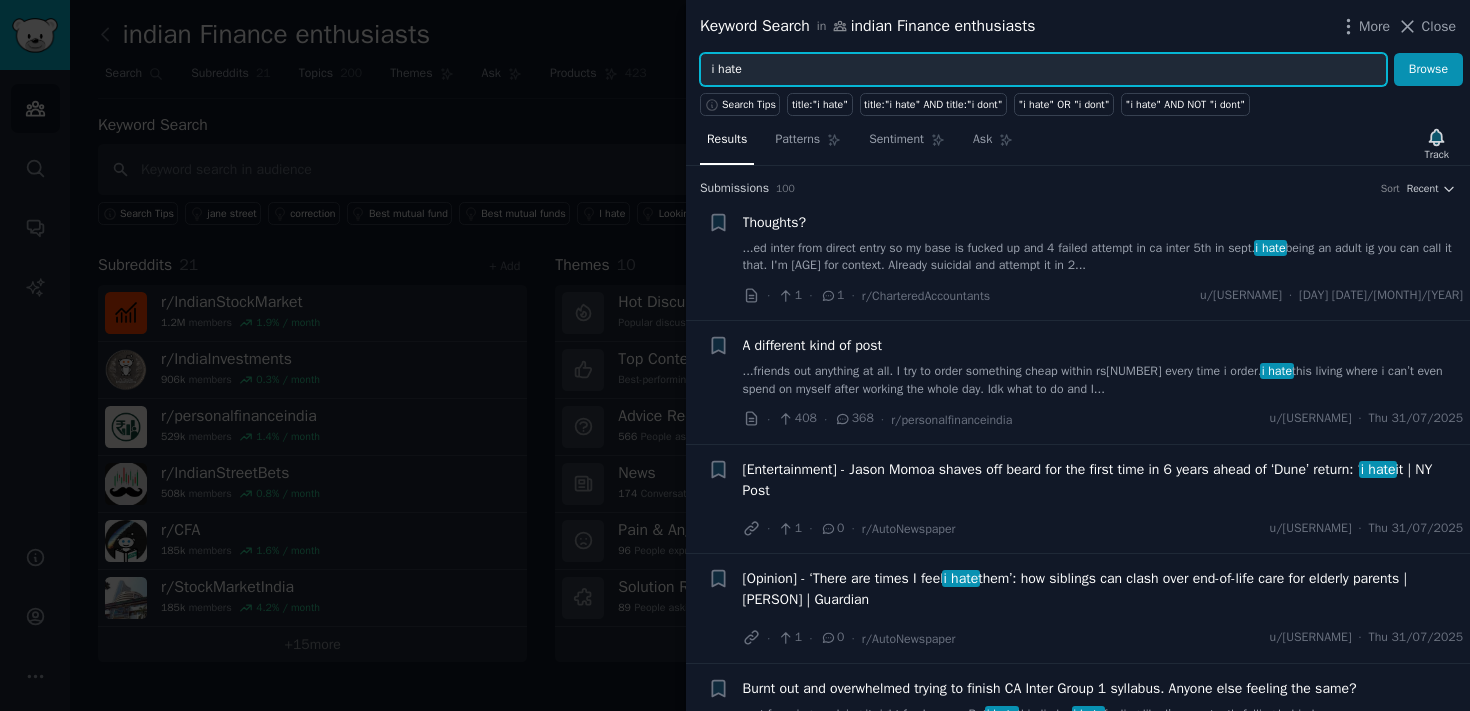 click on "i hate" at bounding box center [1043, 70] 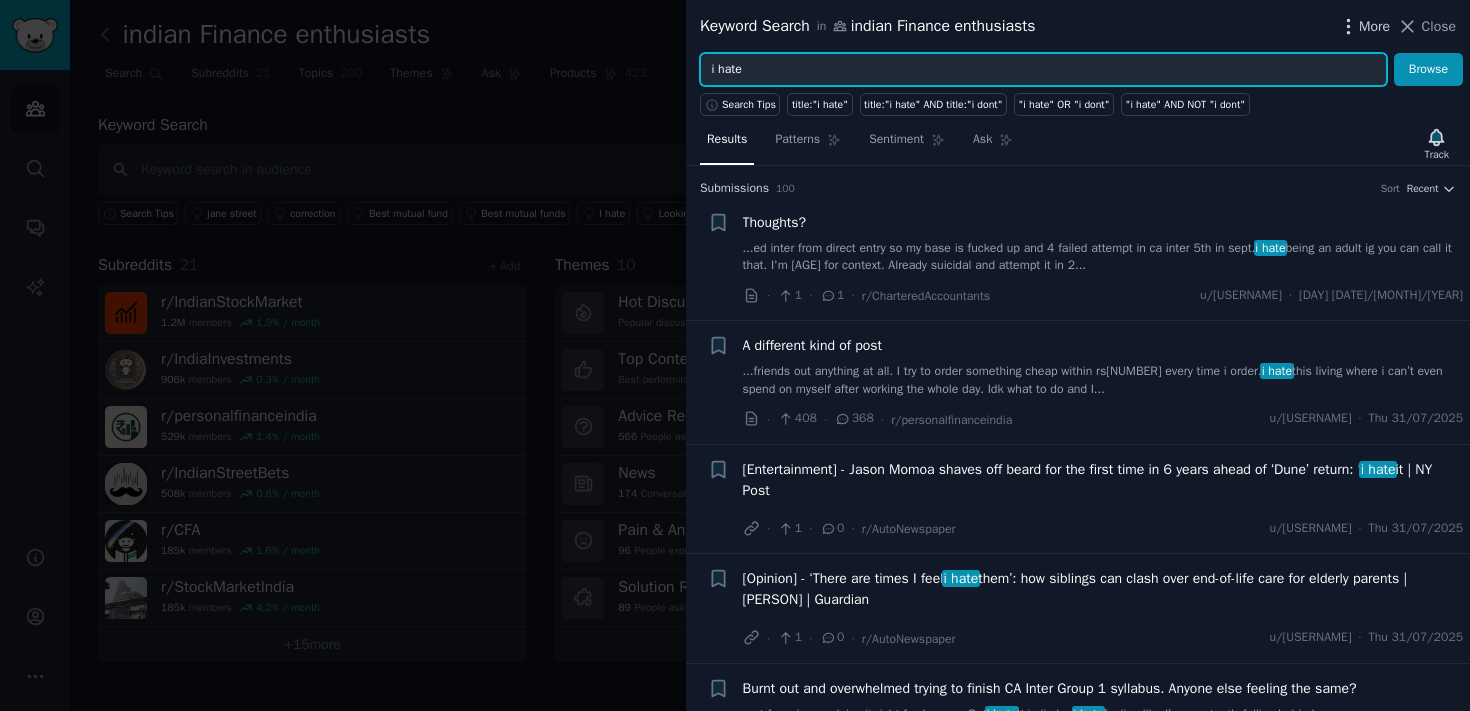 click on "More" at bounding box center (1374, 26) 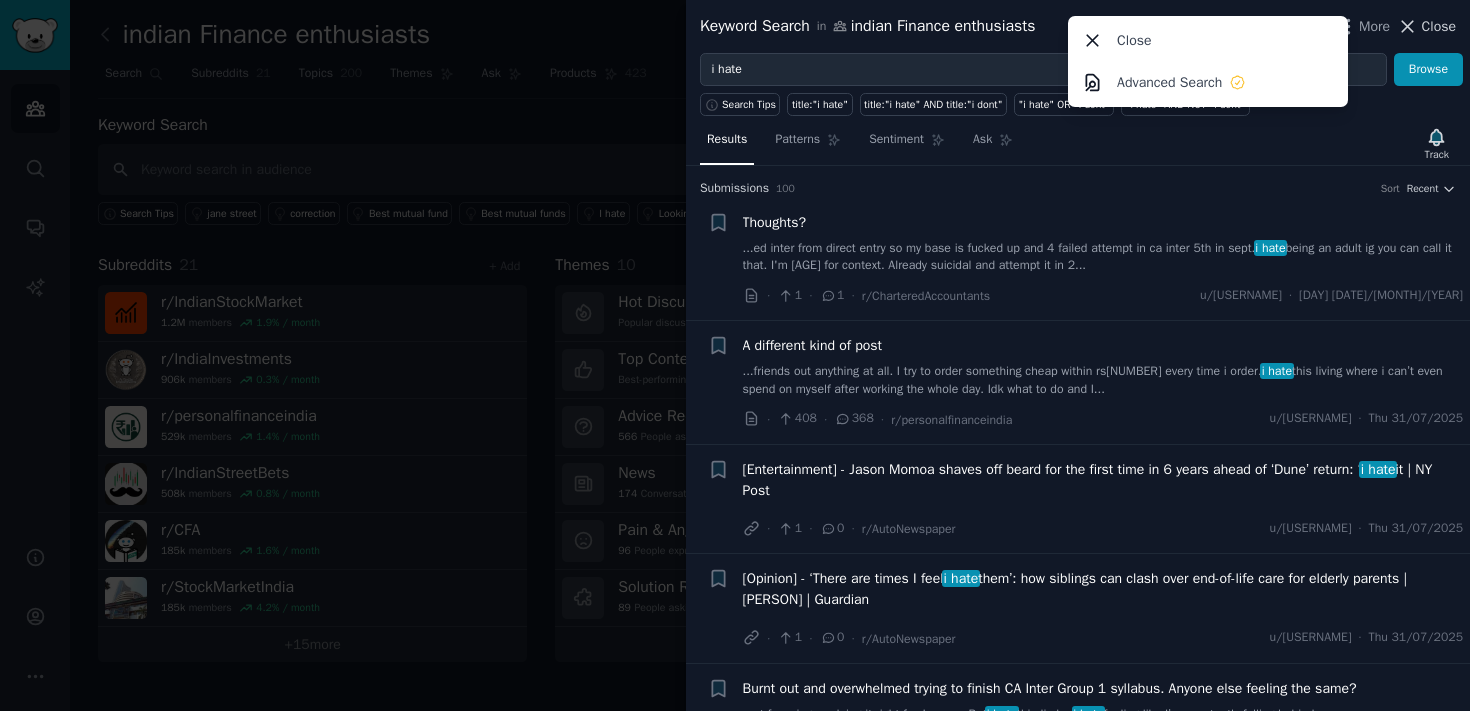 click on "Close" at bounding box center [1439, 26] 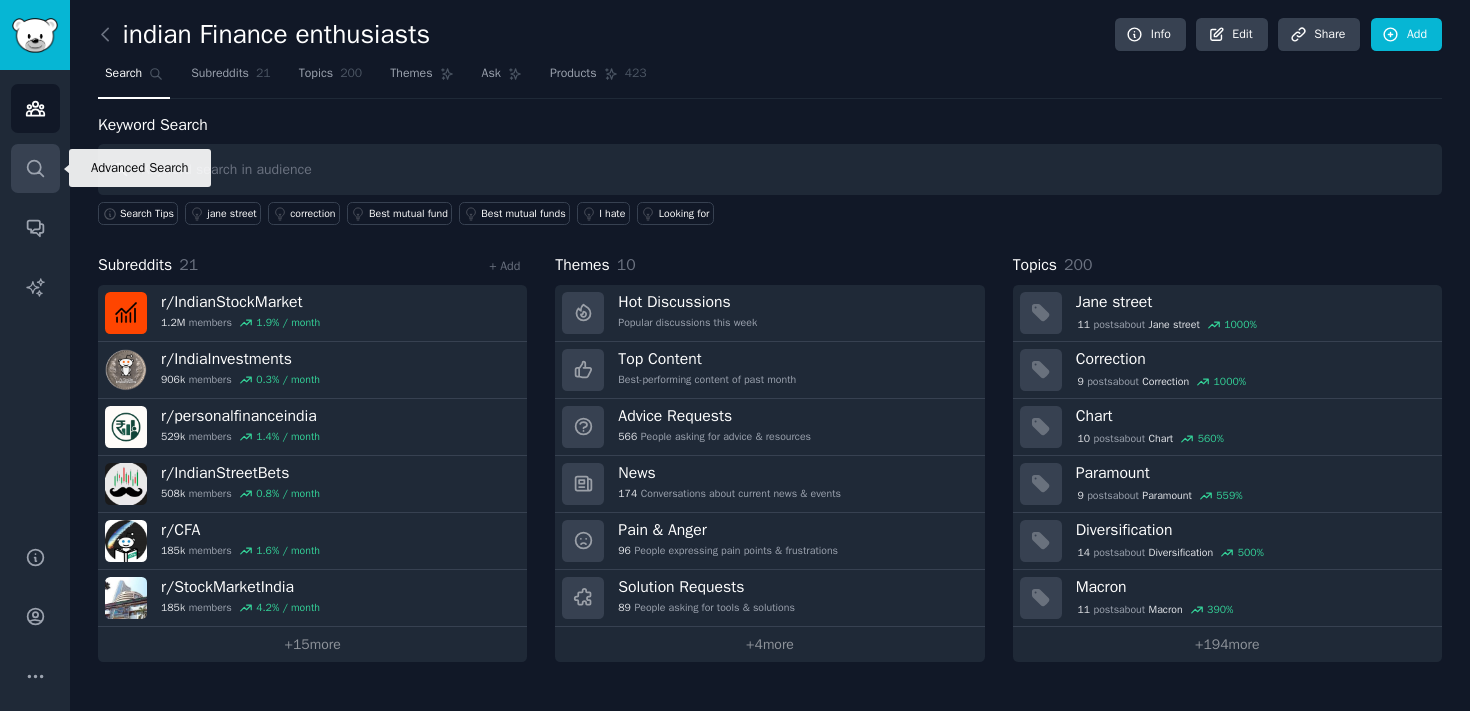 click 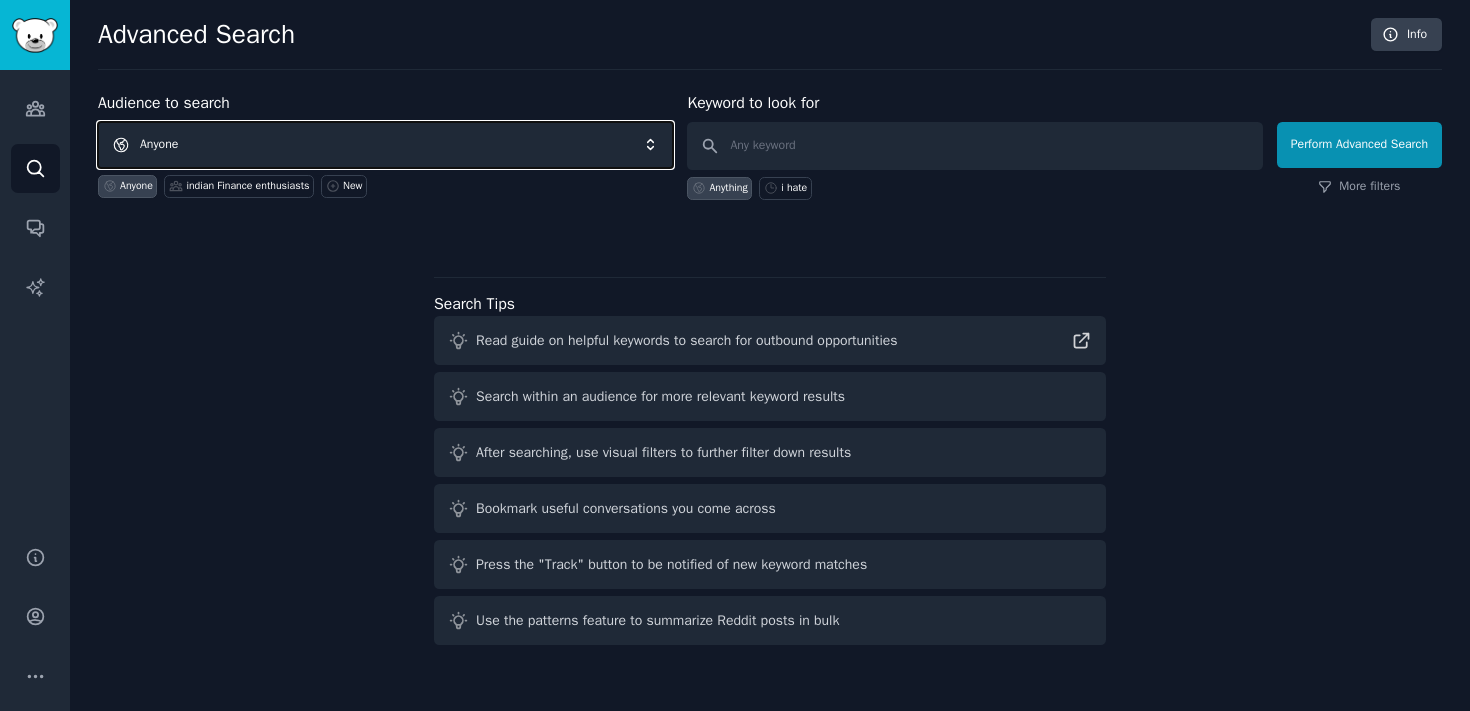 click on "Anyone" at bounding box center (385, 145) 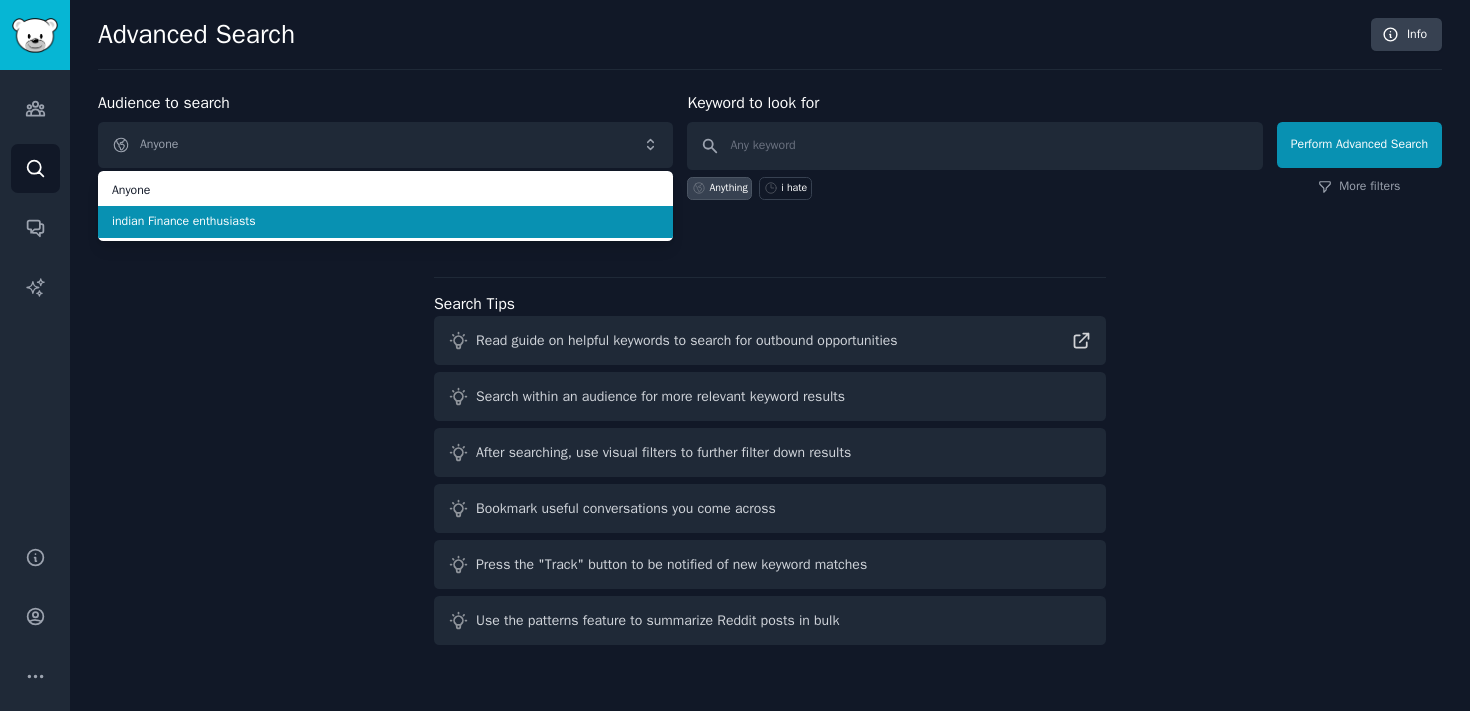 click on "indian Finance enthusiasts" at bounding box center [385, 222] 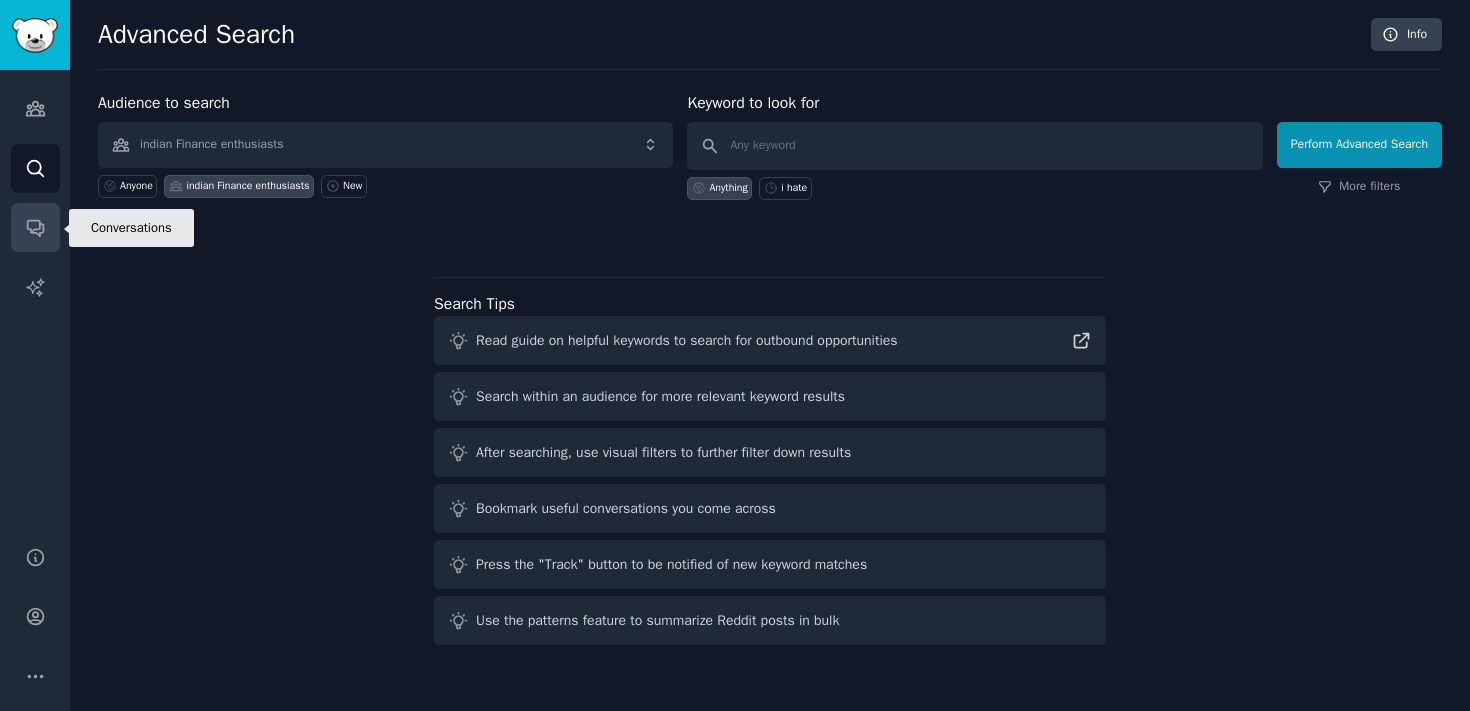 click on "Conversations" at bounding box center [35, 227] 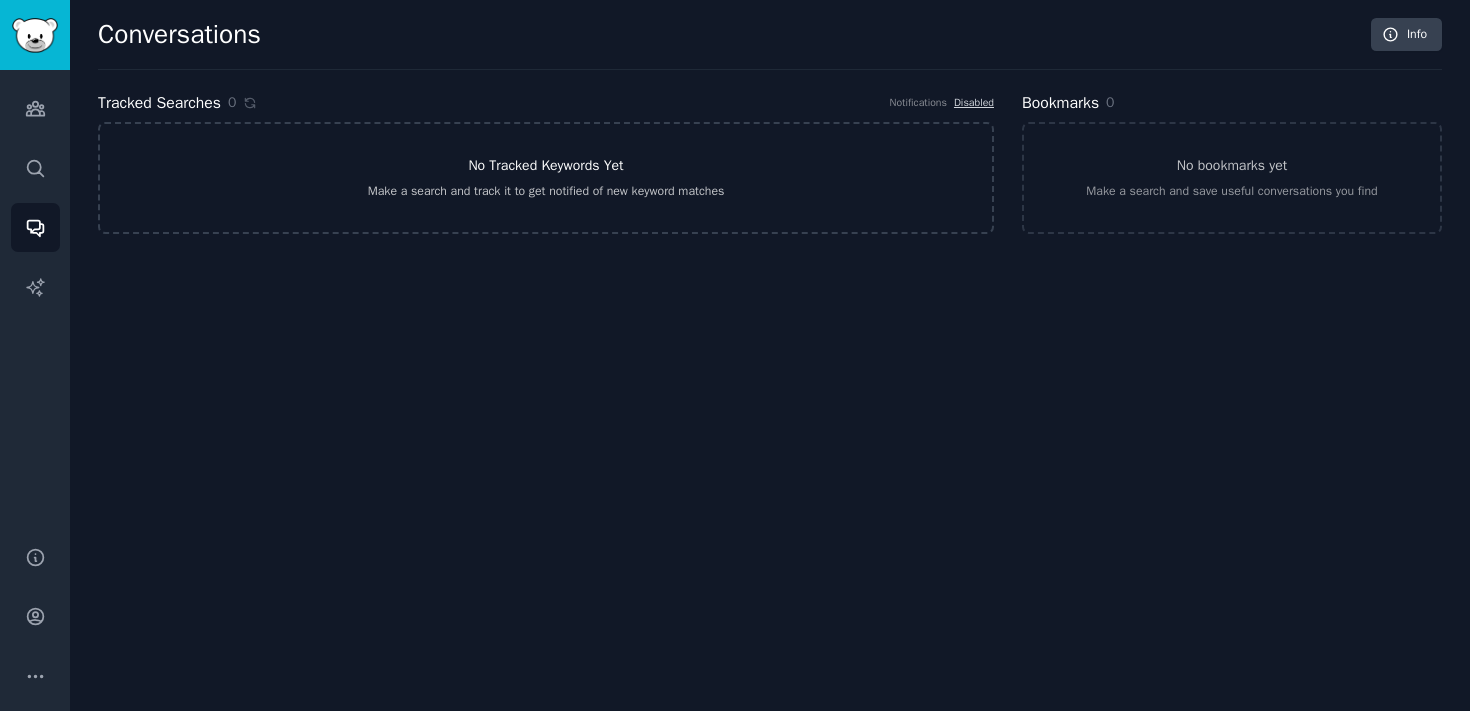 click on "No Tracked Keywords Yet Make a search and track it to get notified of new keyword matches" at bounding box center (546, 178) 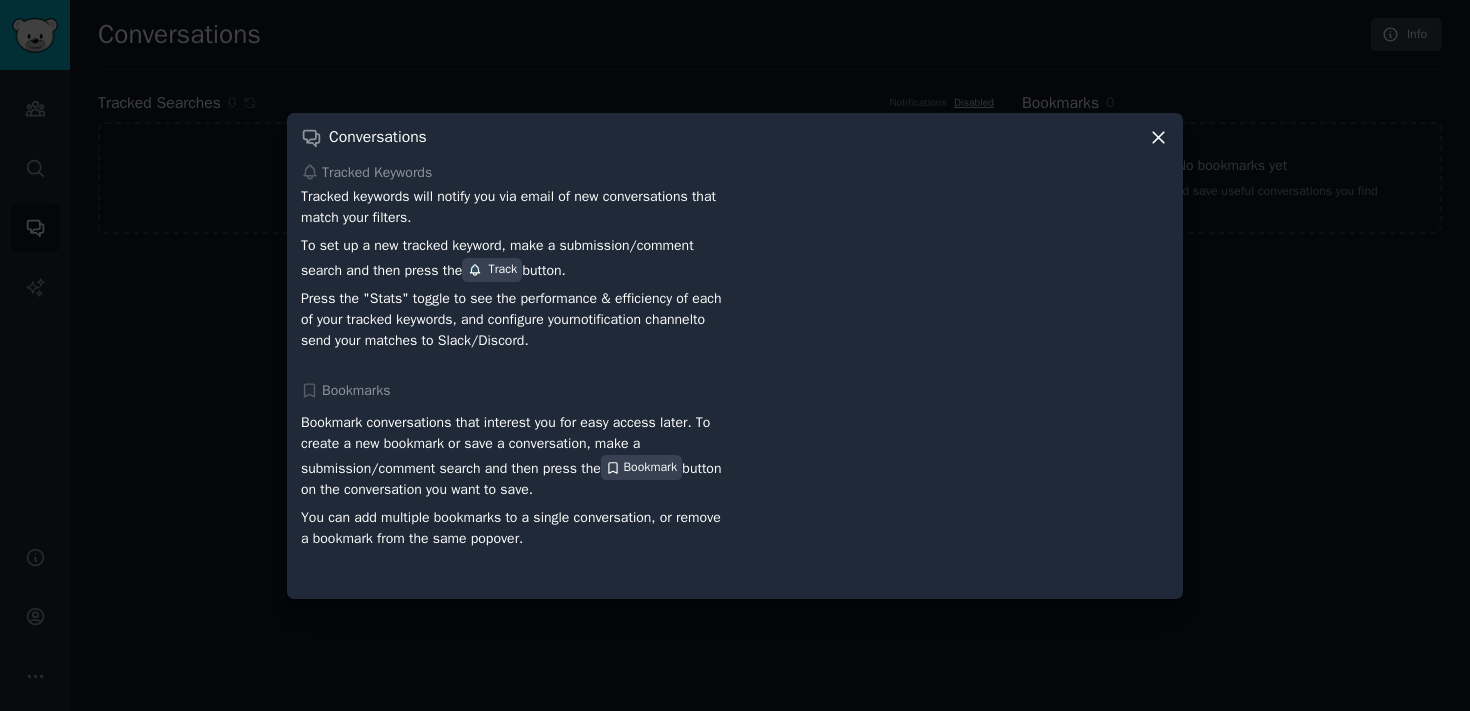 click on "Conversations Tracked Keywords Tracked keywords will notify you via email of new conversations that match your filters. To set up a new tracked keyword, make a submission/comment search and then press the Track button. Press the "Stats" toggle to see the performance & efficiency of each of your tracked keywords, and configure your notification channel to send your matches to Slack/Discord. Bookmarks Bookmark conversations that interest you for easy access later. To create a new bookmark or save a conversation, make a submission/comment search and then press the Bookmark button on the conversation you want to save. You can add multiple bookmarks to a single conversation, or remove a bookmark from the same popover." at bounding box center [735, 356] 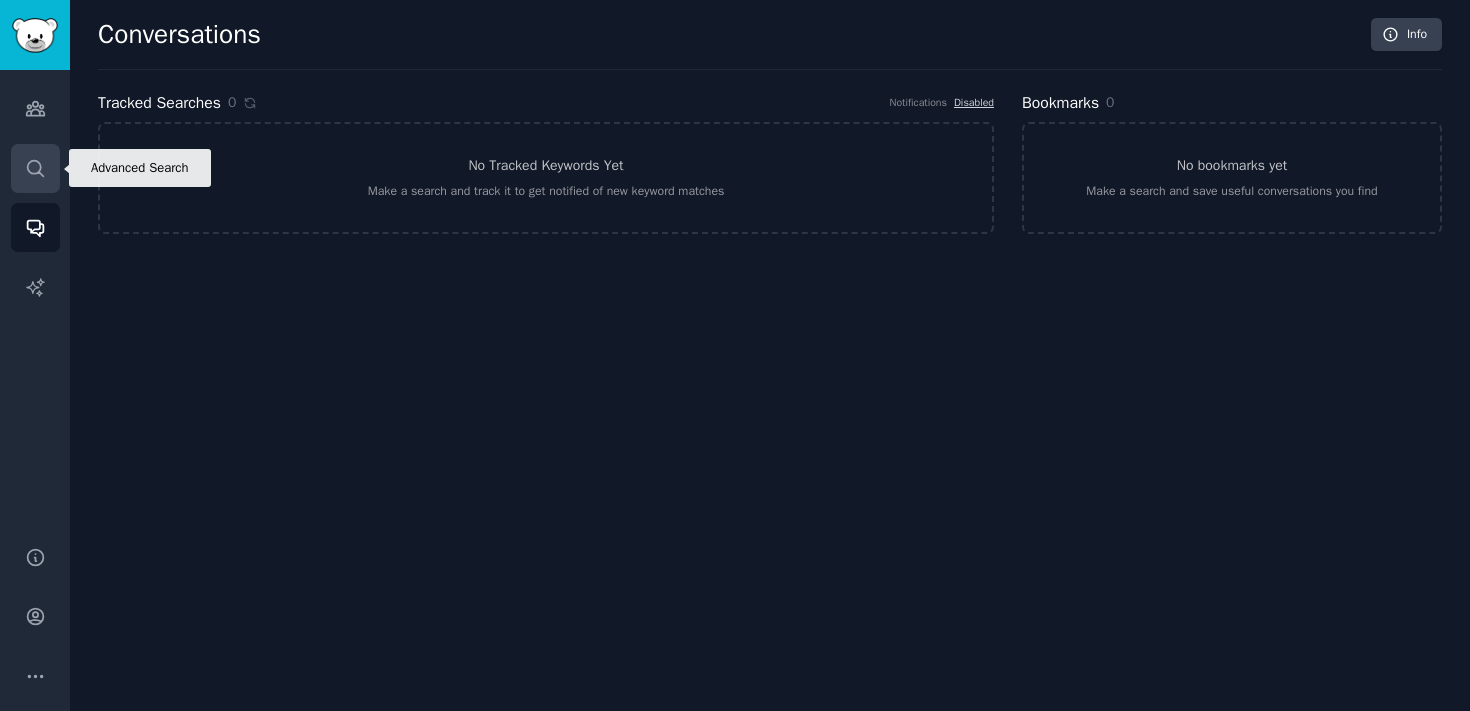 click 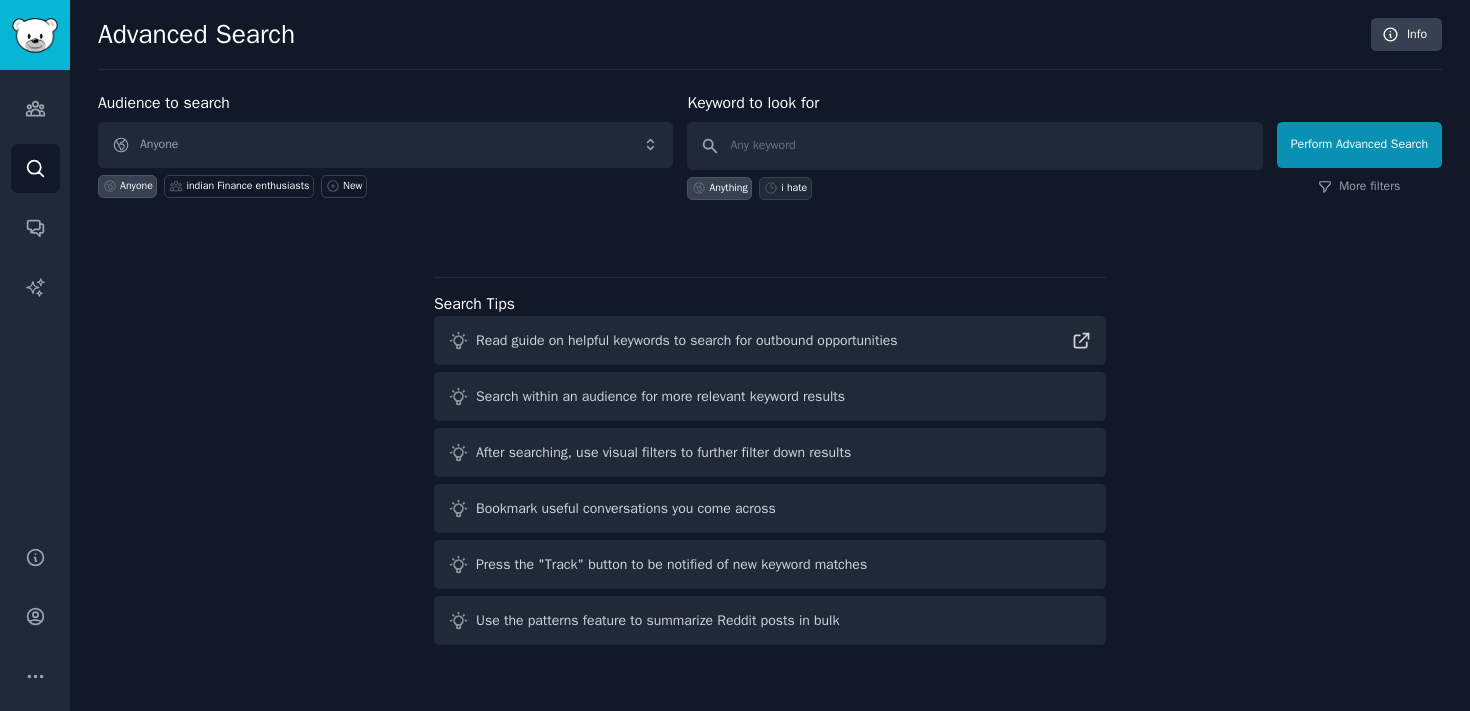 click on "i hate" at bounding box center (794, 188) 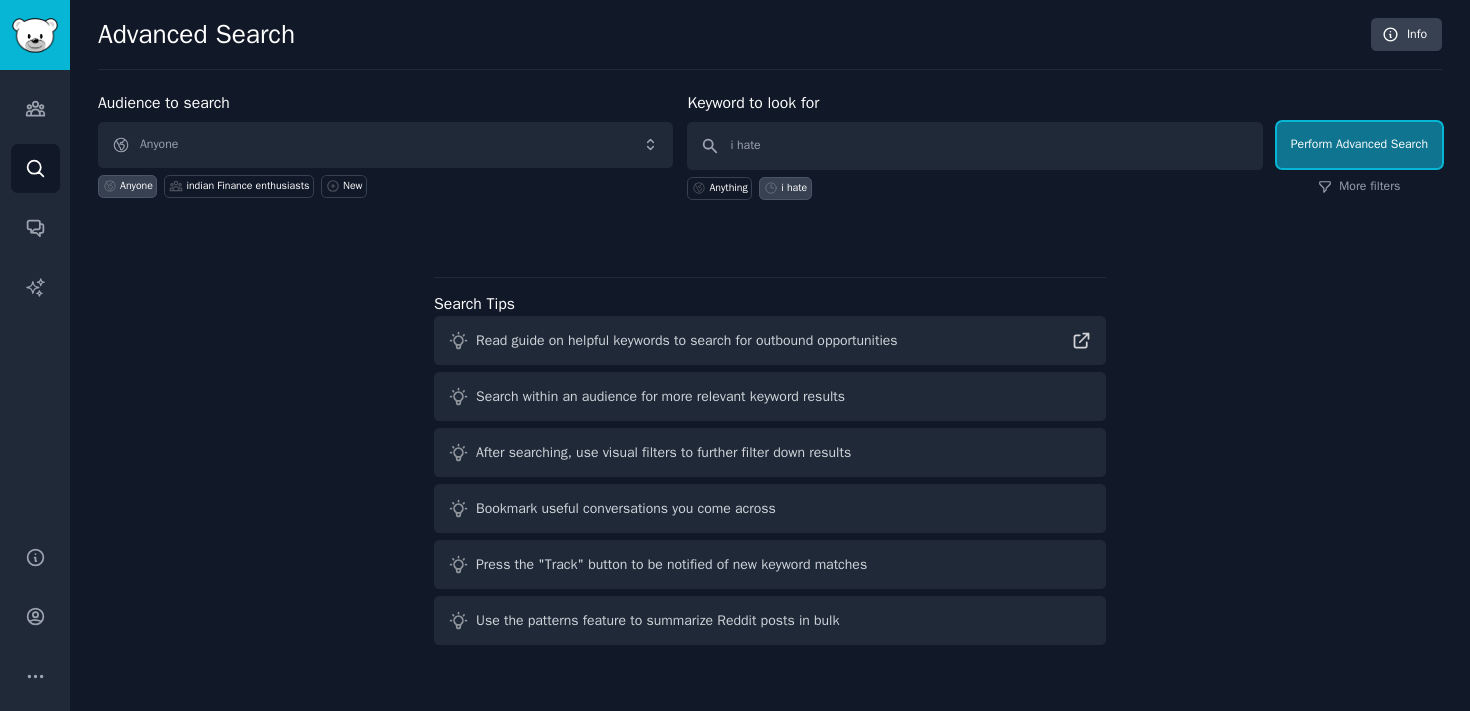 click on "Perform Advanced Search" at bounding box center (1359, 145) 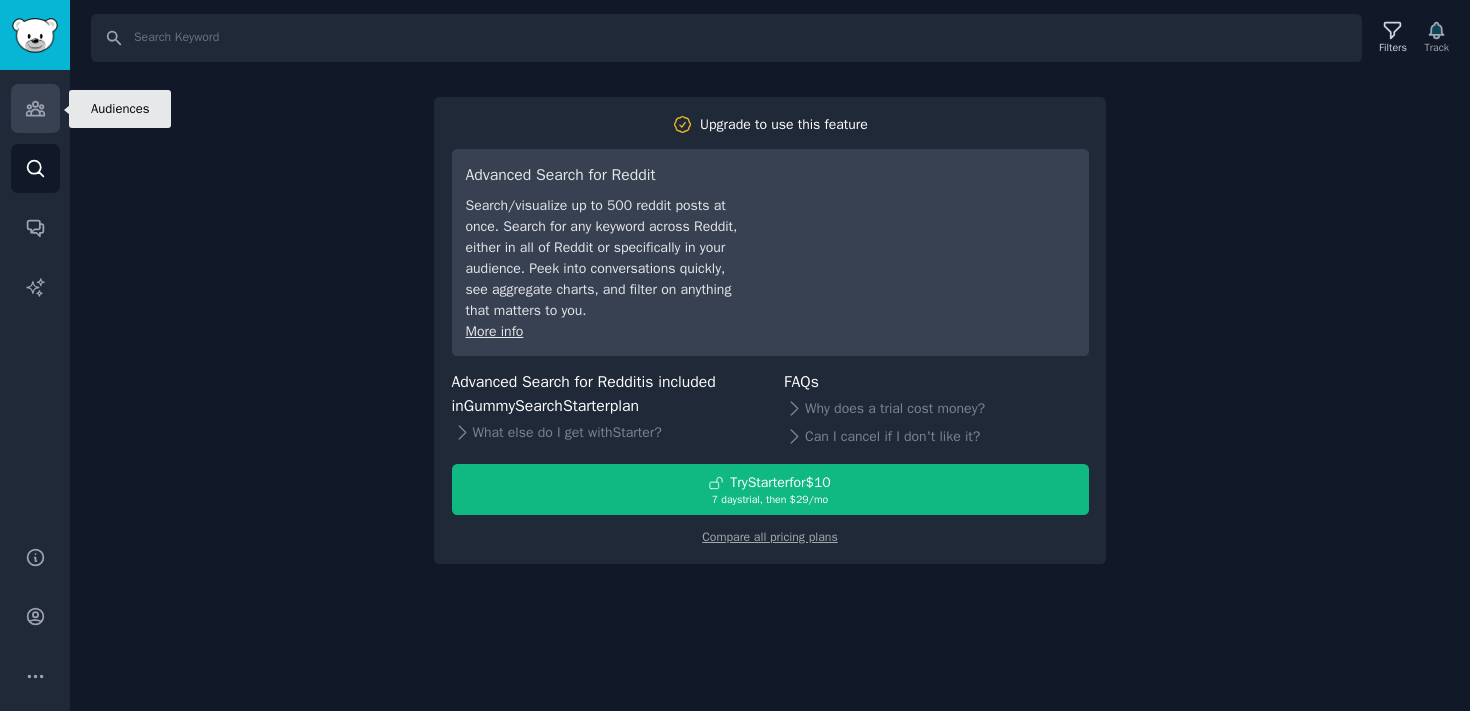 click on "Audiences" at bounding box center (35, 108) 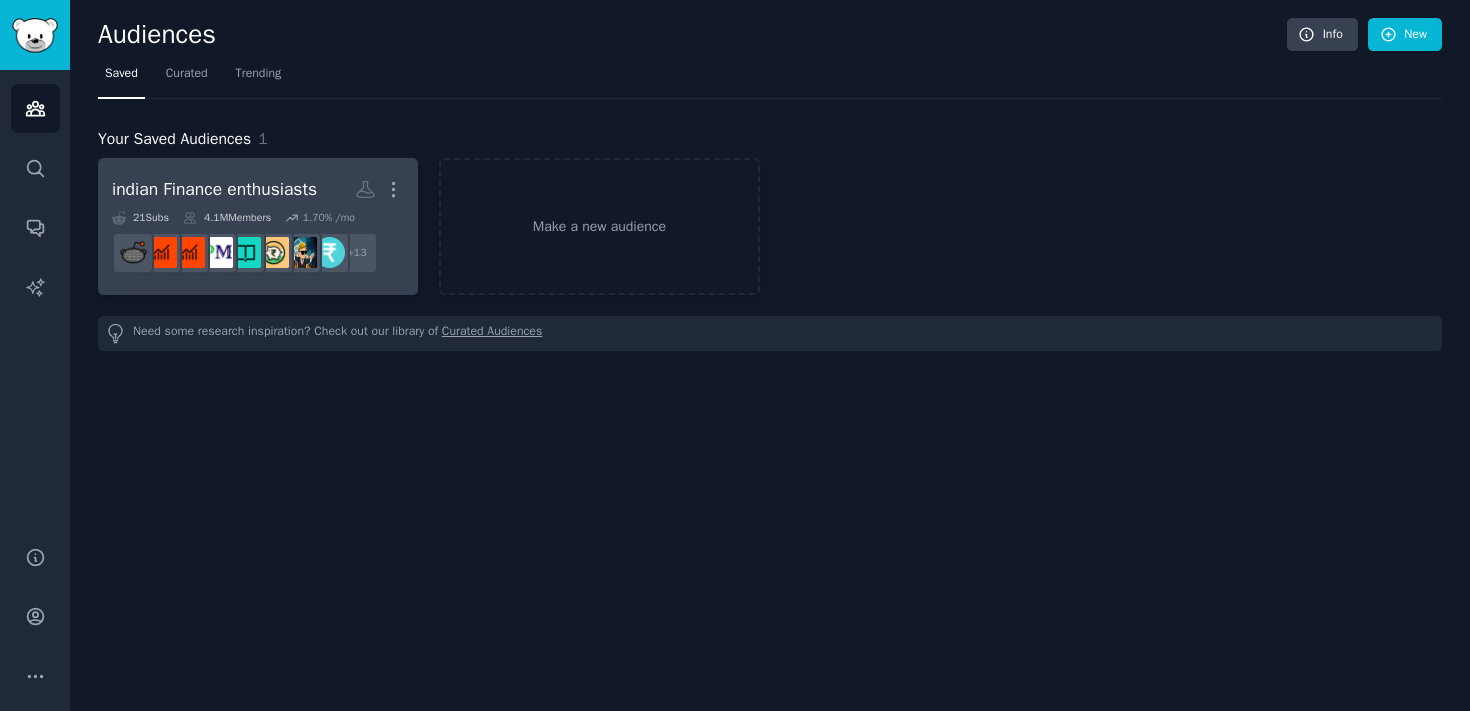 click on "indian Finance enthusiasts" at bounding box center [214, 189] 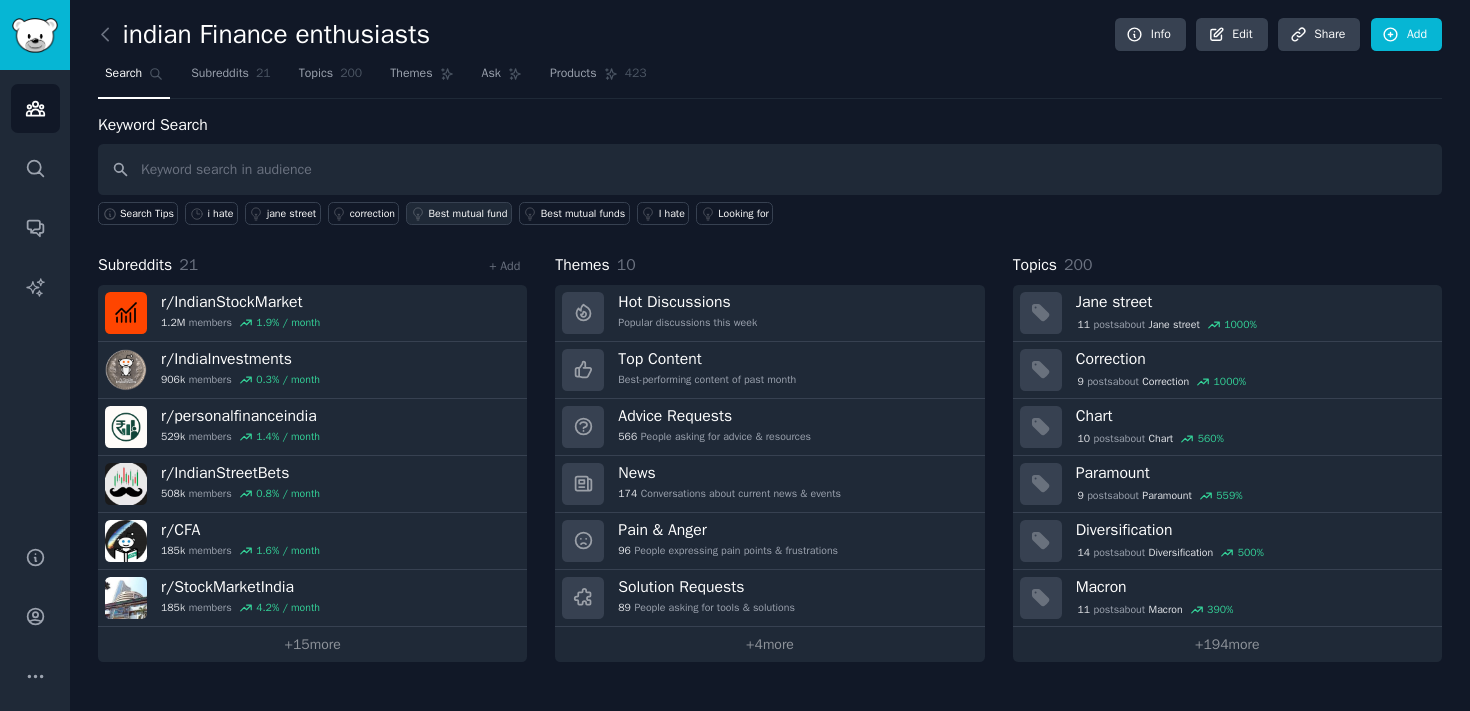 click on "Best mutual fund" at bounding box center (467, 214) 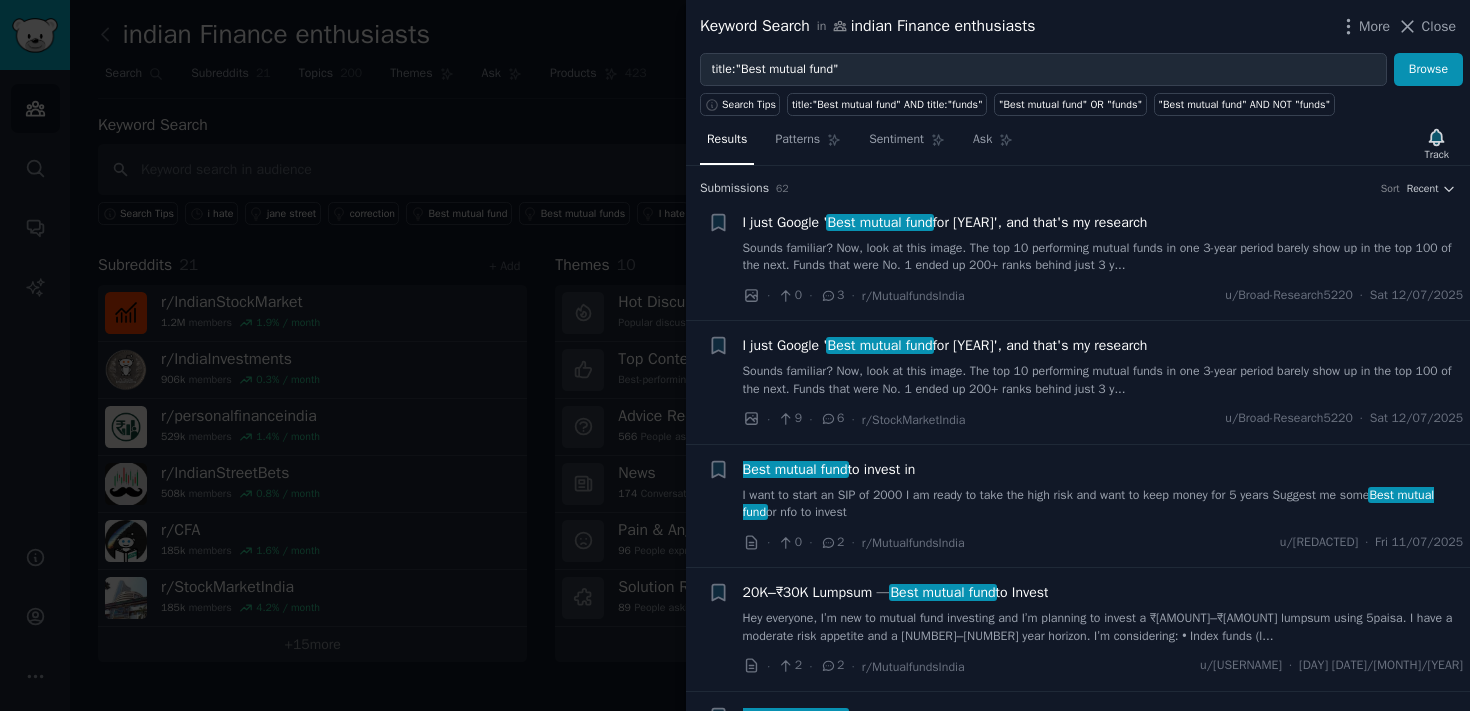 type 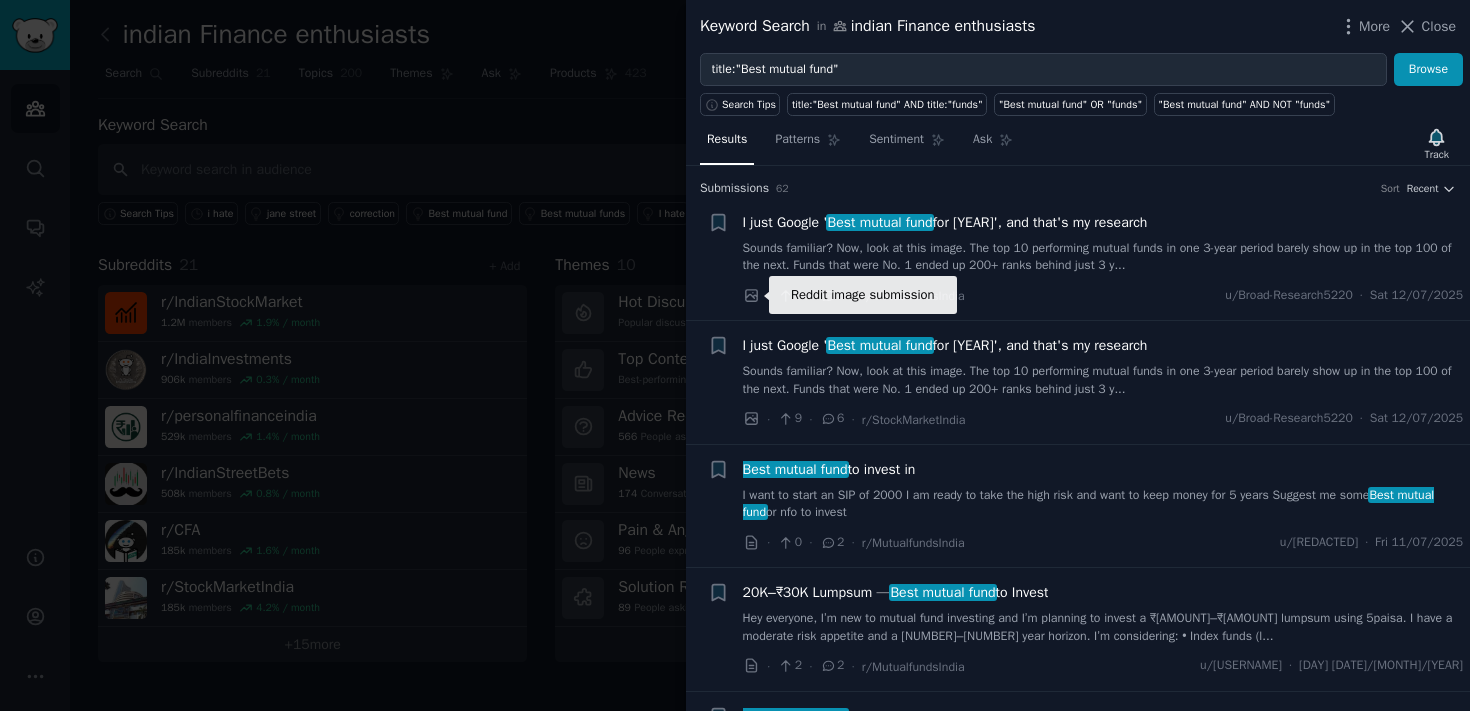 click 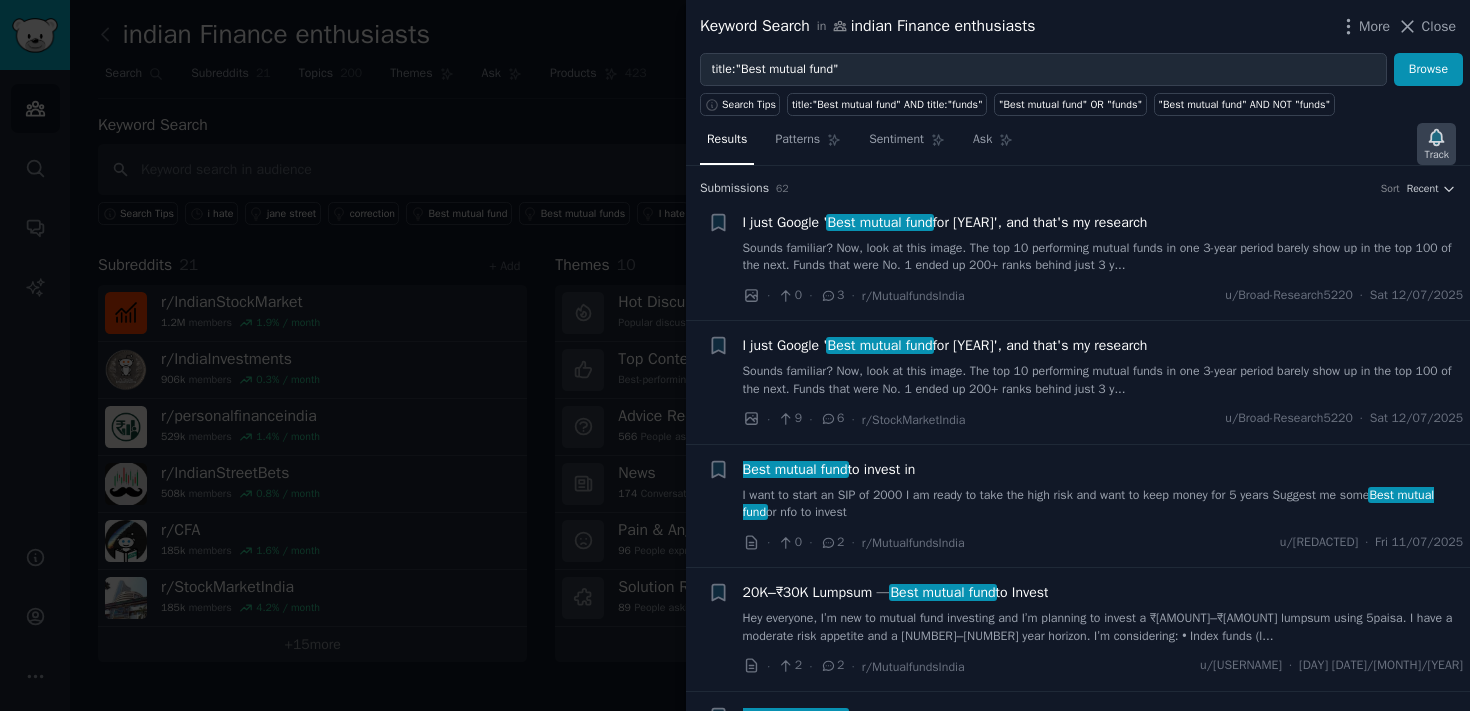 click on "Track" at bounding box center (1436, 155) 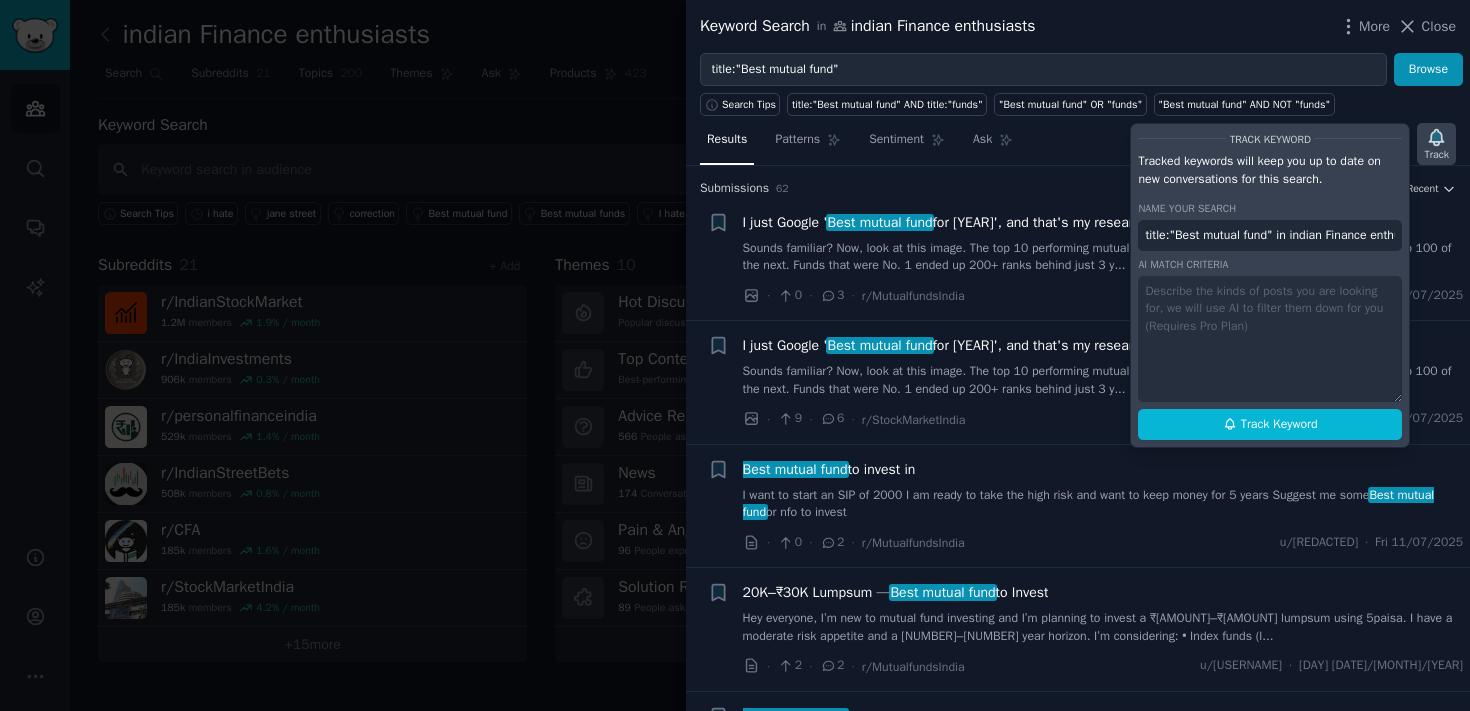 scroll, scrollTop: 0, scrollLeft: 54, axis: horizontal 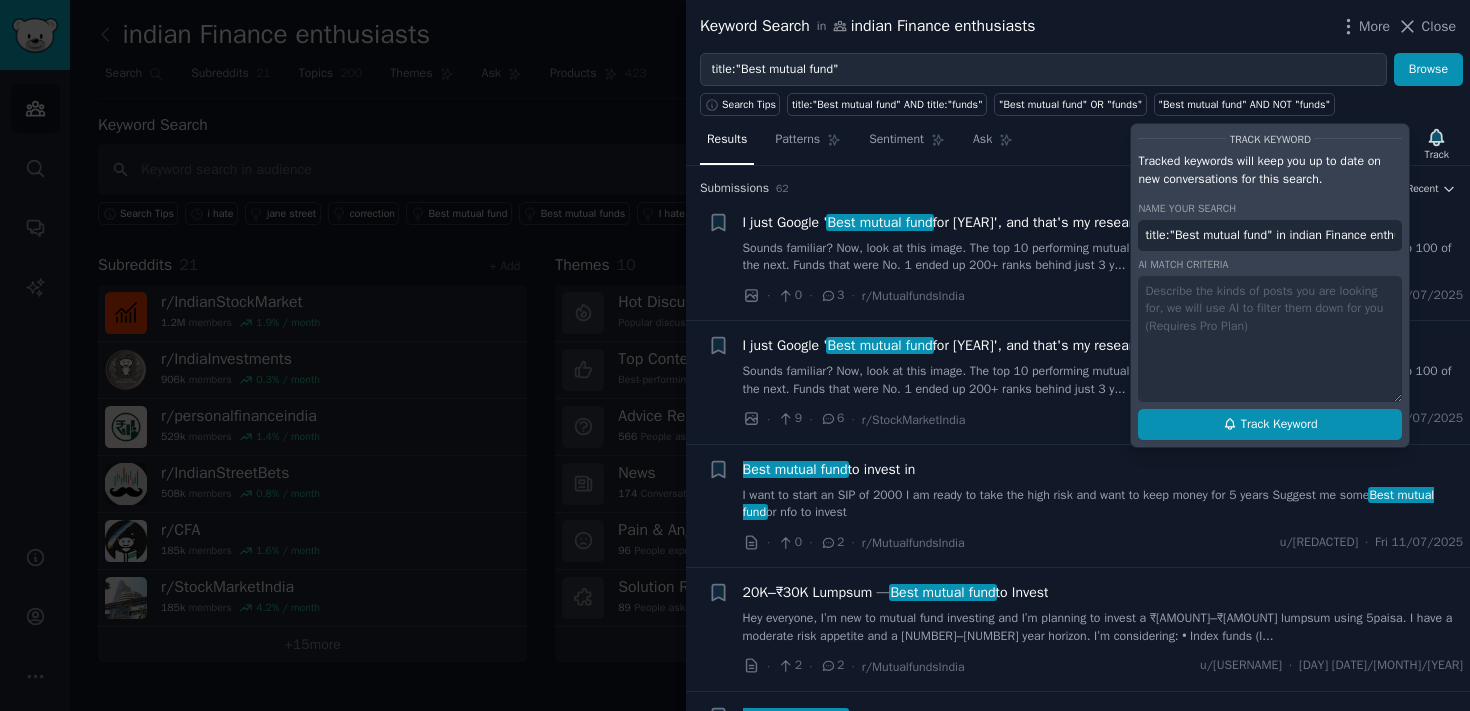 click on "Track Keyword" at bounding box center [1270, 425] 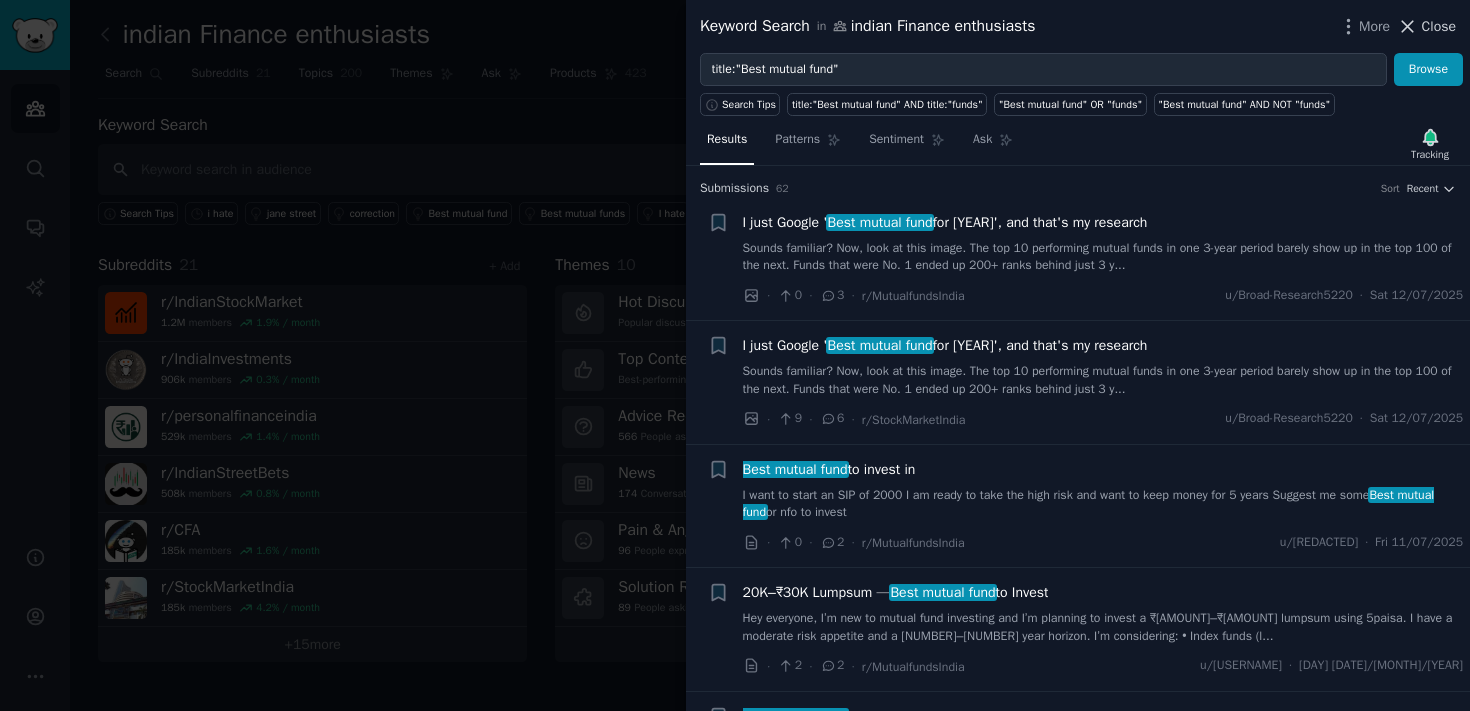 click on "Close" at bounding box center [1426, 26] 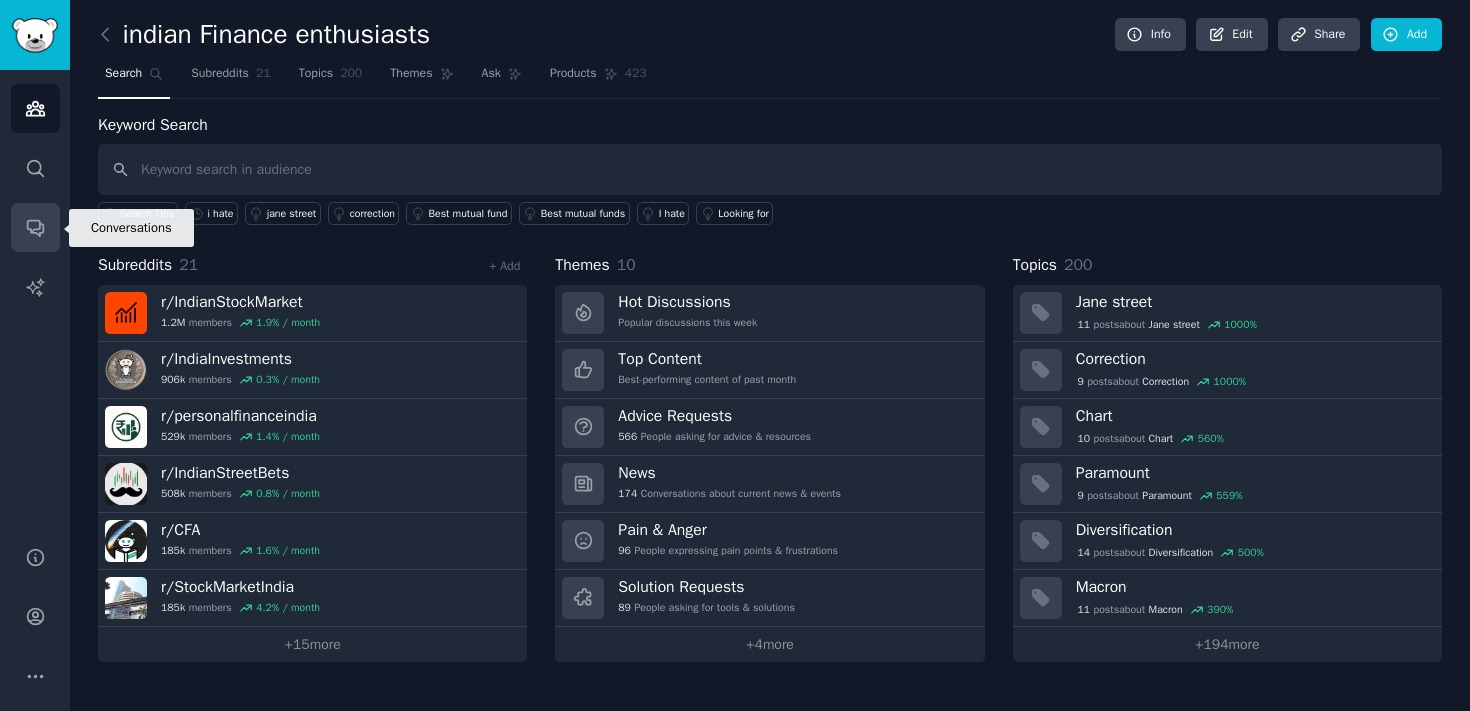 click on "Conversations" at bounding box center (35, 227) 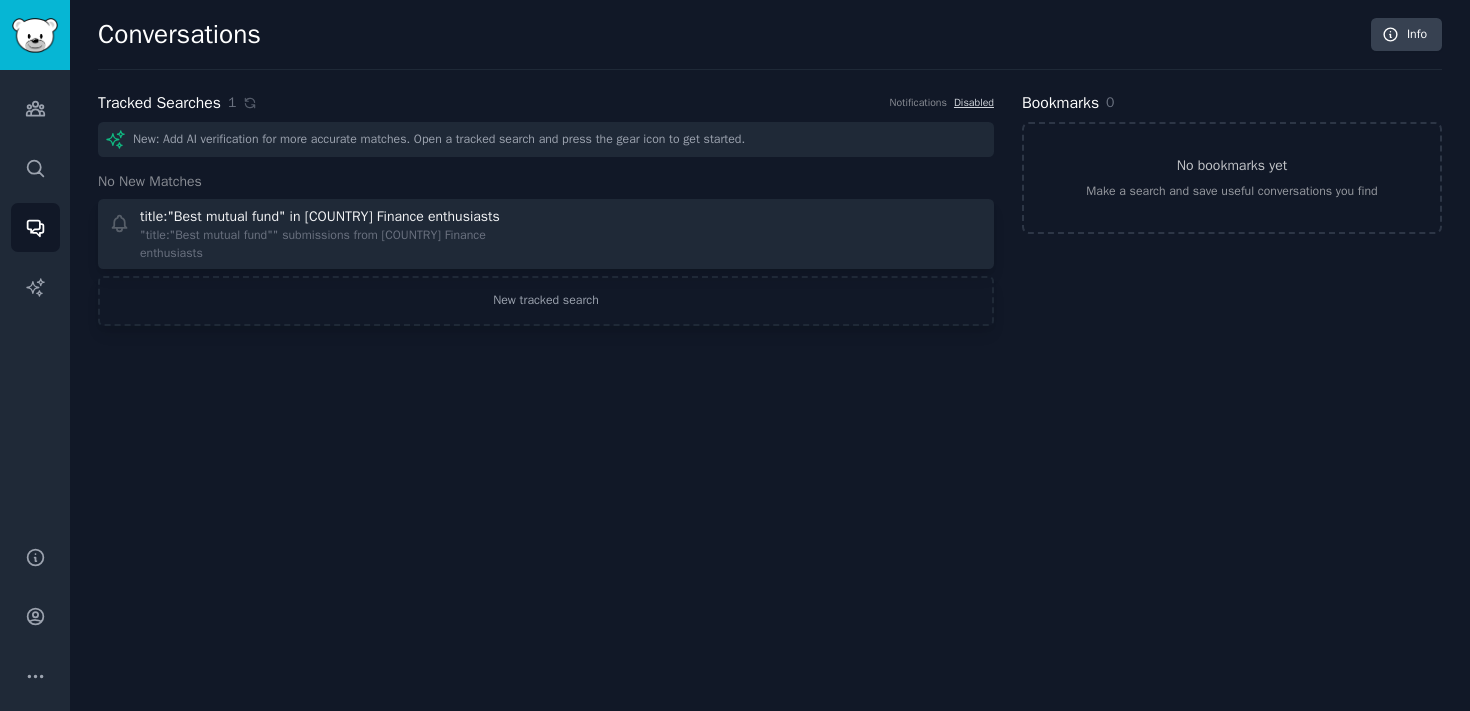 scroll, scrollTop: 0, scrollLeft: 0, axis: both 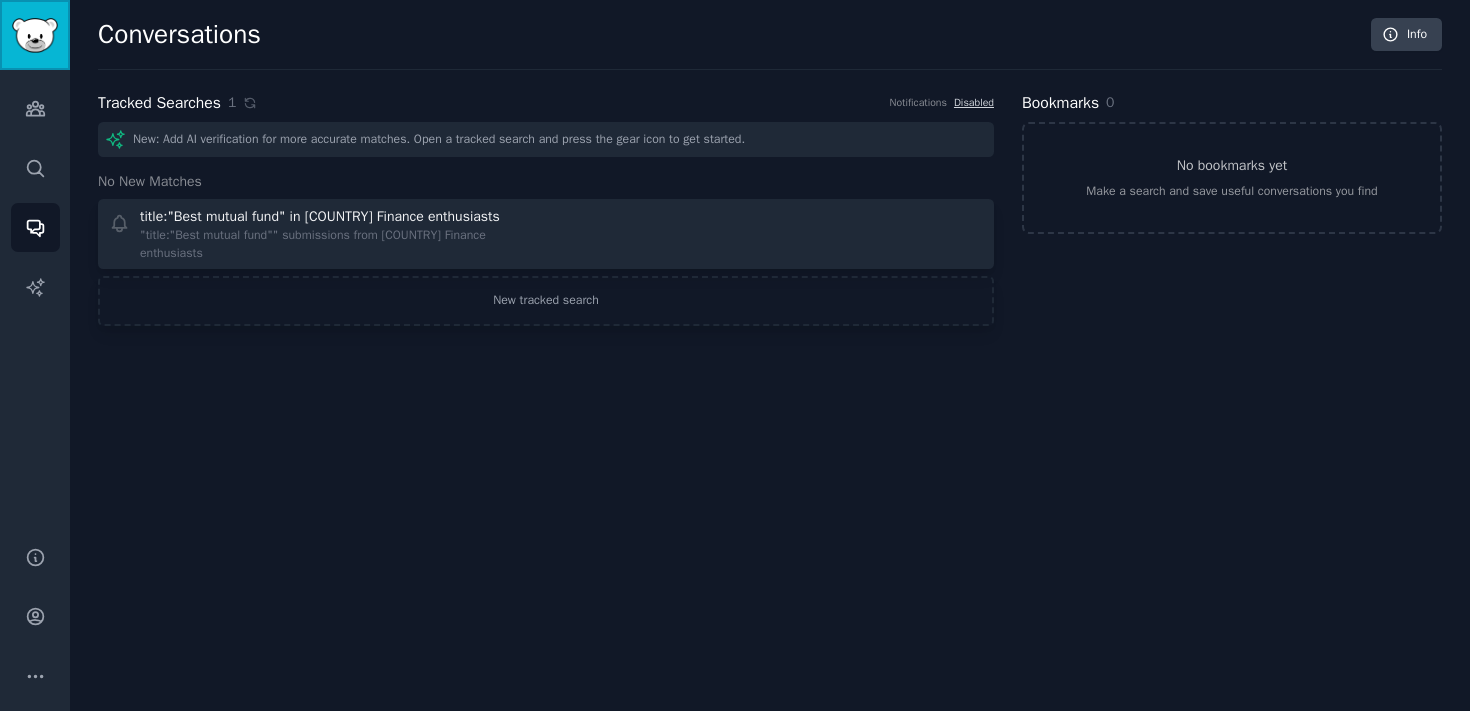 click at bounding box center [35, 35] 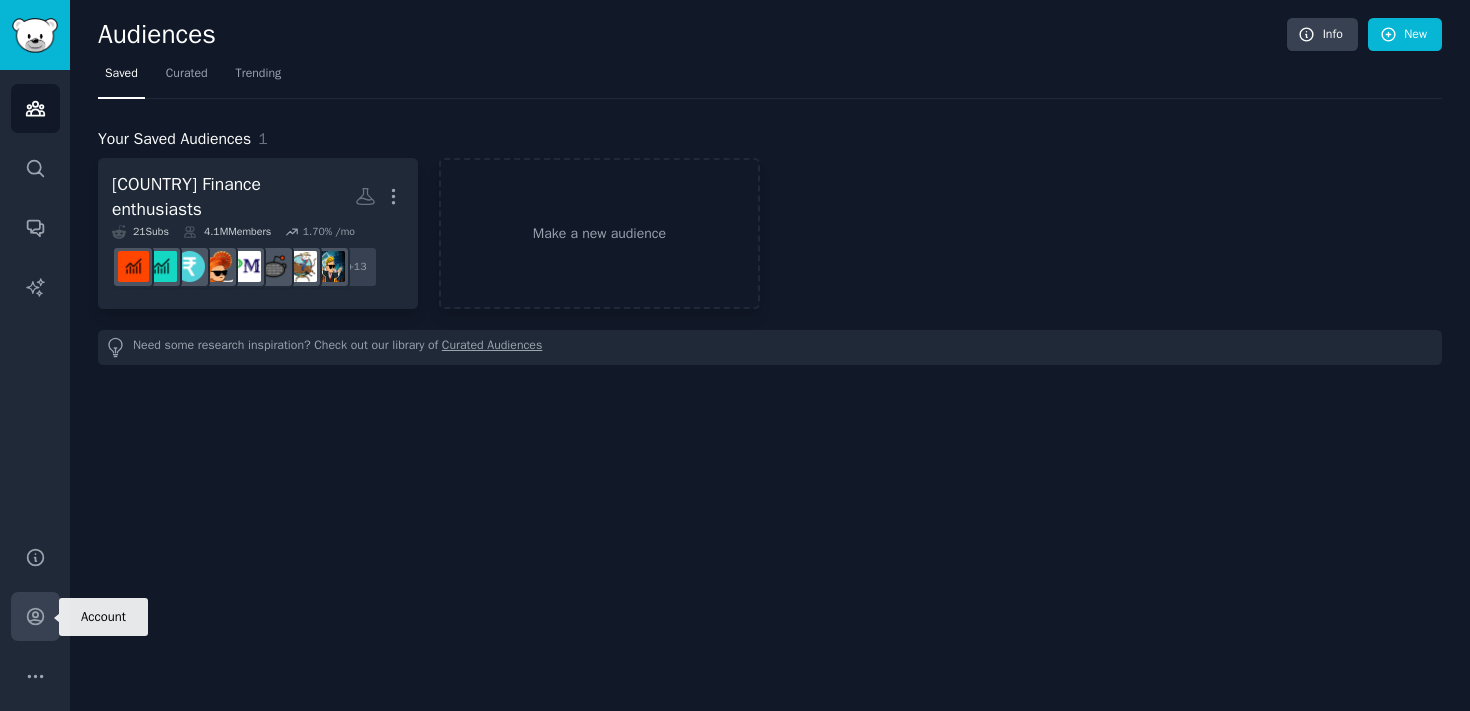 click 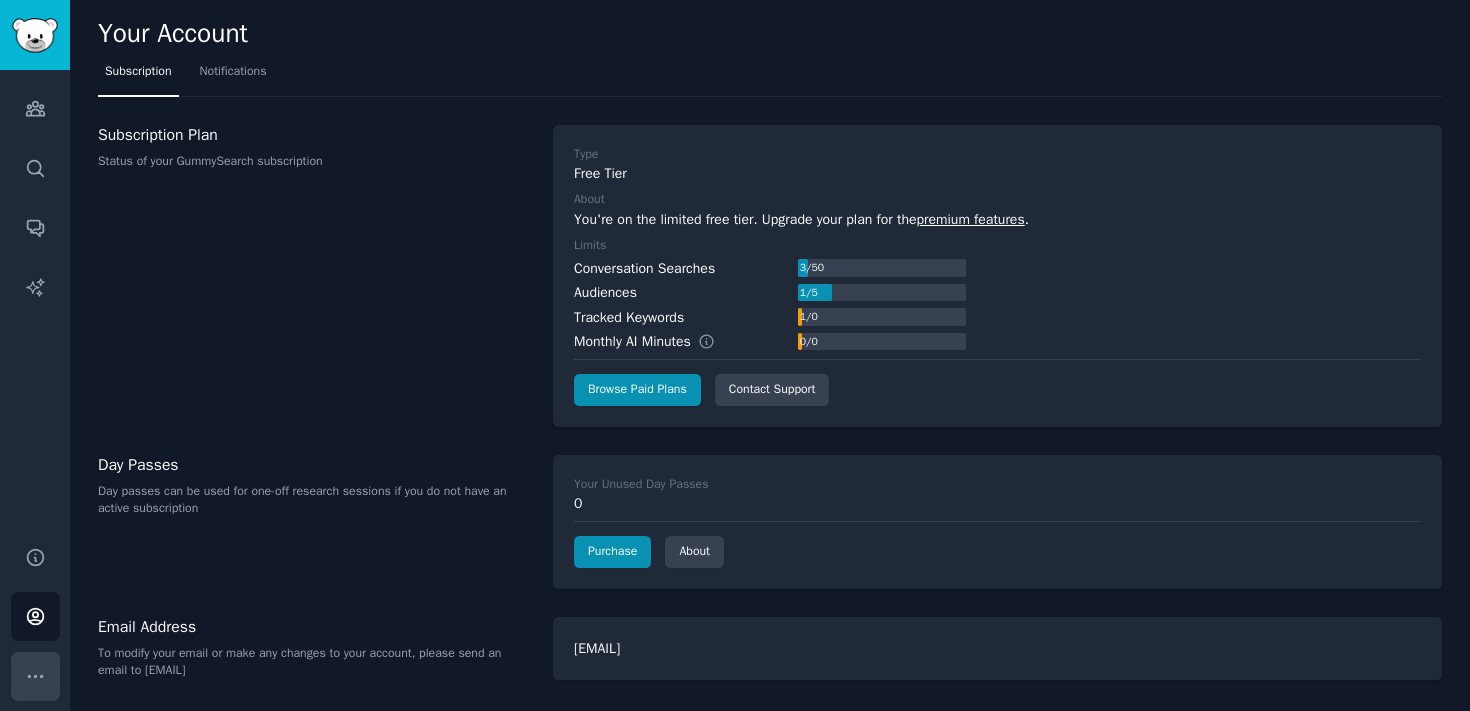 click 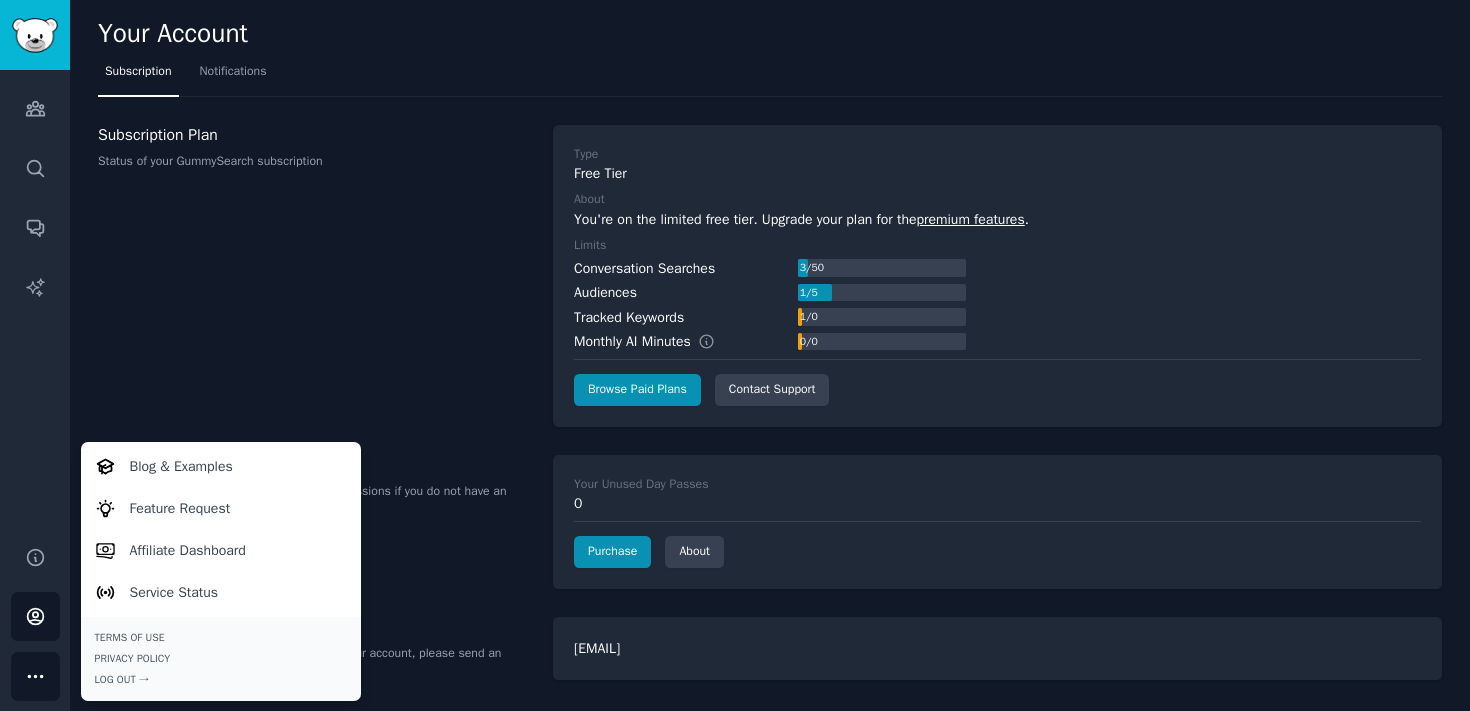 click on "Subscription Plan Status of your GummySearch subscription" at bounding box center (315, 276) 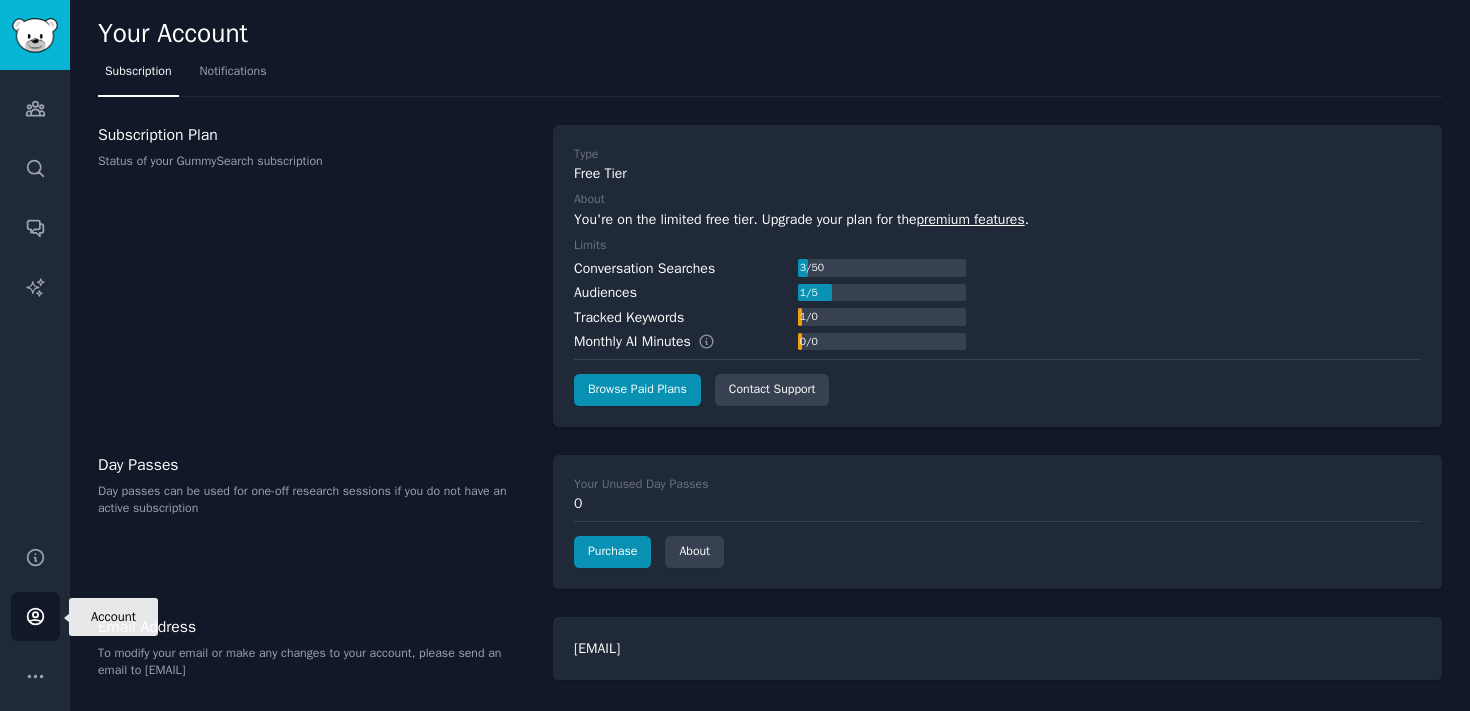 click 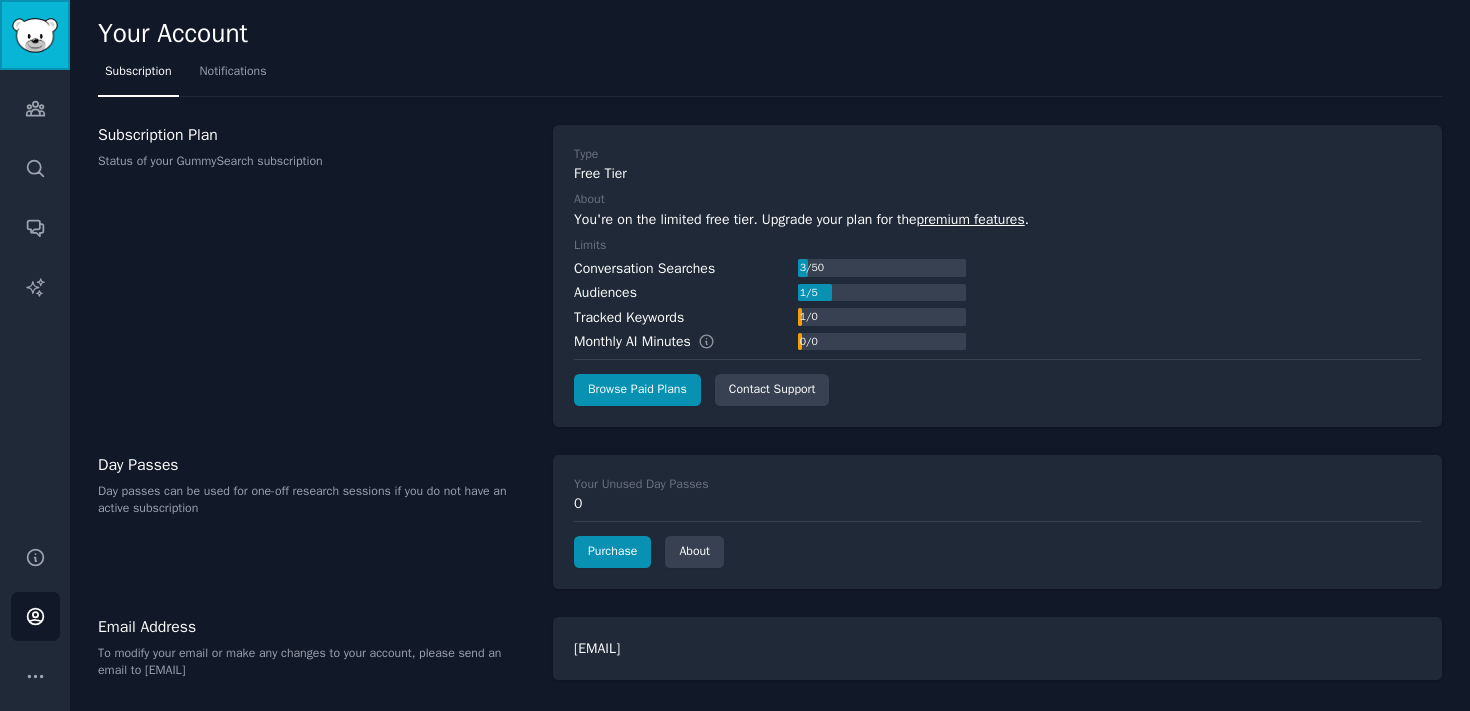 click at bounding box center [35, 35] 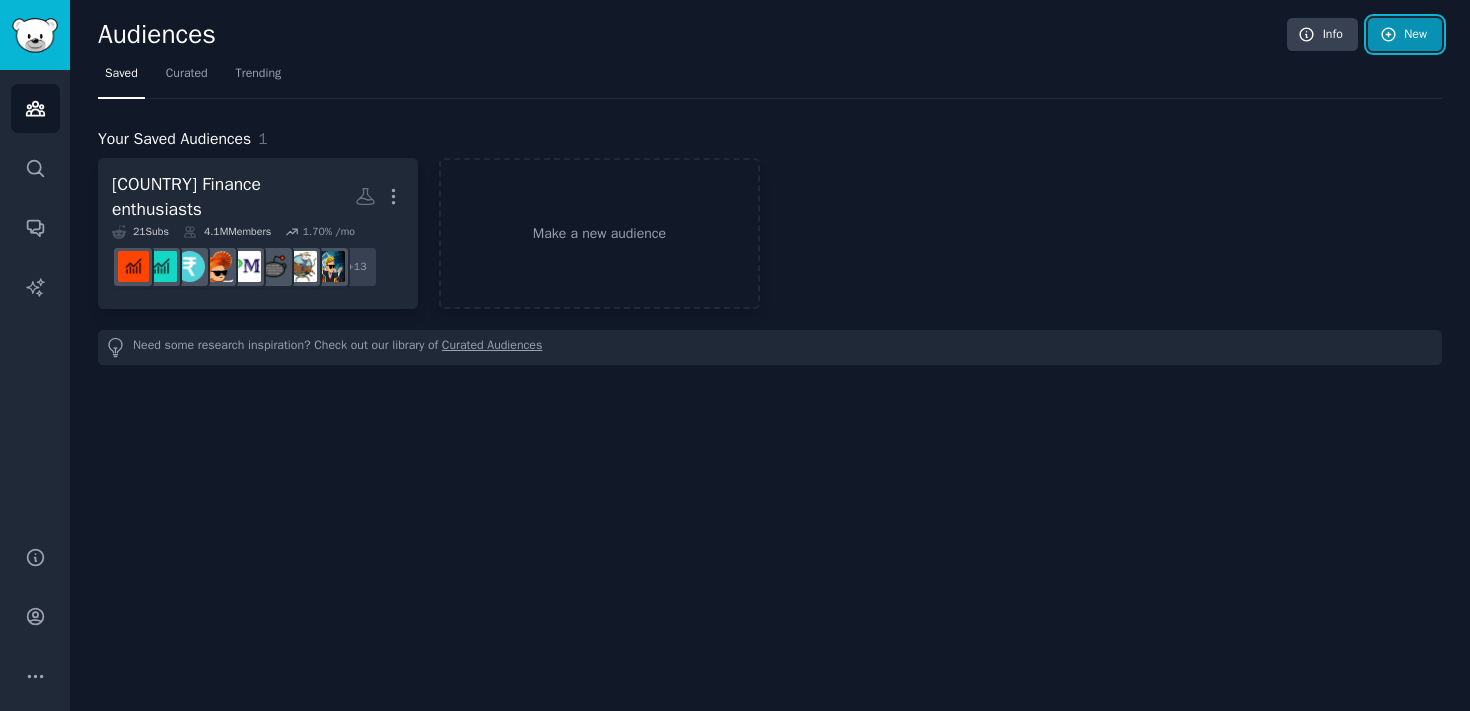 click on "New" at bounding box center [1405, 35] 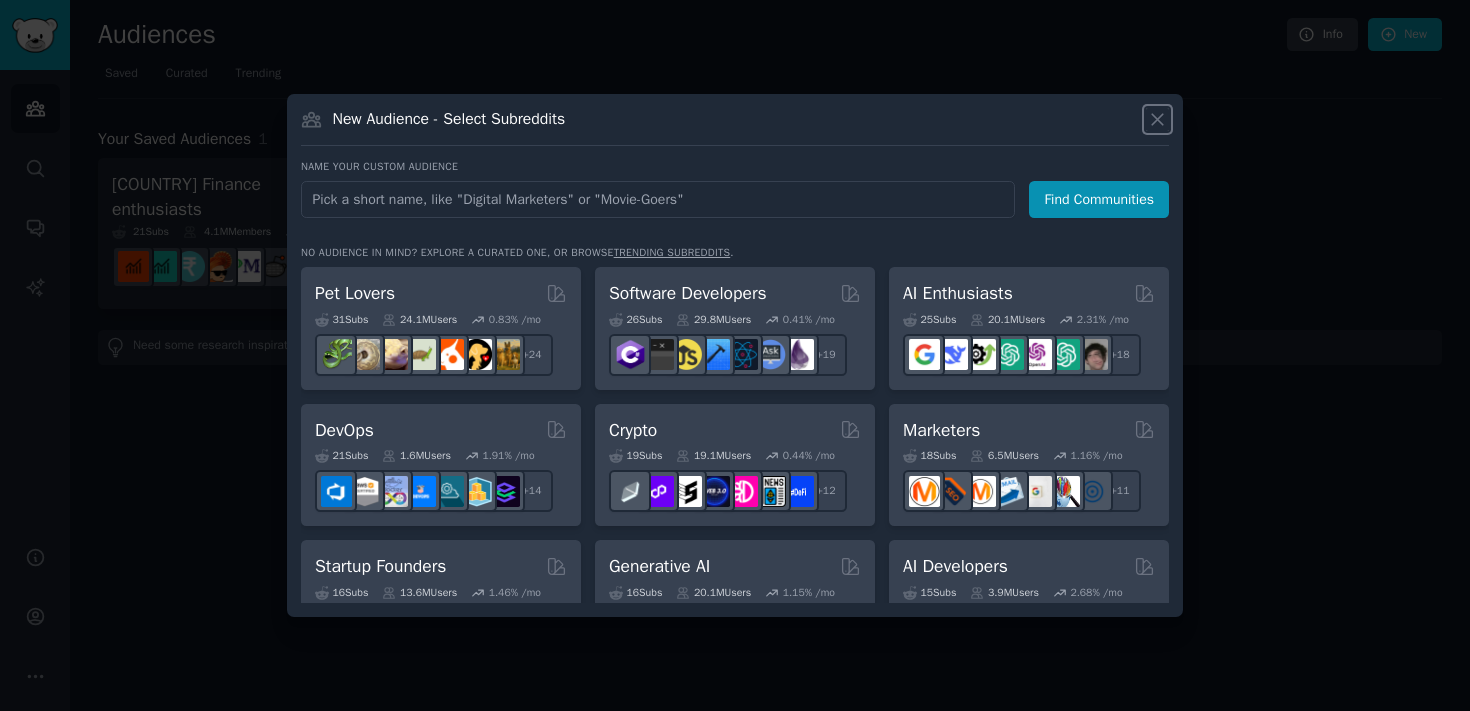 click 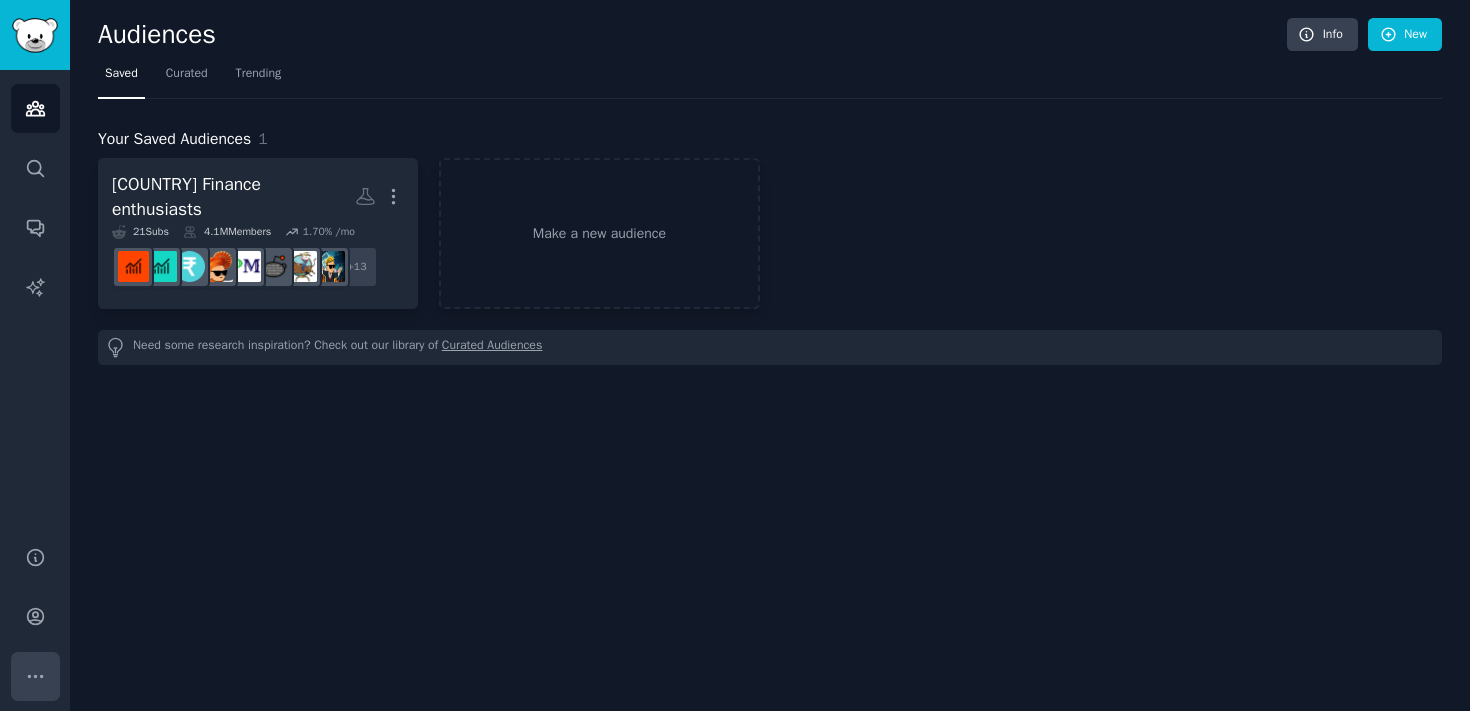 click 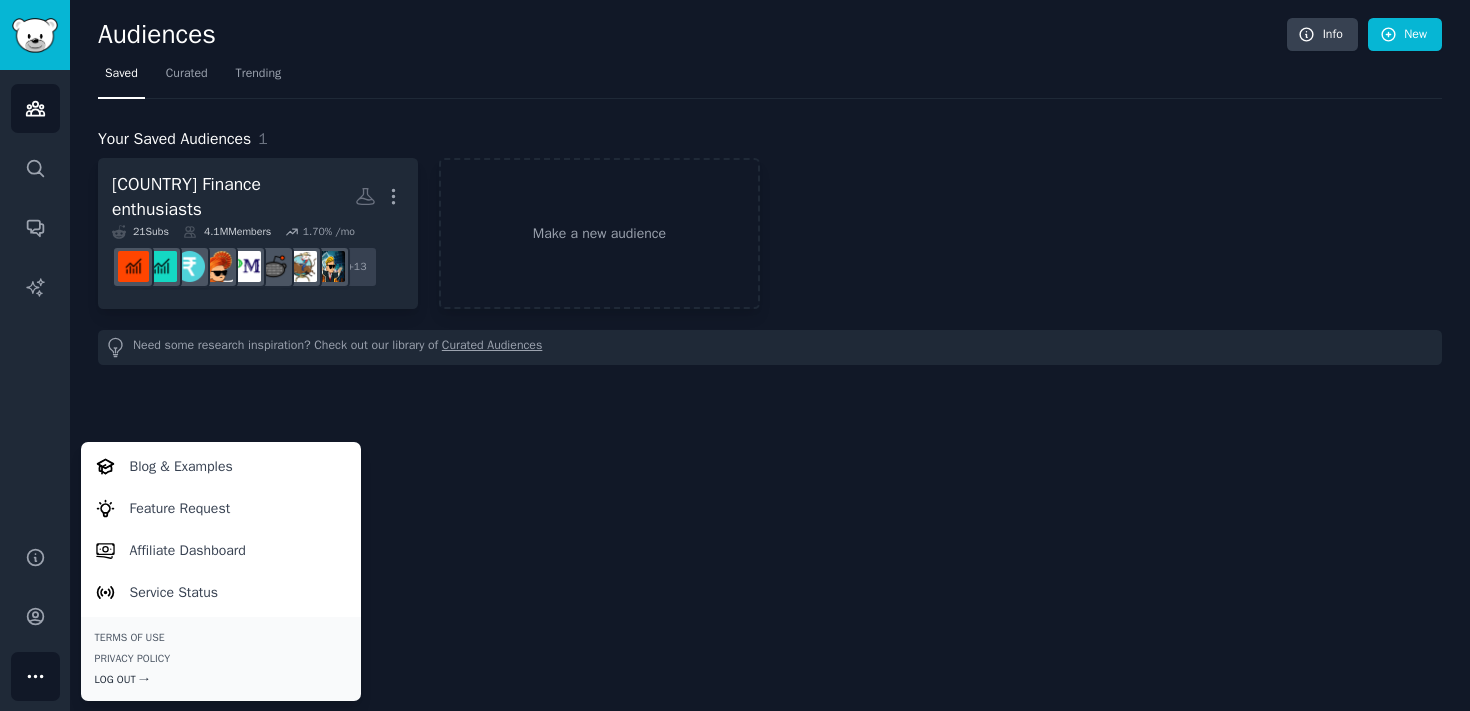 click on "Log Out →" at bounding box center [221, 680] 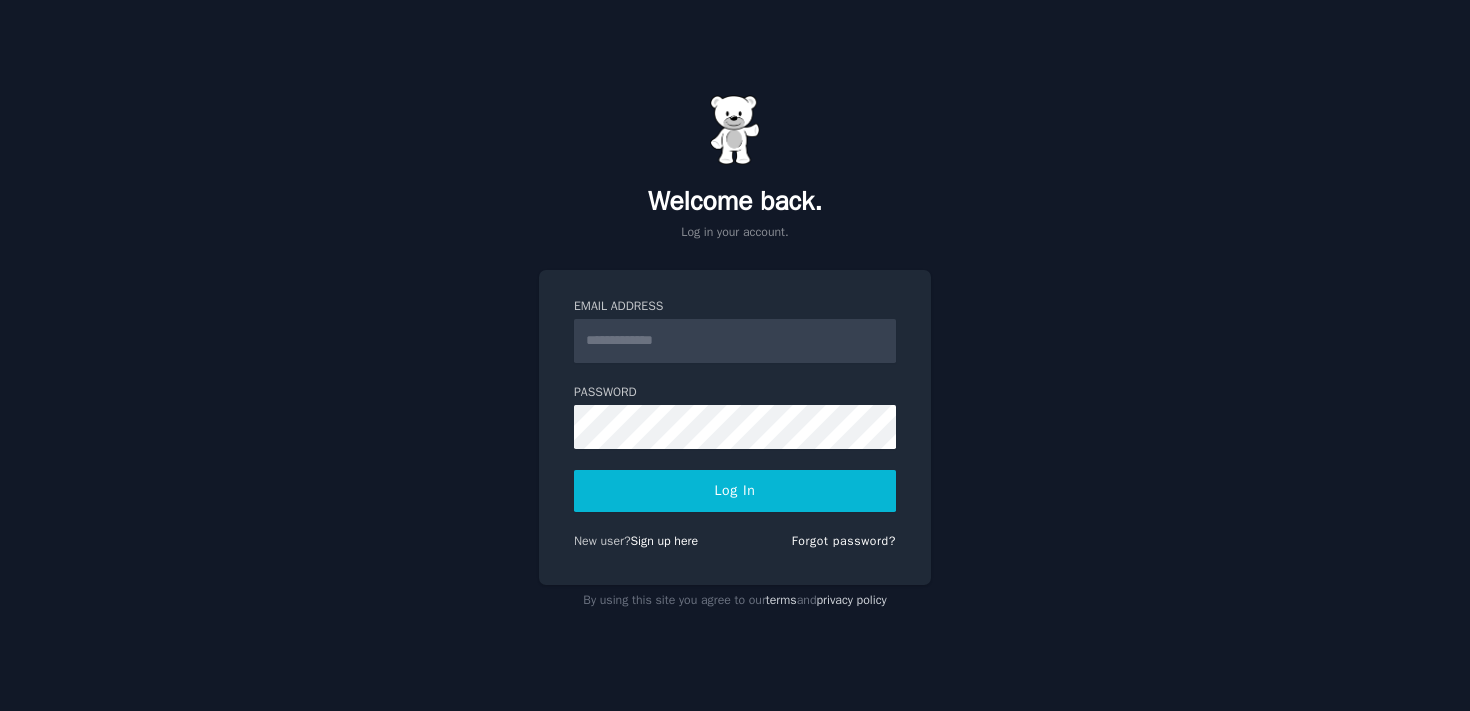 scroll, scrollTop: 0, scrollLeft: 0, axis: both 